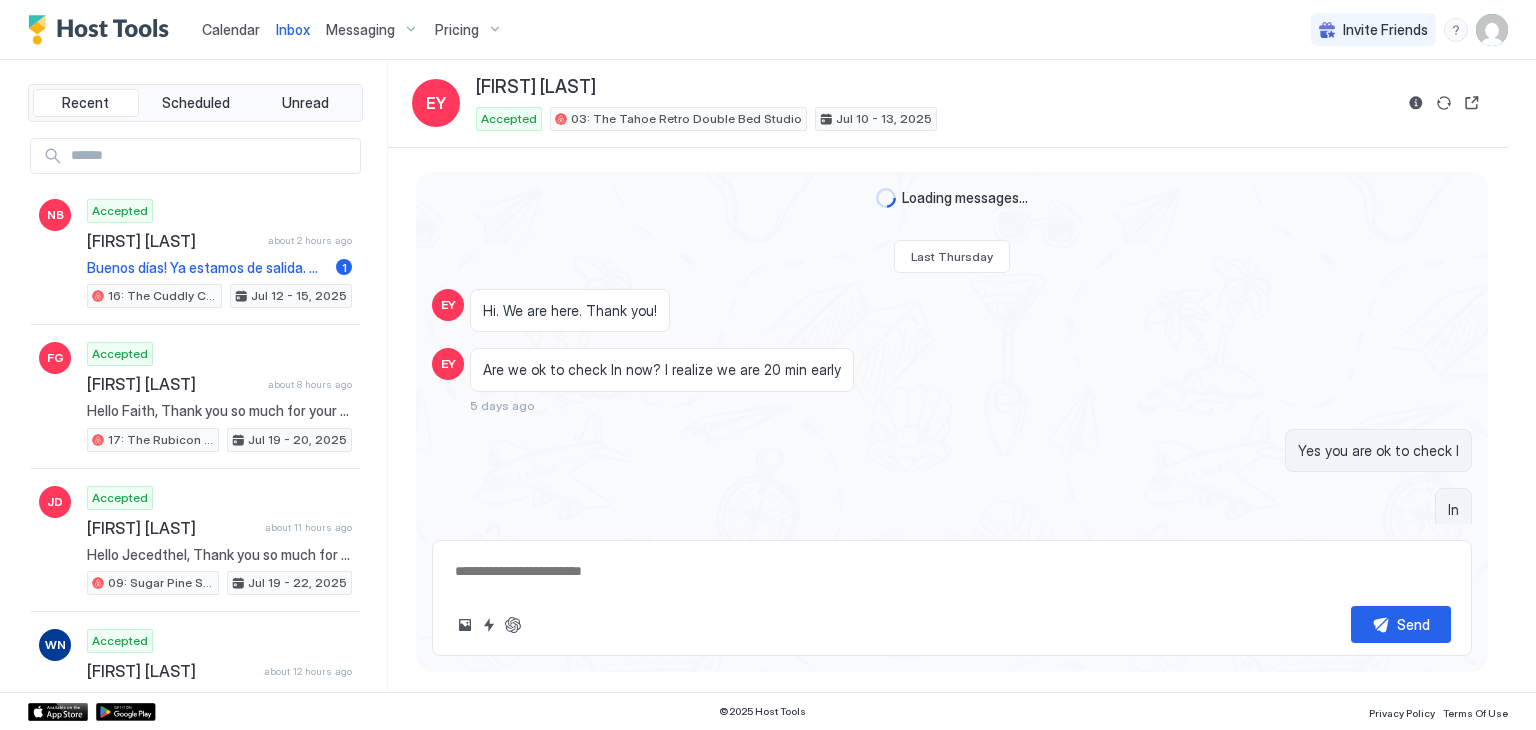 scroll, scrollTop: 0, scrollLeft: 0, axis: both 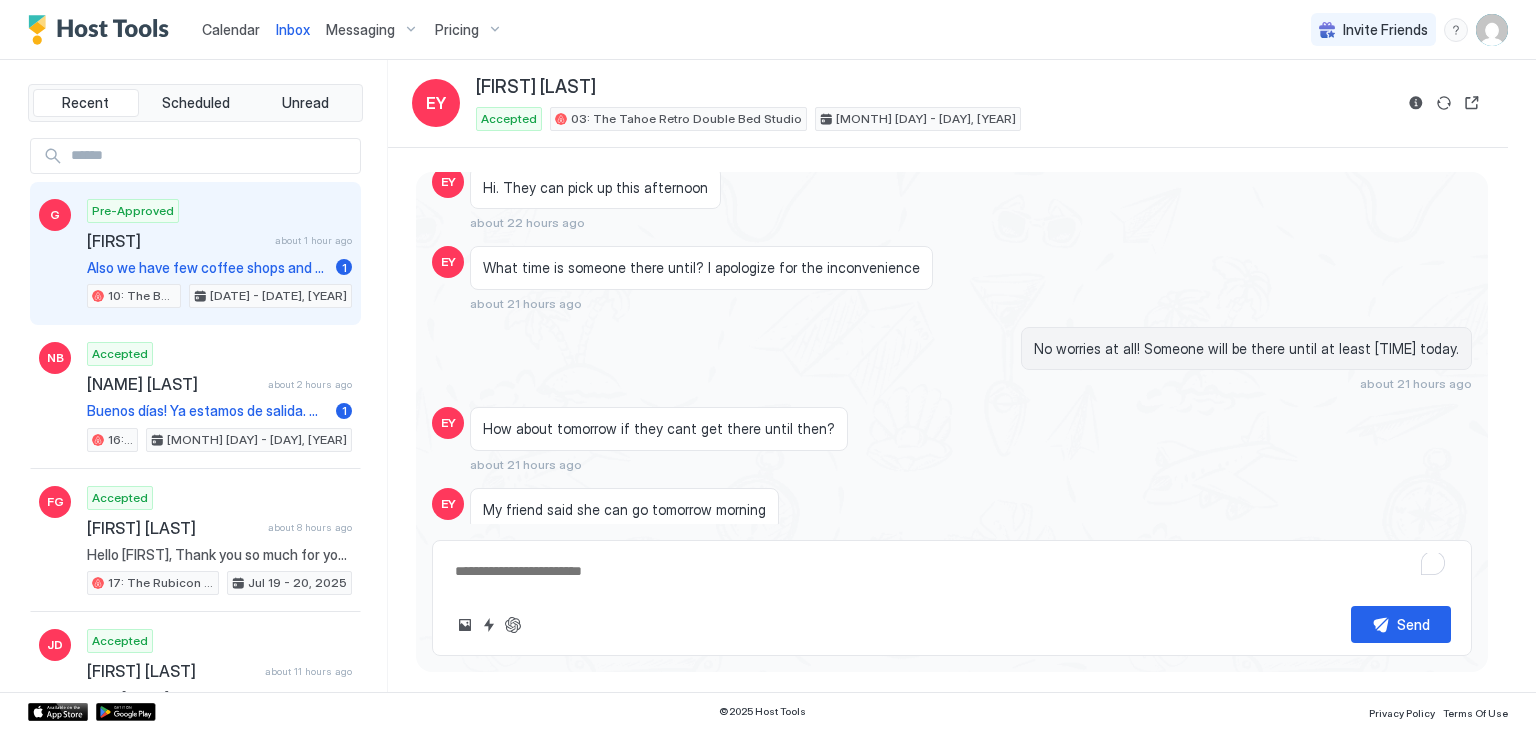 click on "[FIRST]" at bounding box center [177, 241] 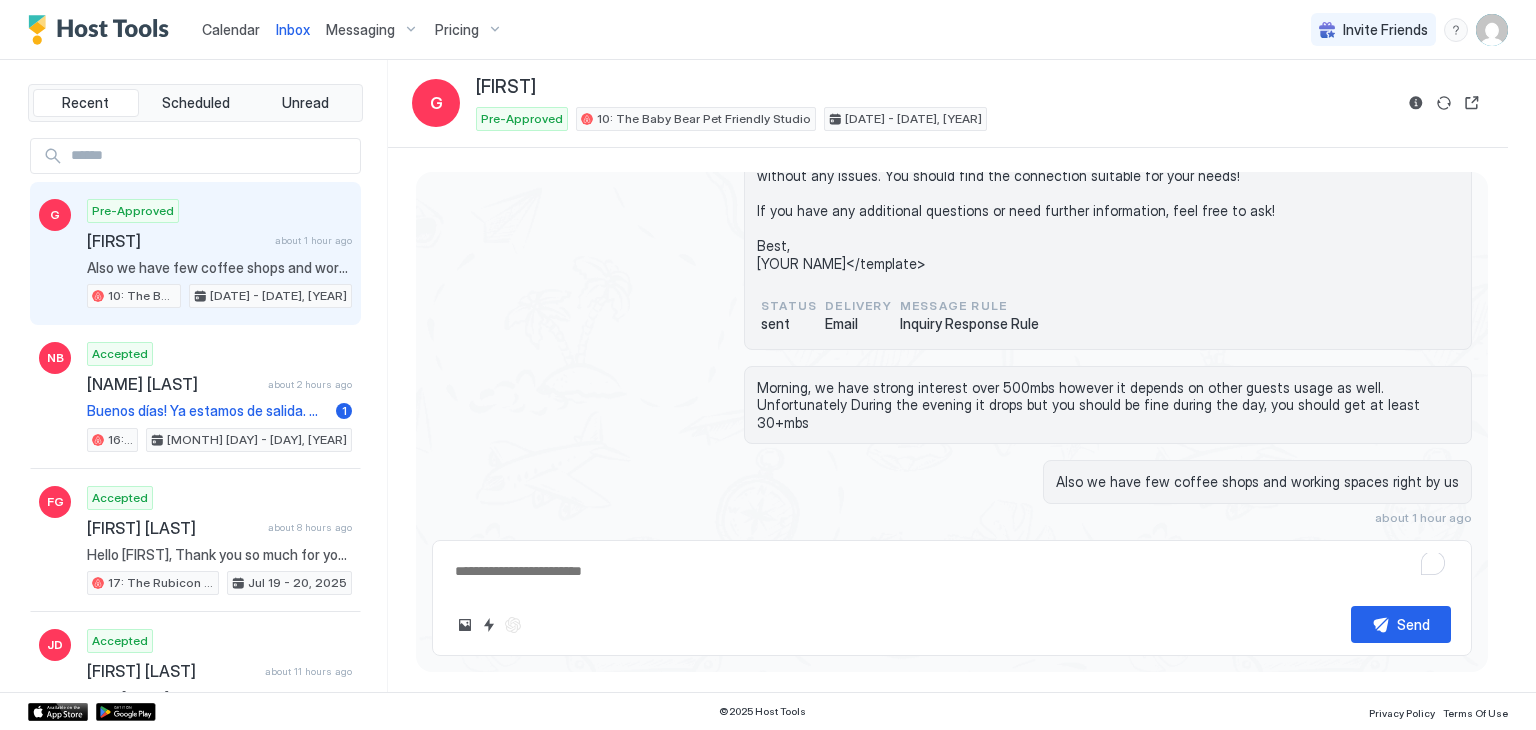 scroll, scrollTop: 388, scrollLeft: 0, axis: vertical 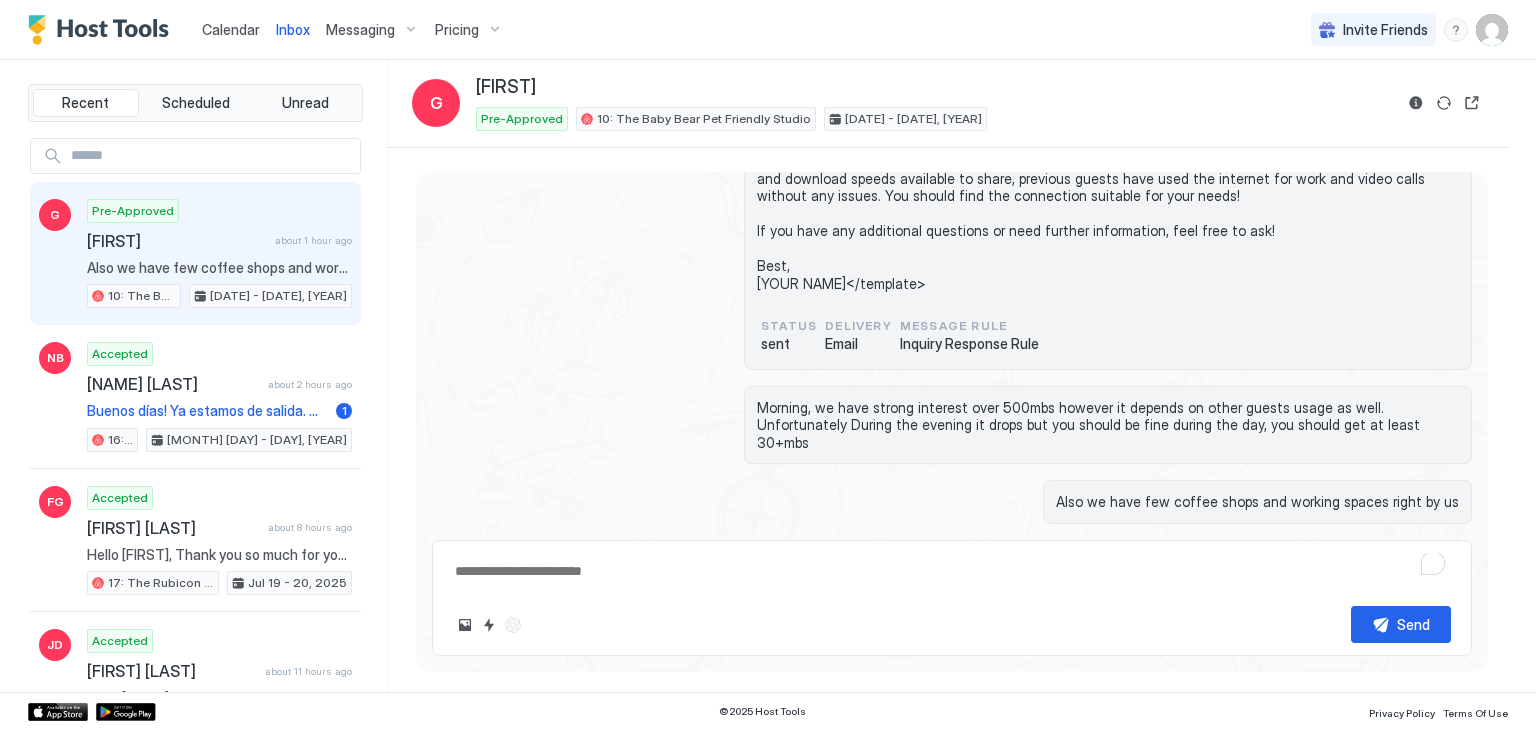 click on "<template>Hi [FIRST] [LAST],
Thank you for reaching out! Our property is equipped with reliable Wi-Fi. While I don't have the exact upload and download speeds available to share, previous guests have used the internet for work and video calls without any issues. You should find the connection suitable for your needs!
If you have any additional questions or need further information, feel free to ask!
Best,
[YOUR NAME]</template> status sent Delivery Email Message Rule Inquiry Response Rule" at bounding box center [952, 237] 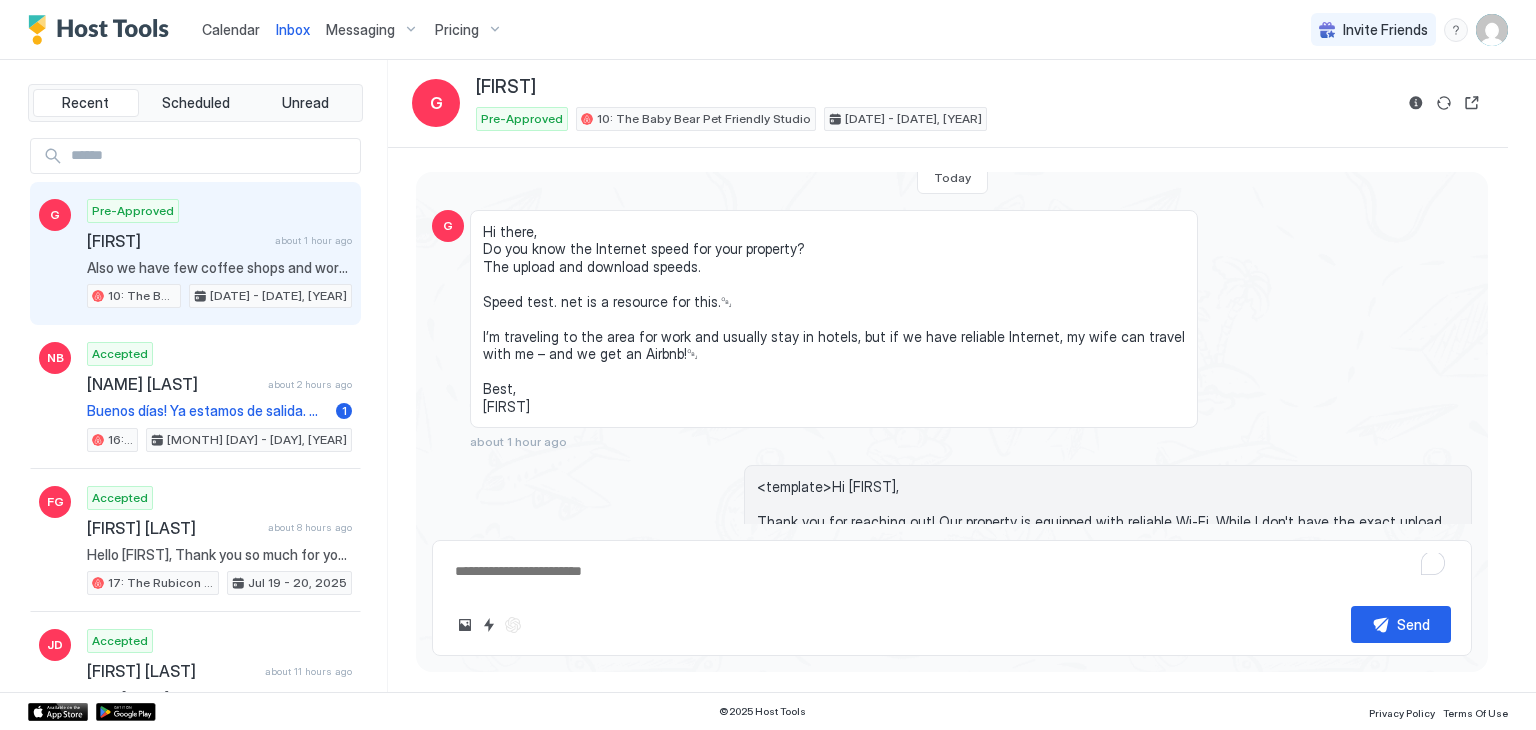 scroll, scrollTop: 24, scrollLeft: 0, axis: vertical 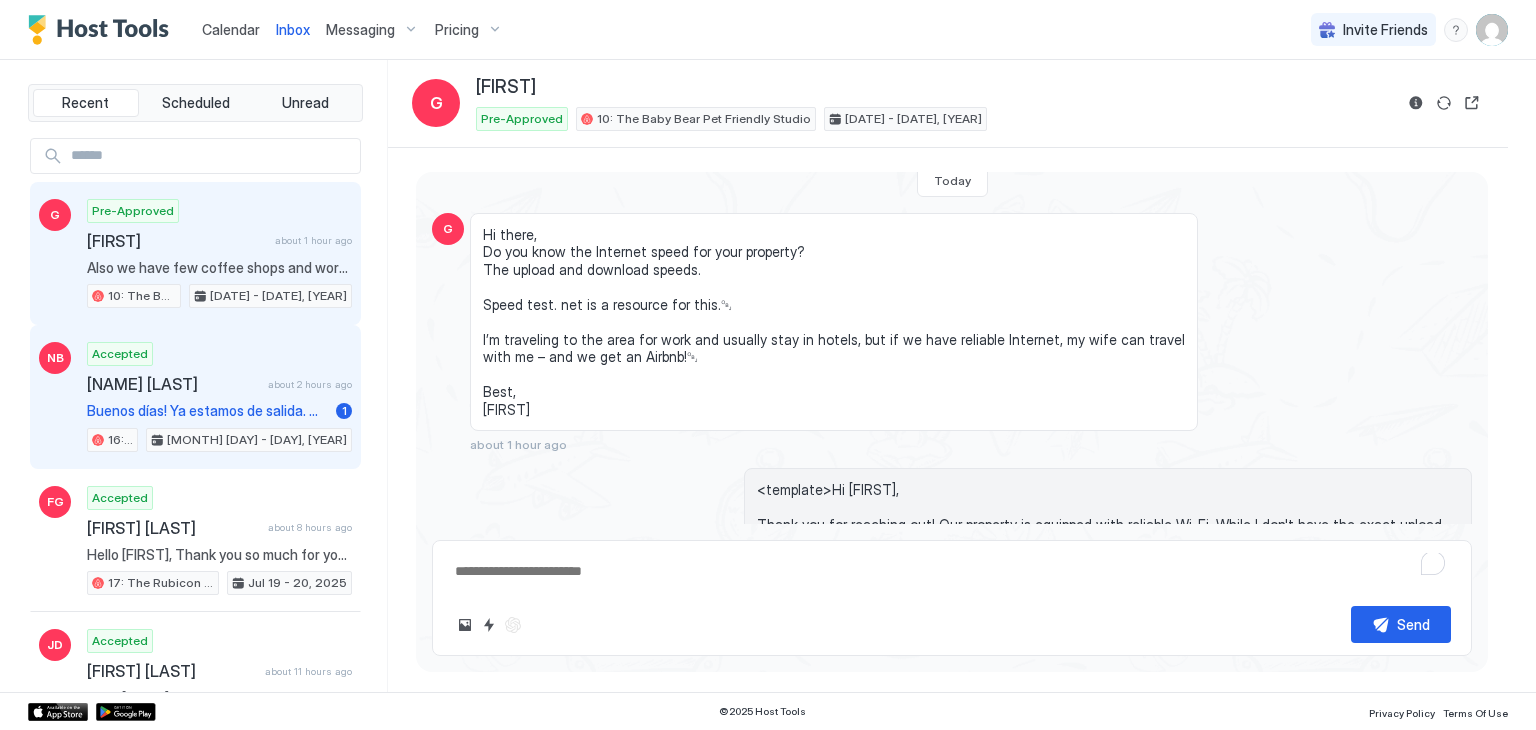 click on "Buenos días! Ya estamos de salida. Gracias por todo. Tuvimos una bonita estancia" at bounding box center (207, 411) 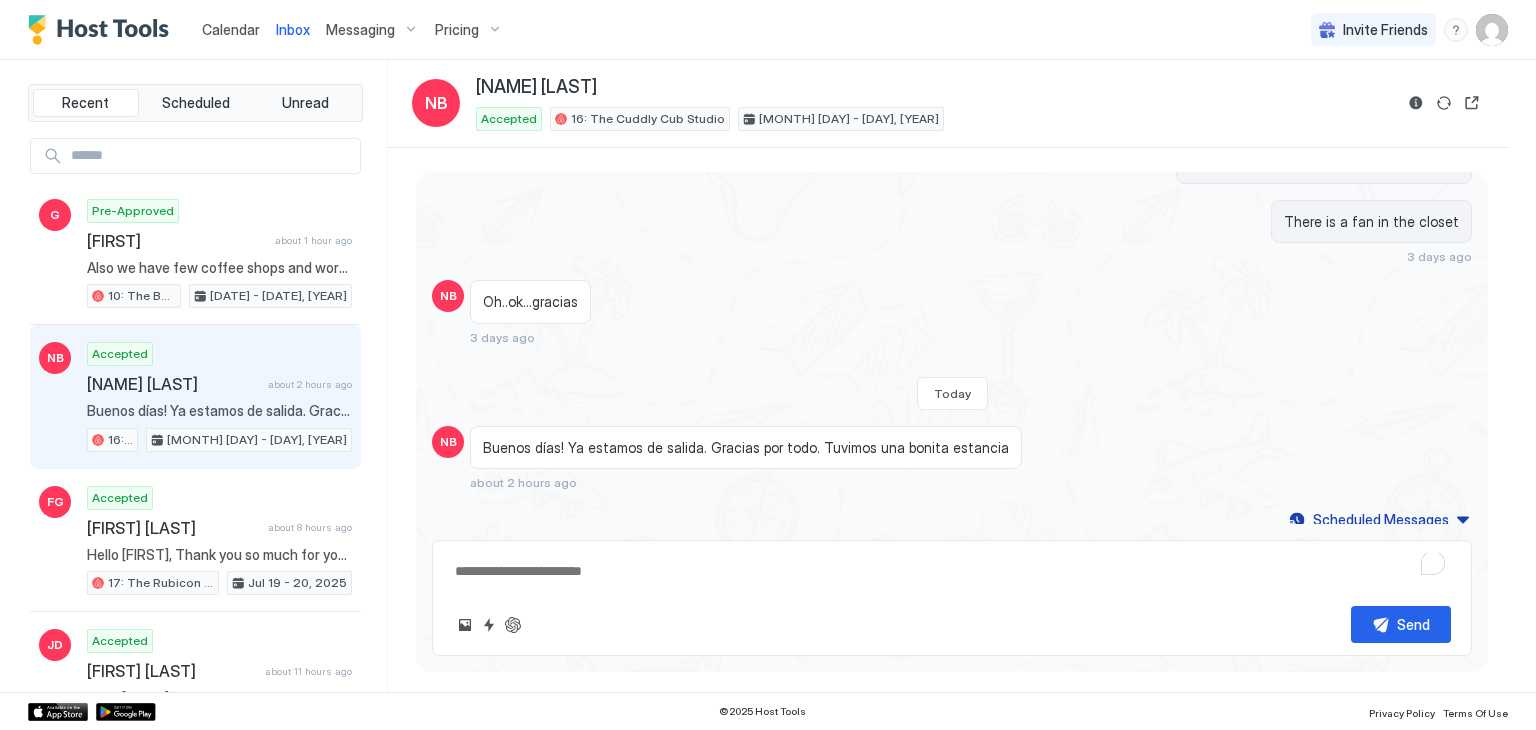 scroll, scrollTop: 1614, scrollLeft: 0, axis: vertical 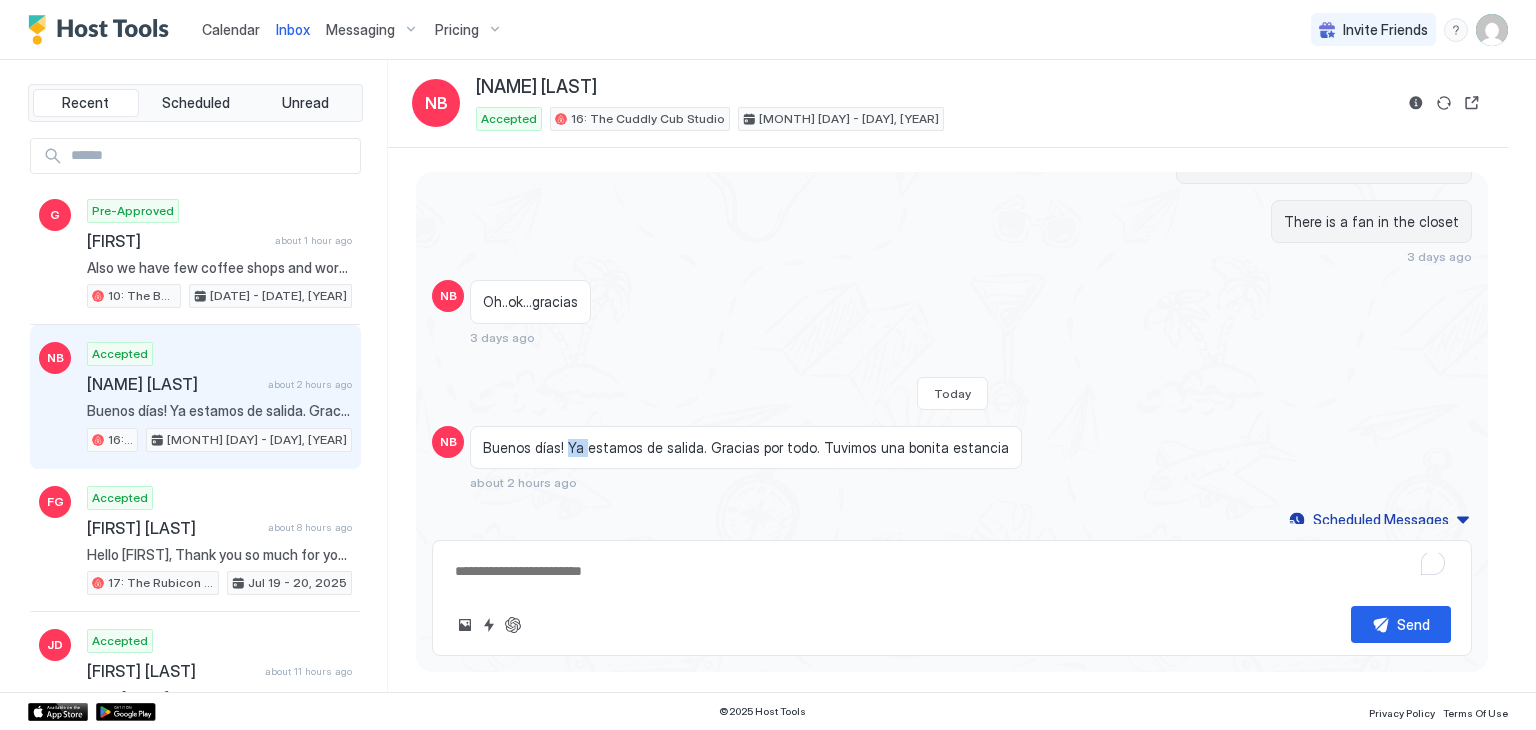 click on "Buenos días! Ya estamos de salida. Gracias por todo. Tuvimos una bonita estancia" at bounding box center (746, 448) 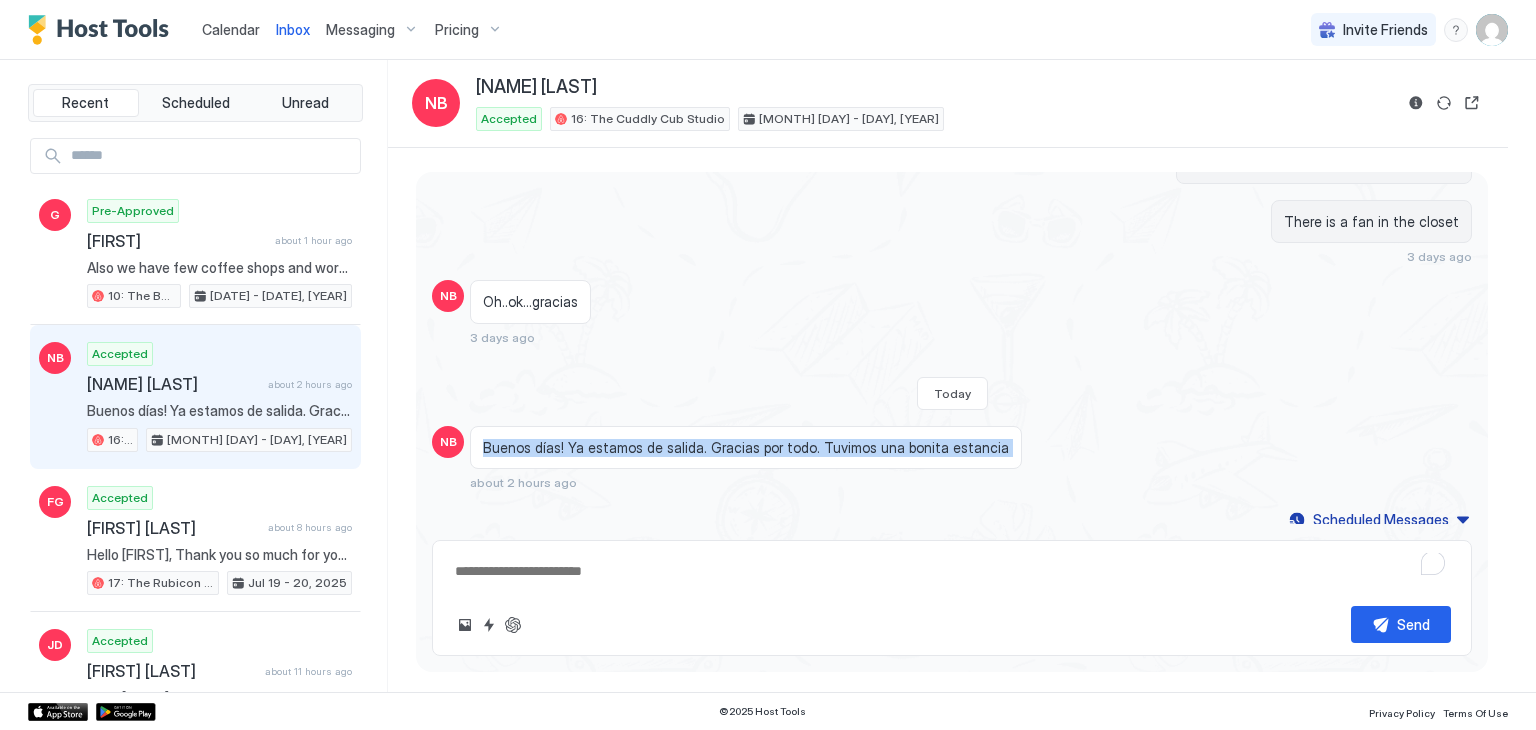 click on "Buenos días! Ya estamos de salida. Gracias por todo. Tuvimos una bonita estancia" at bounding box center (746, 448) 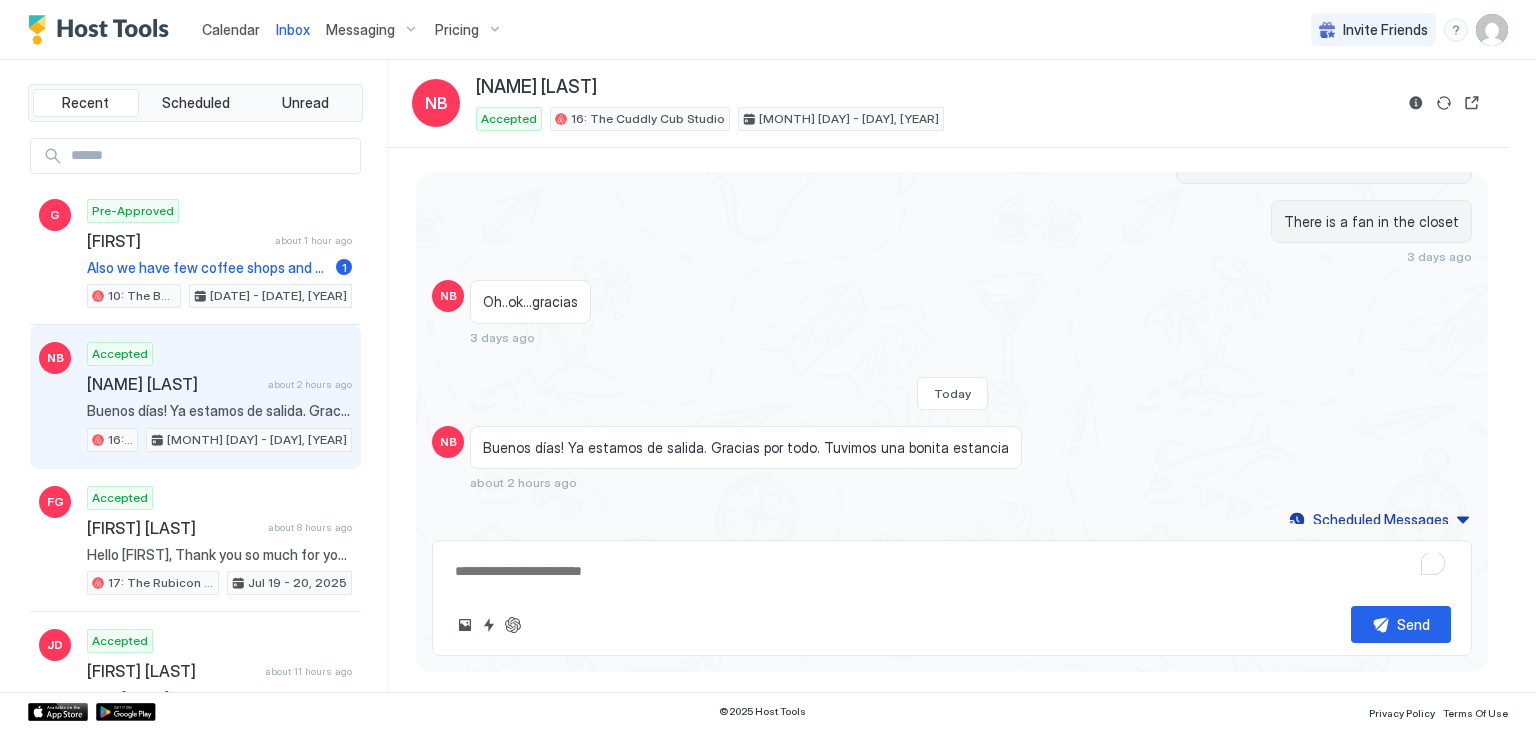 click on "Send" at bounding box center [952, 598] 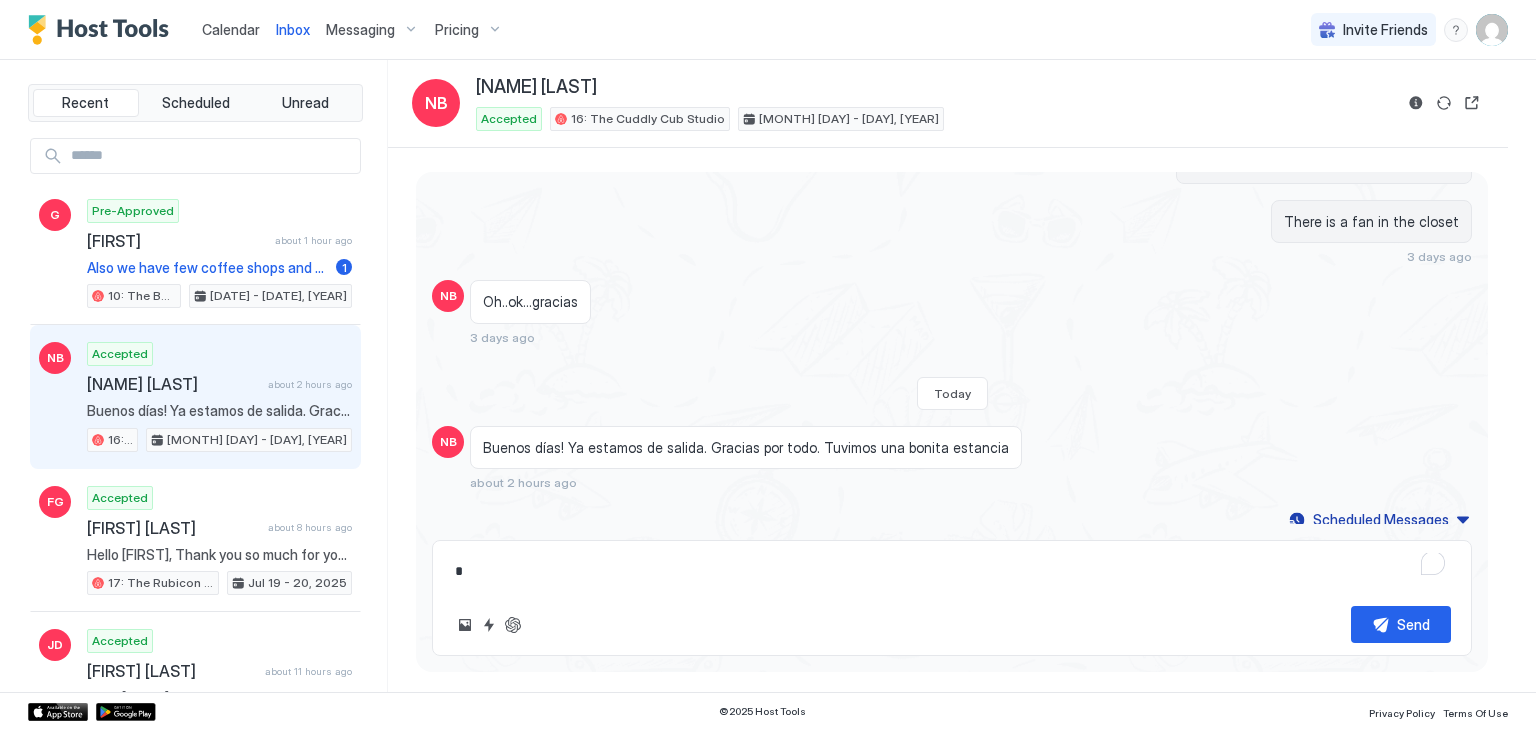 type on "*" 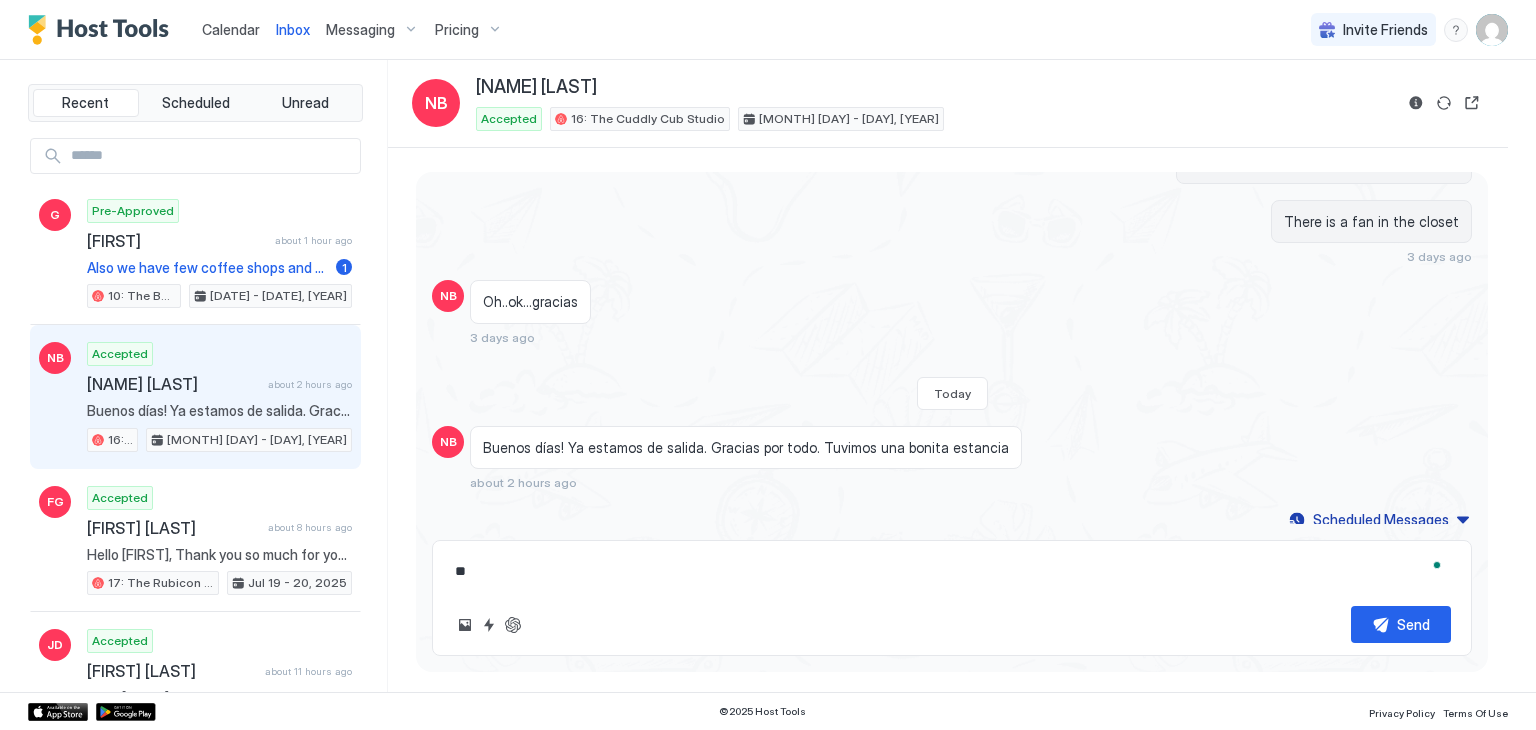 type on "*" 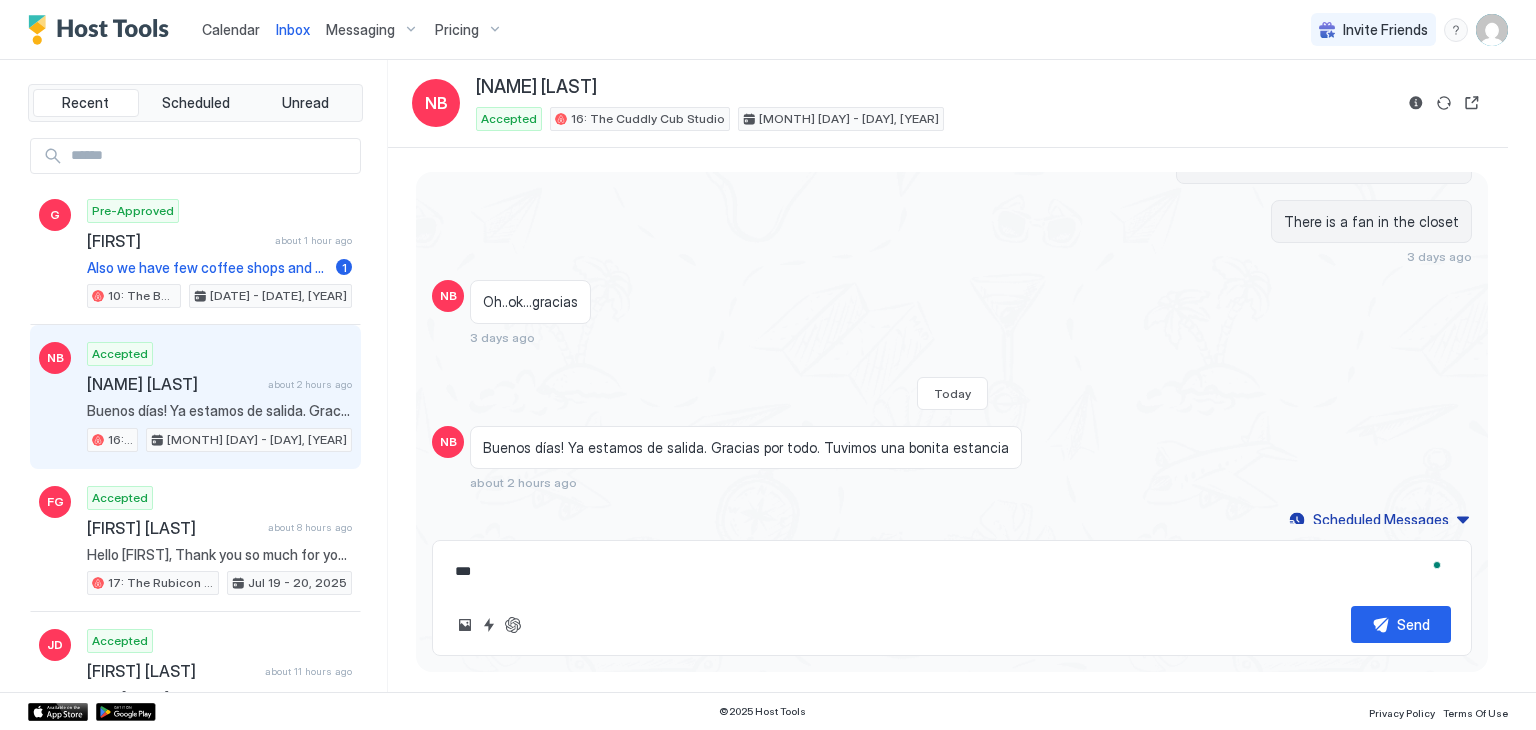 type on "*" 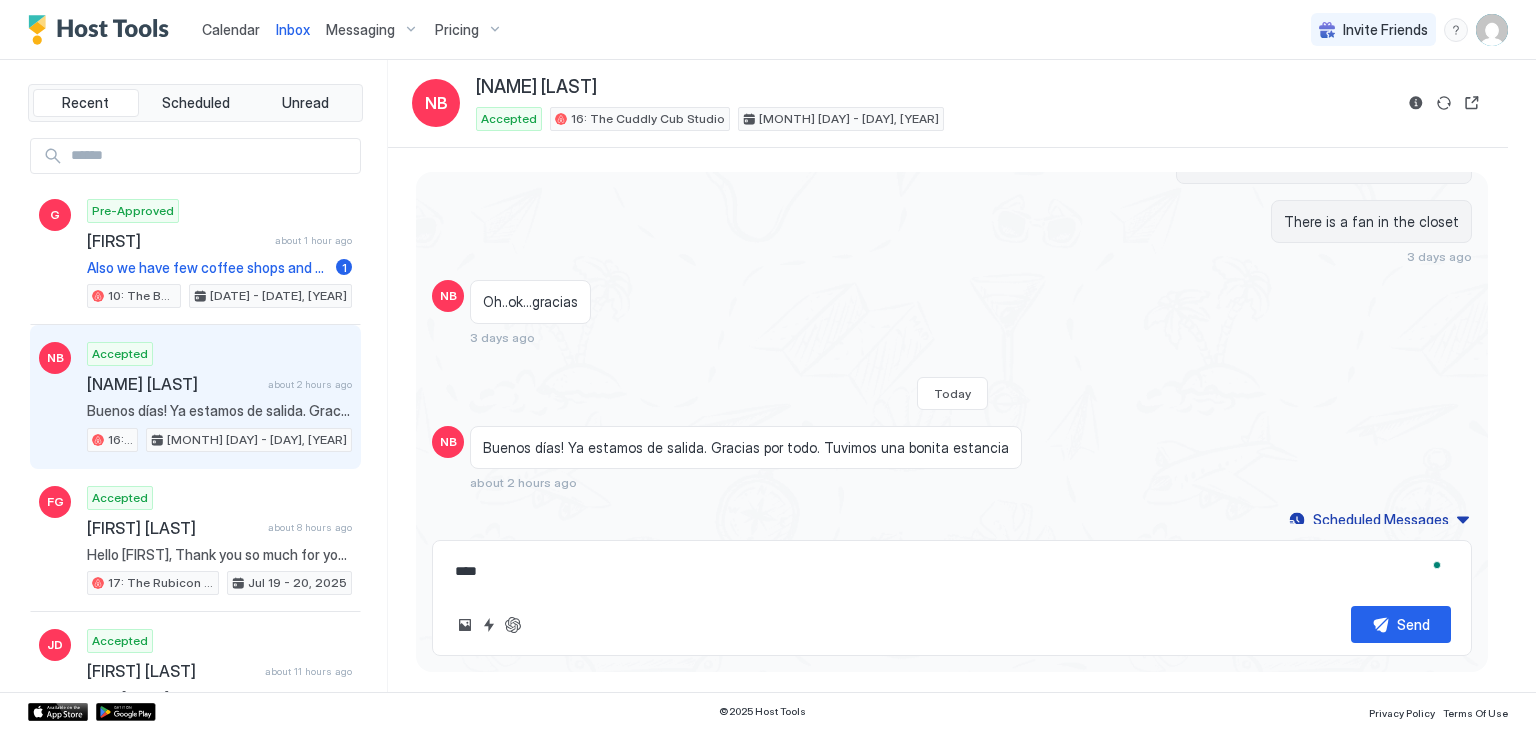 type on "*" 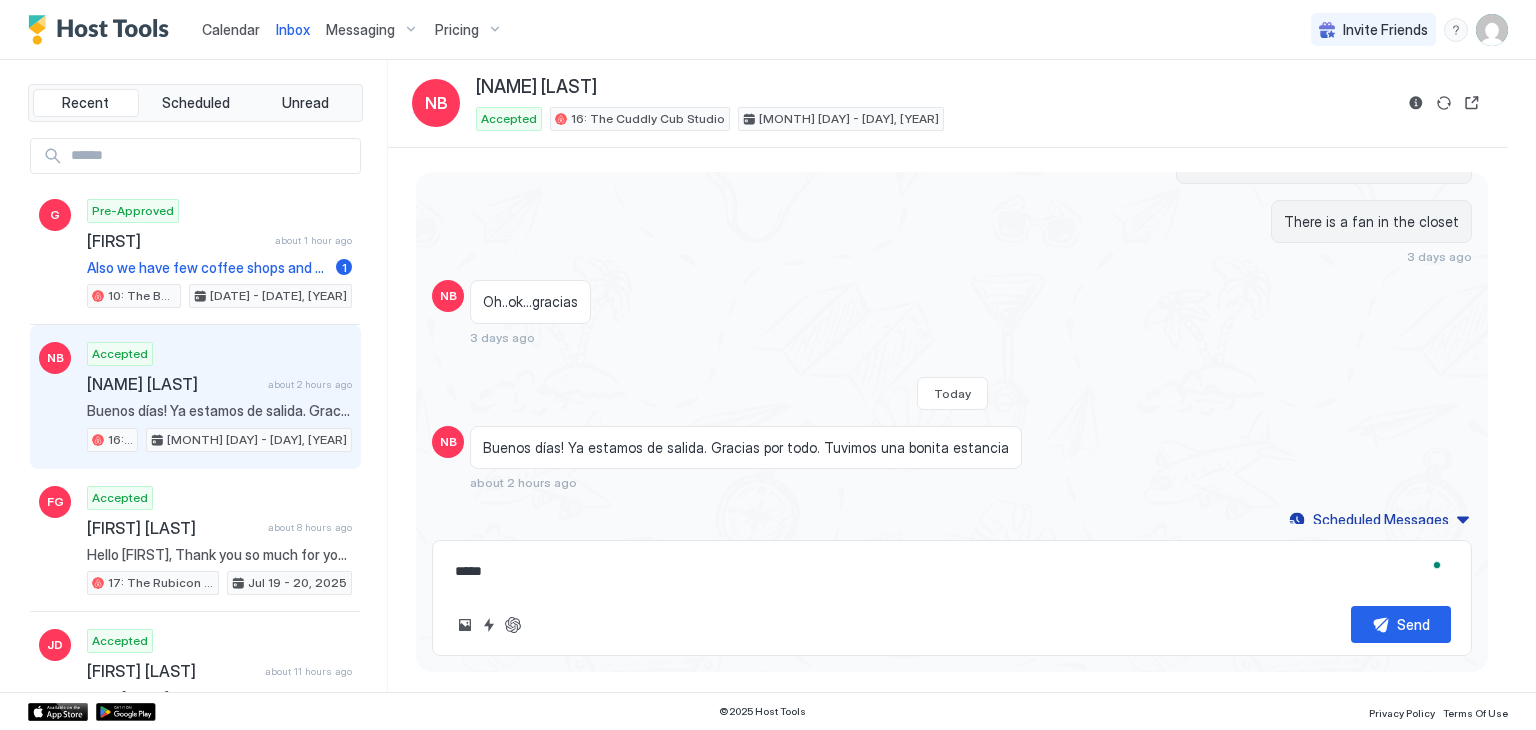 type on "*" 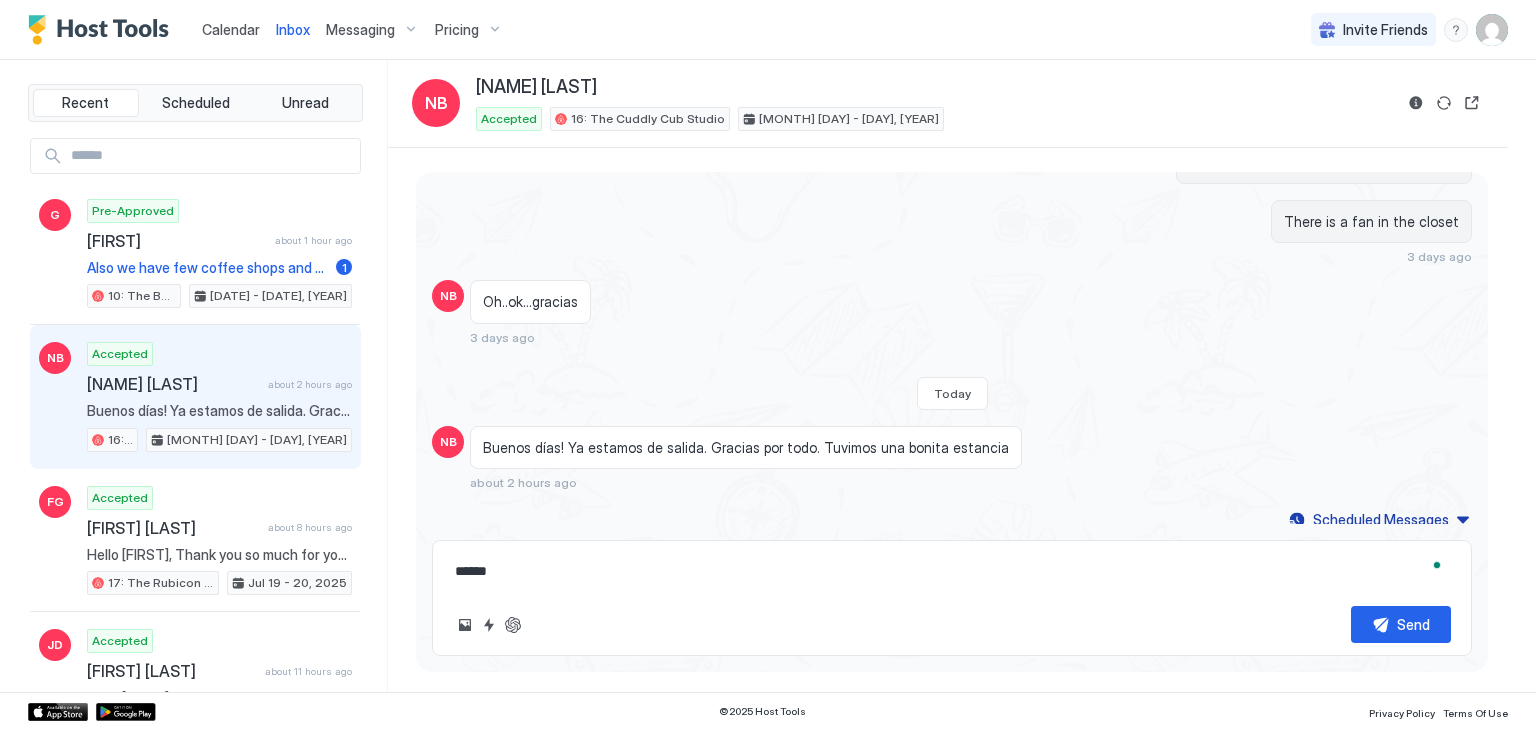 type on "*" 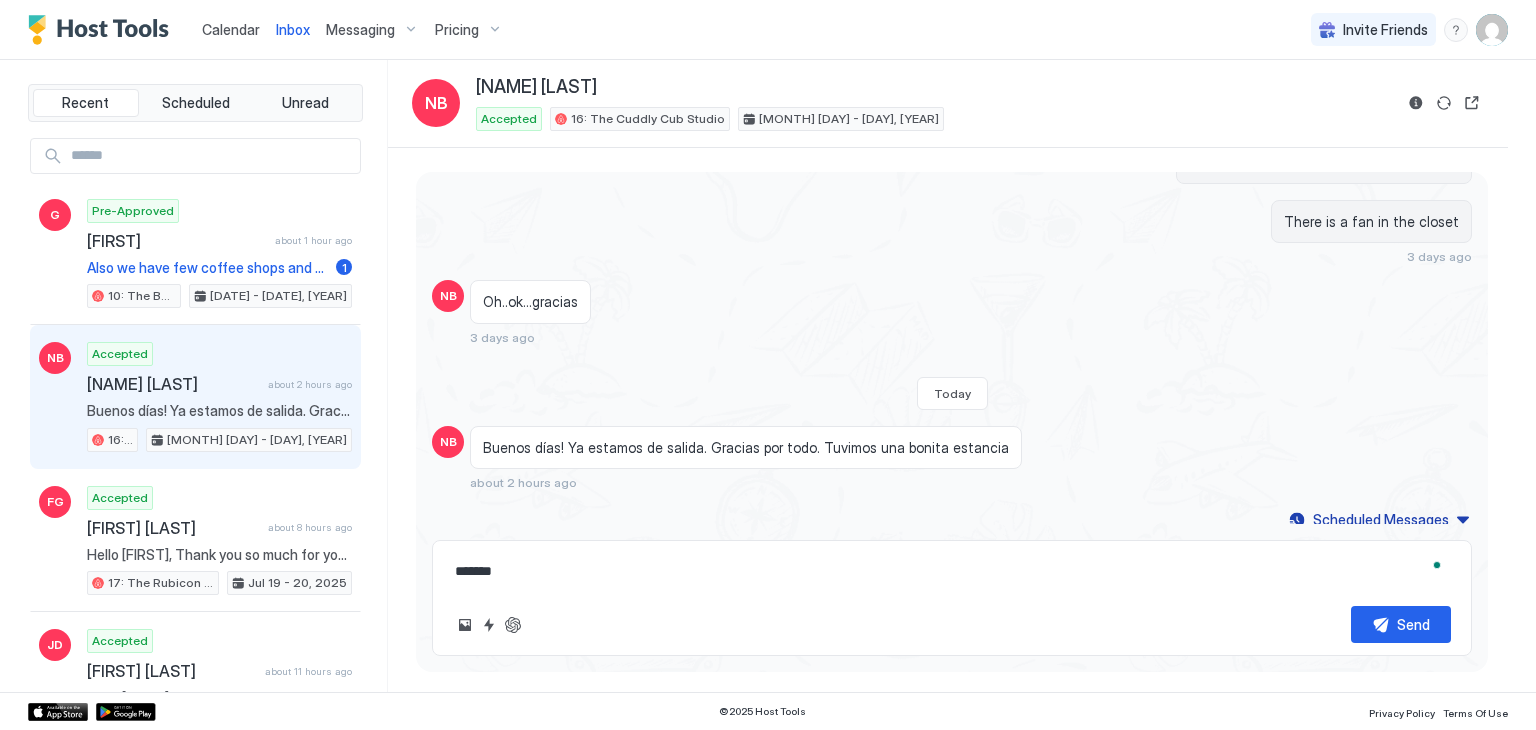 type on "*" 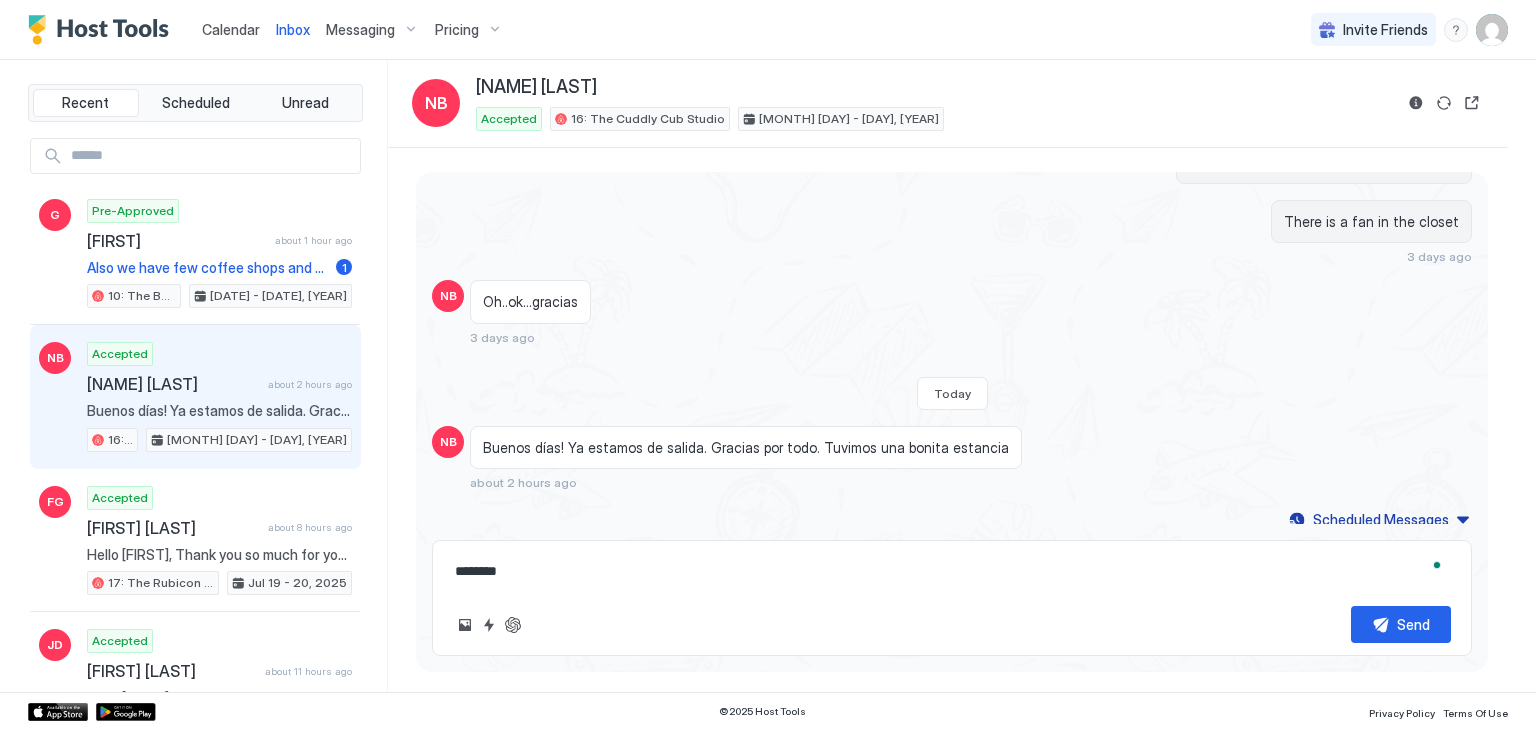 type on "*" 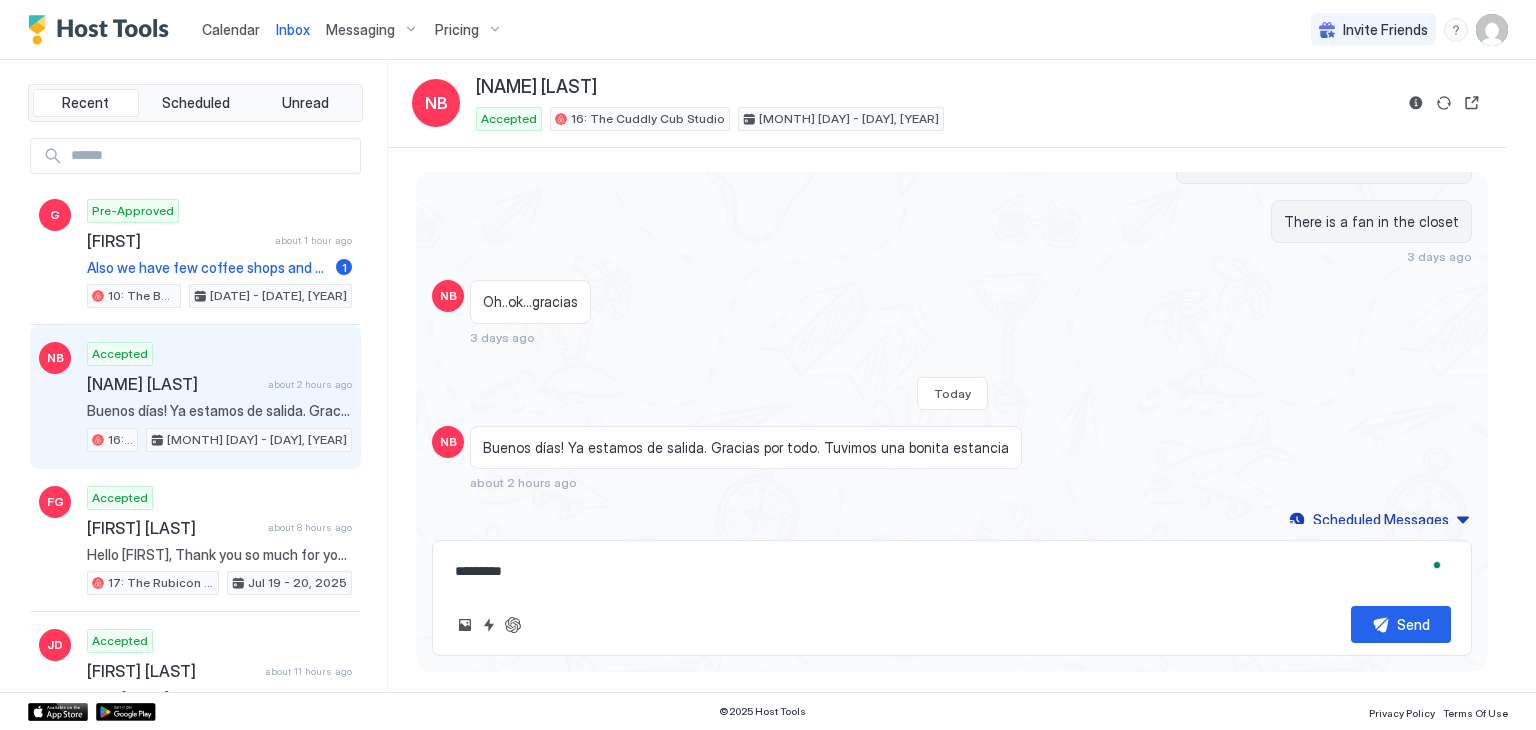 type on "*" 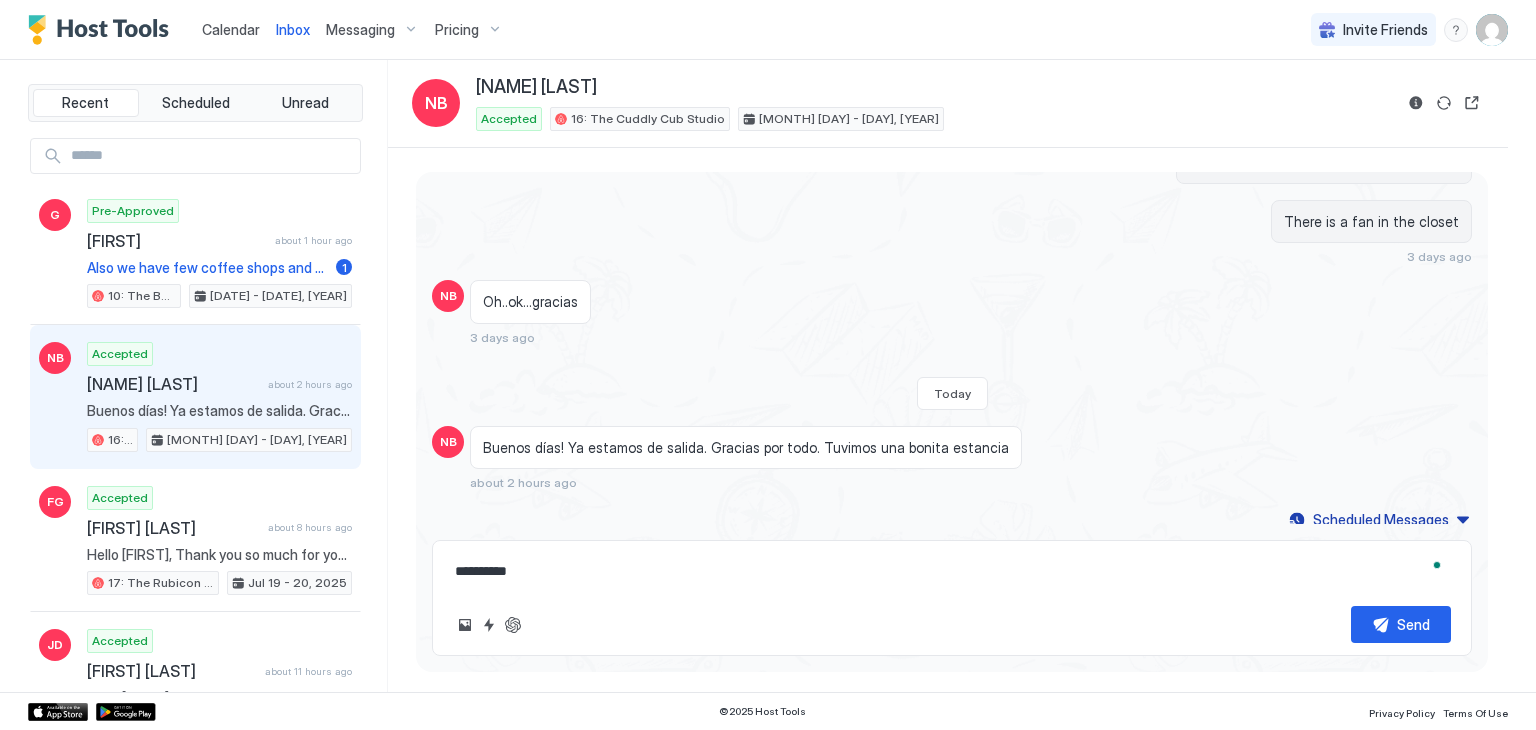 type on "*" 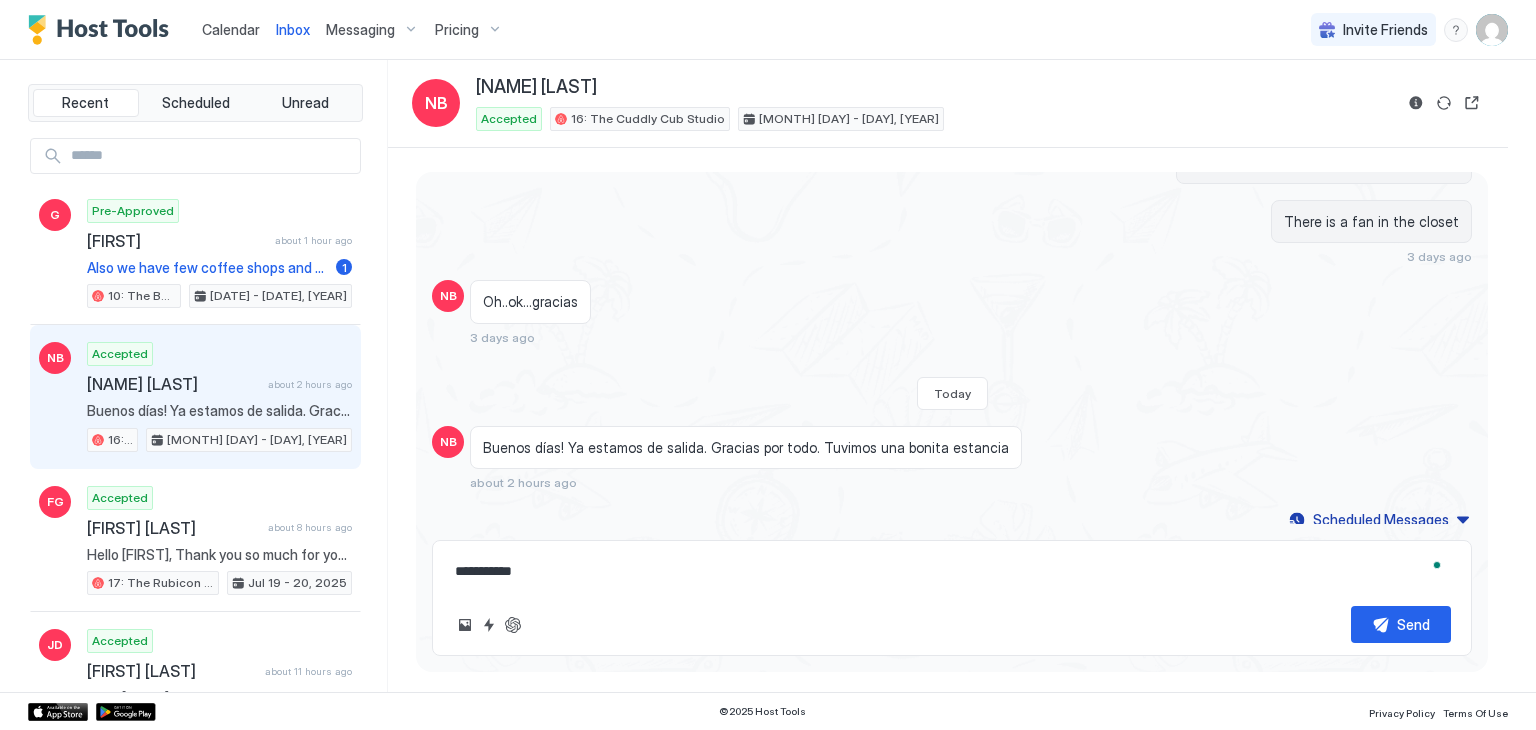 type on "*" 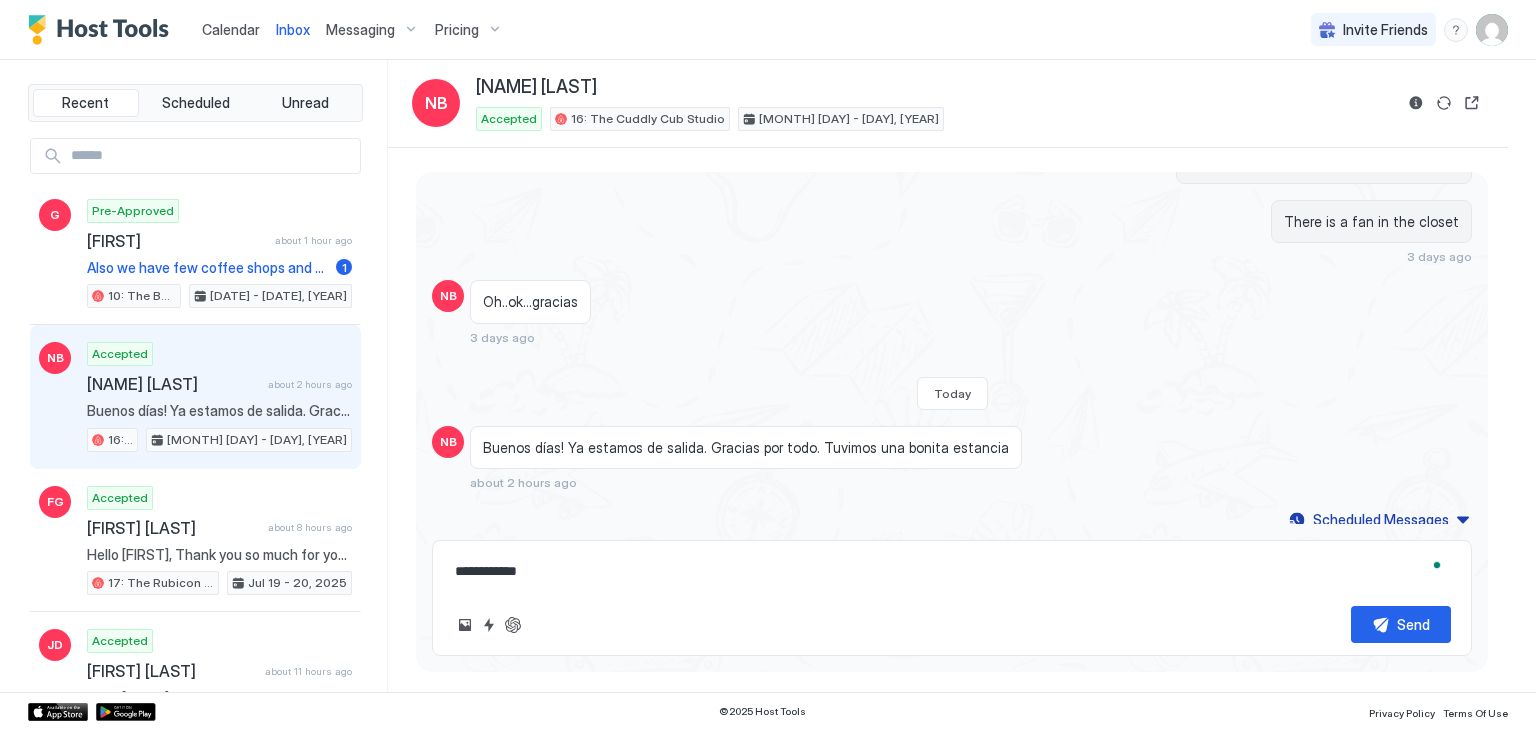 type on "*" 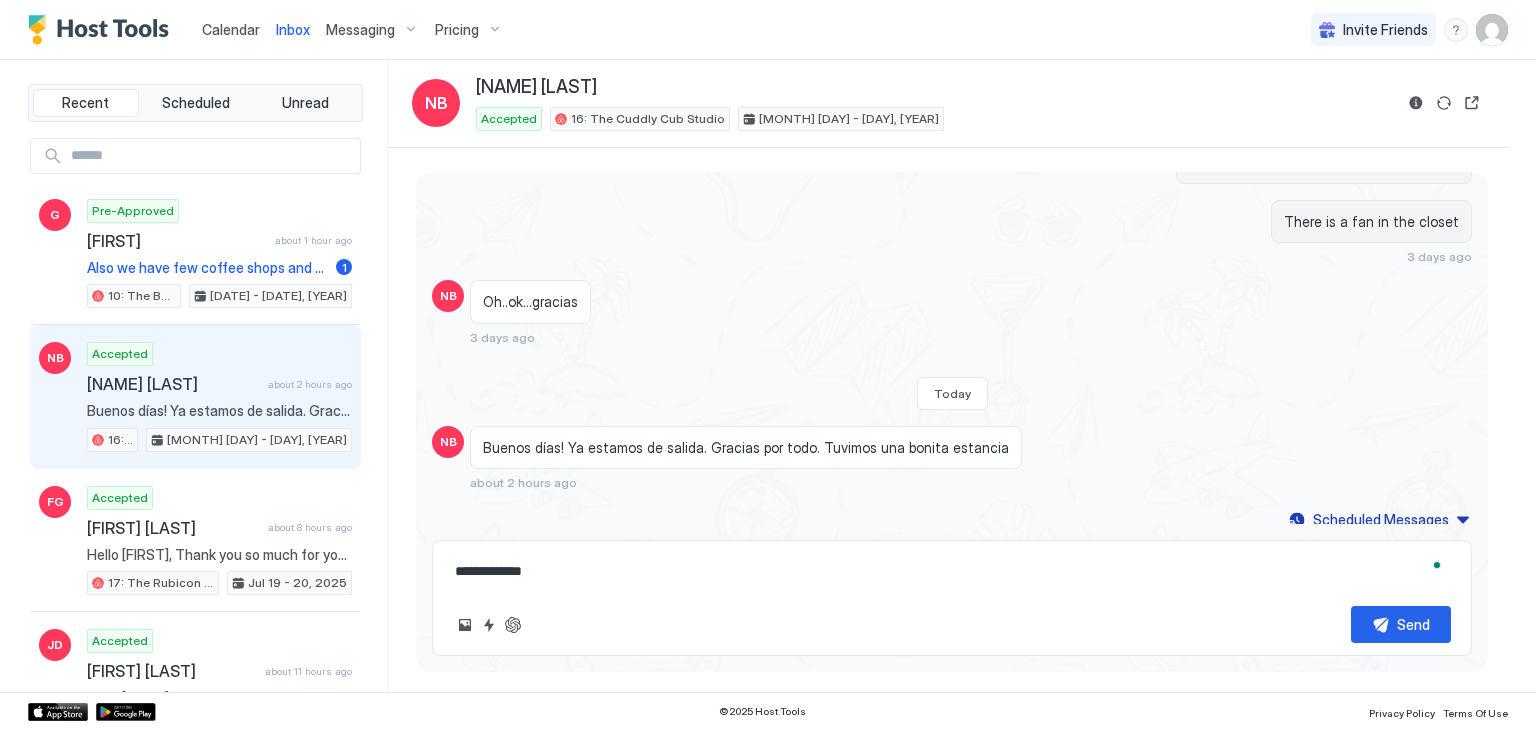 type on "*" 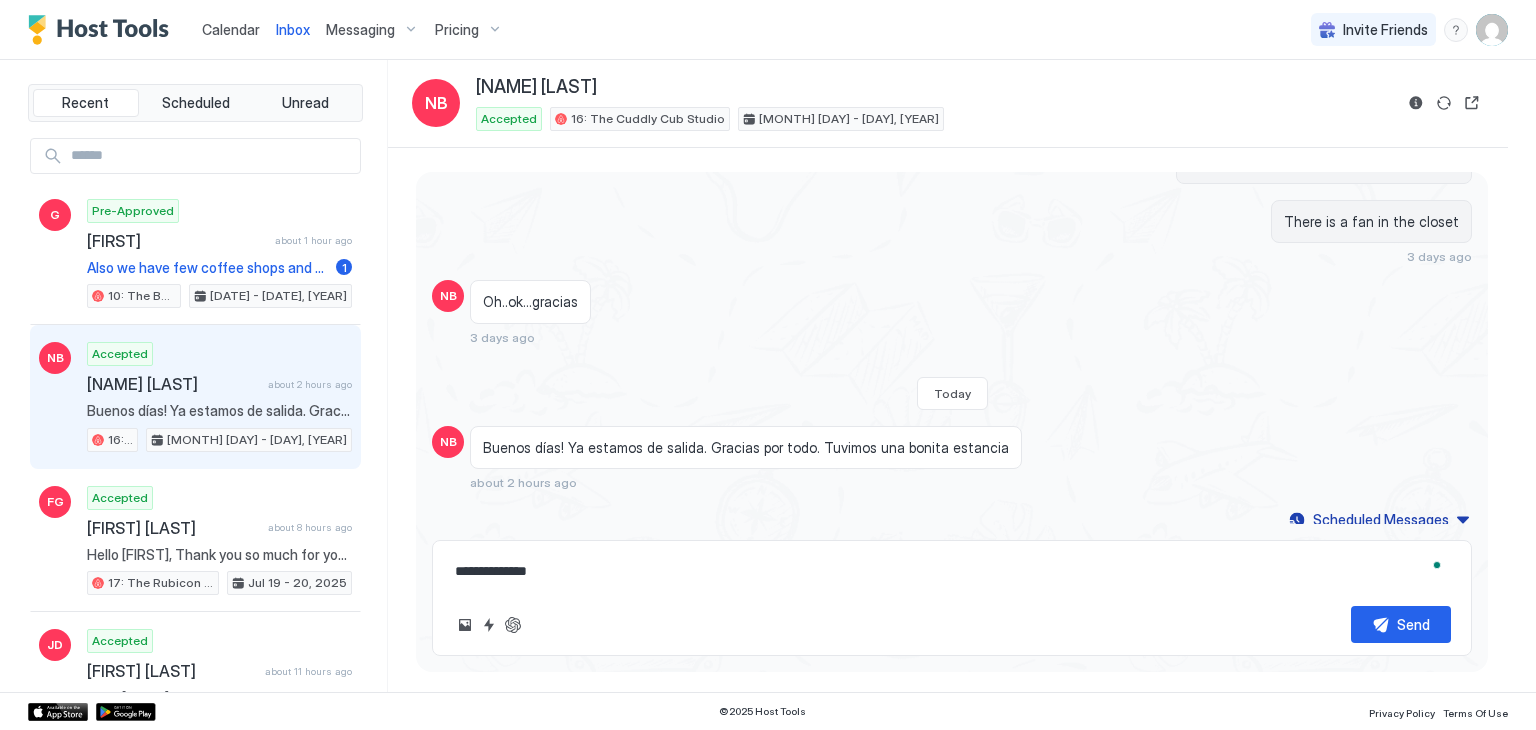 type on "*" 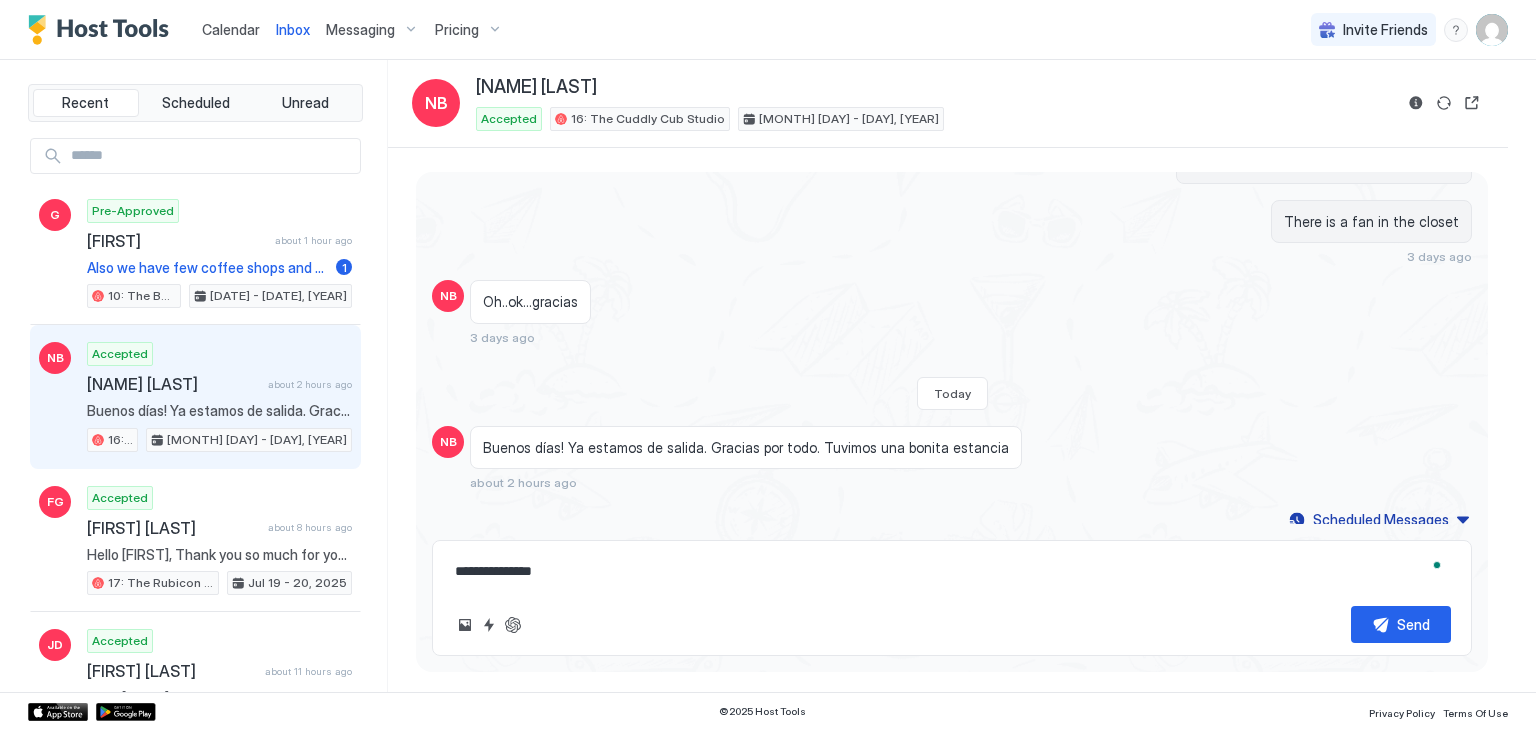 paste on "**********" 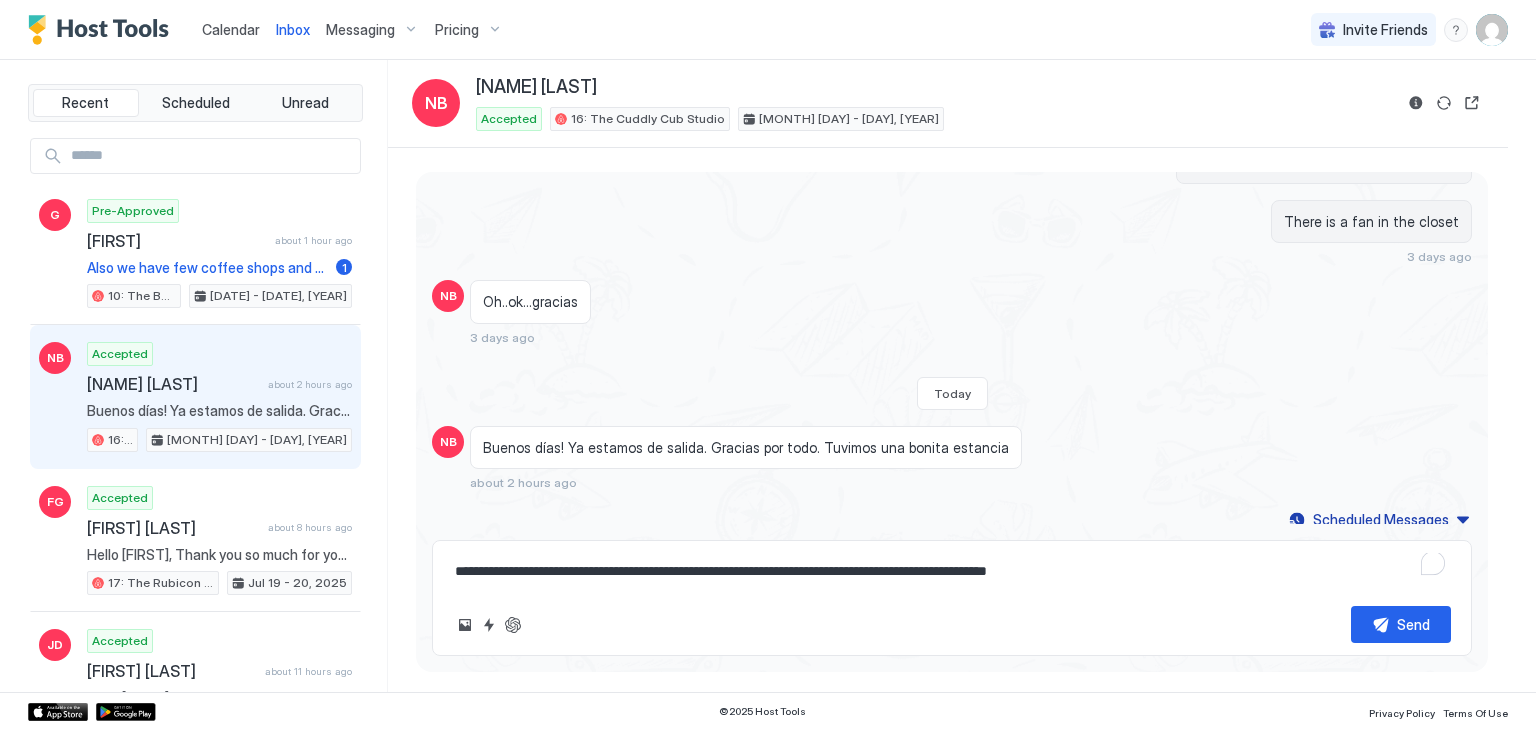 click on "**********" at bounding box center (952, 571) 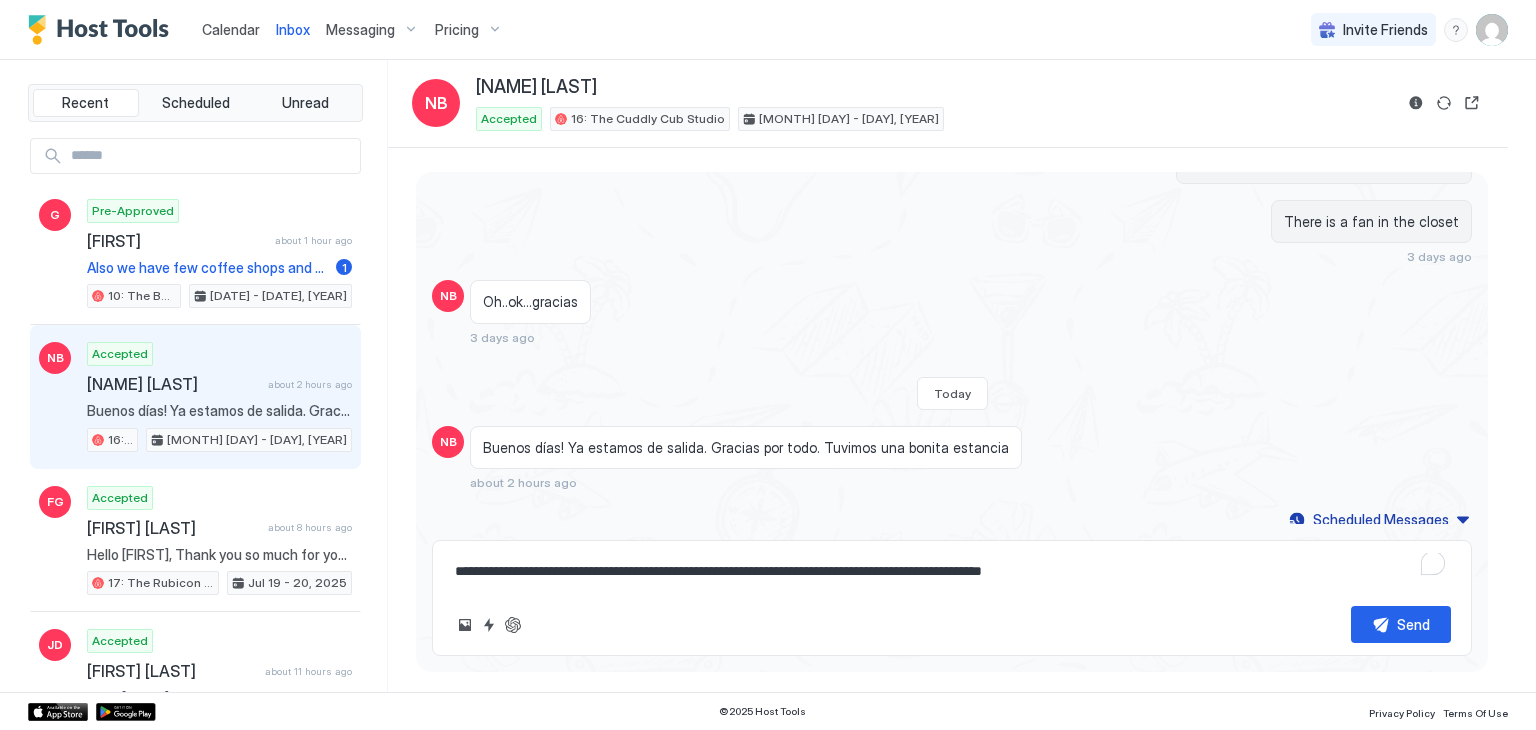 type on "*" 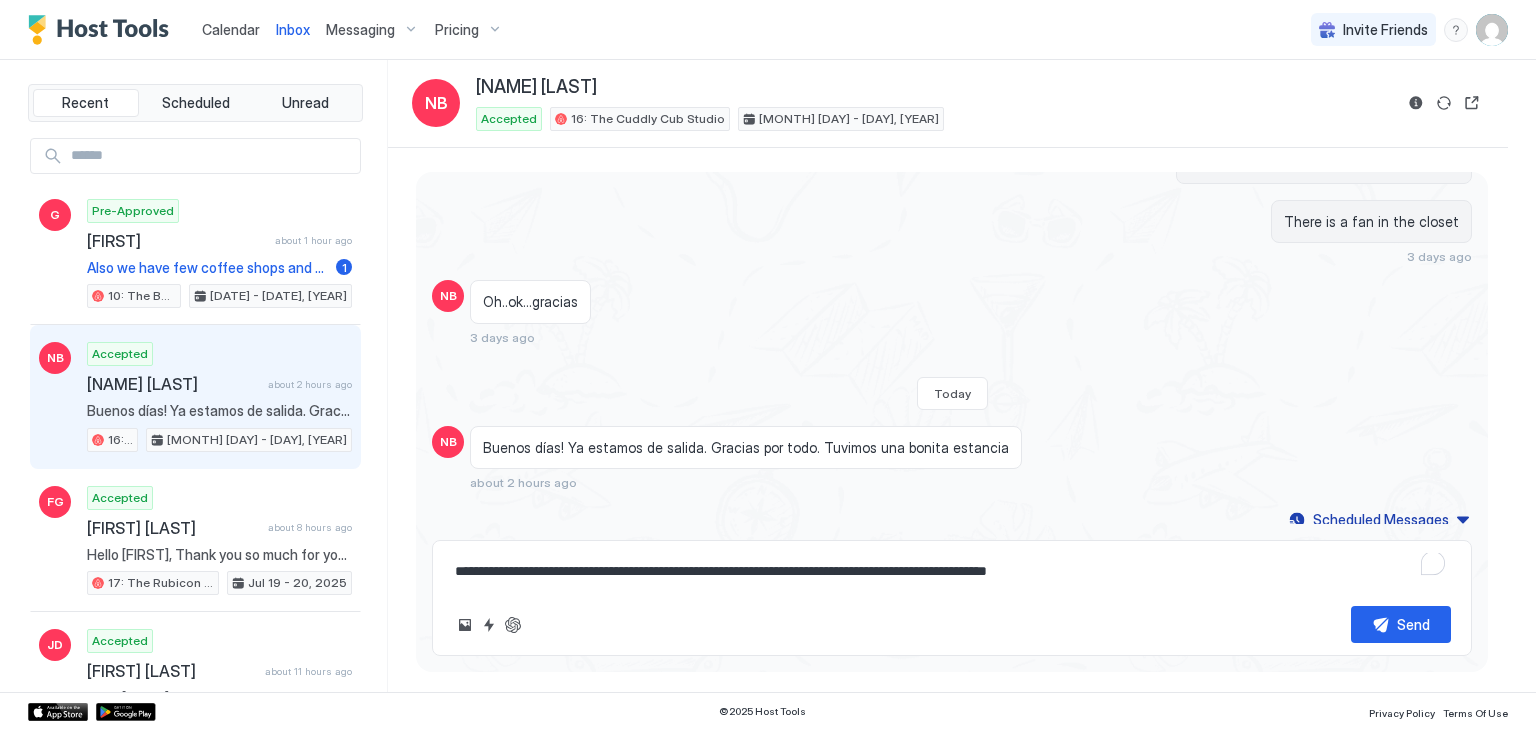 click on "**********" at bounding box center [952, 571] 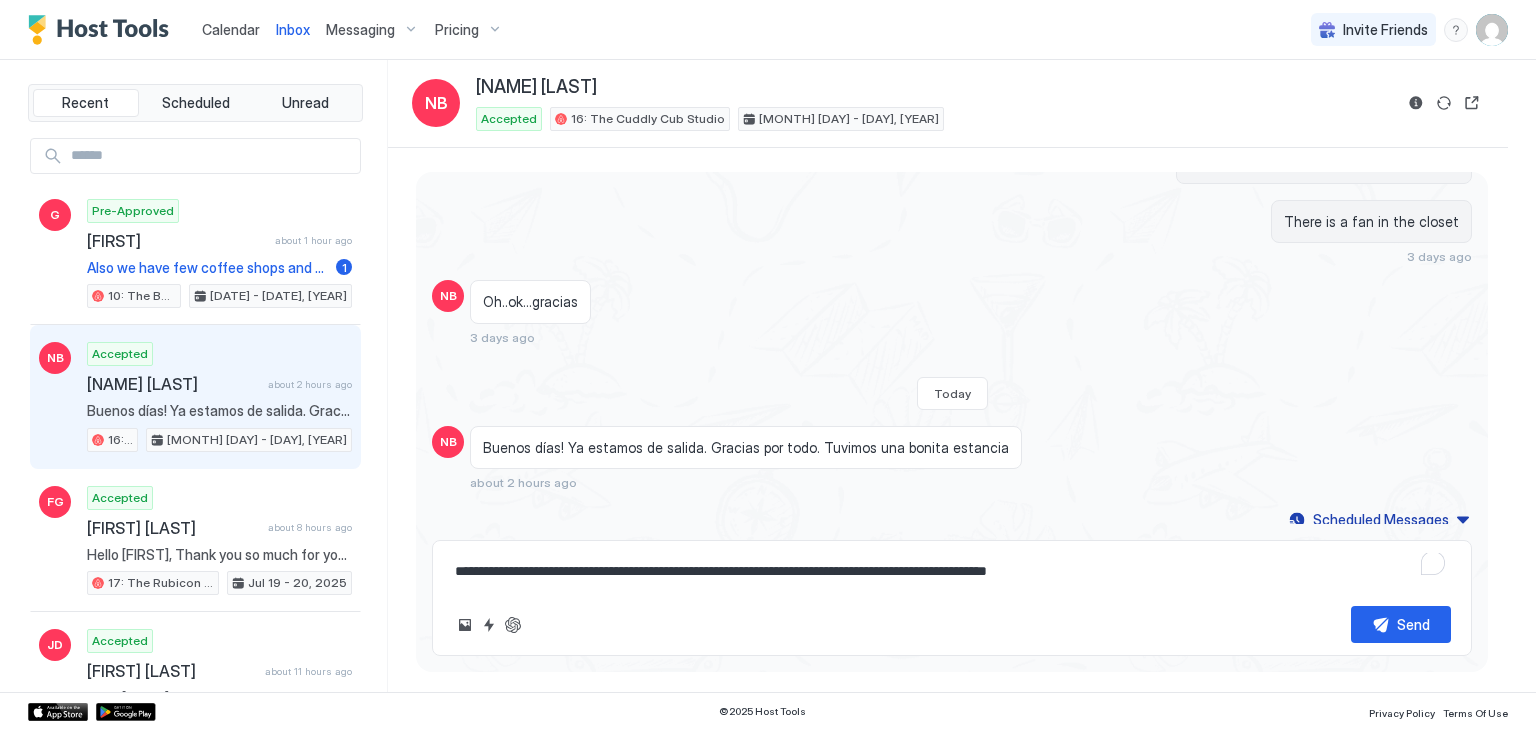 click on "**********" at bounding box center (952, 571) 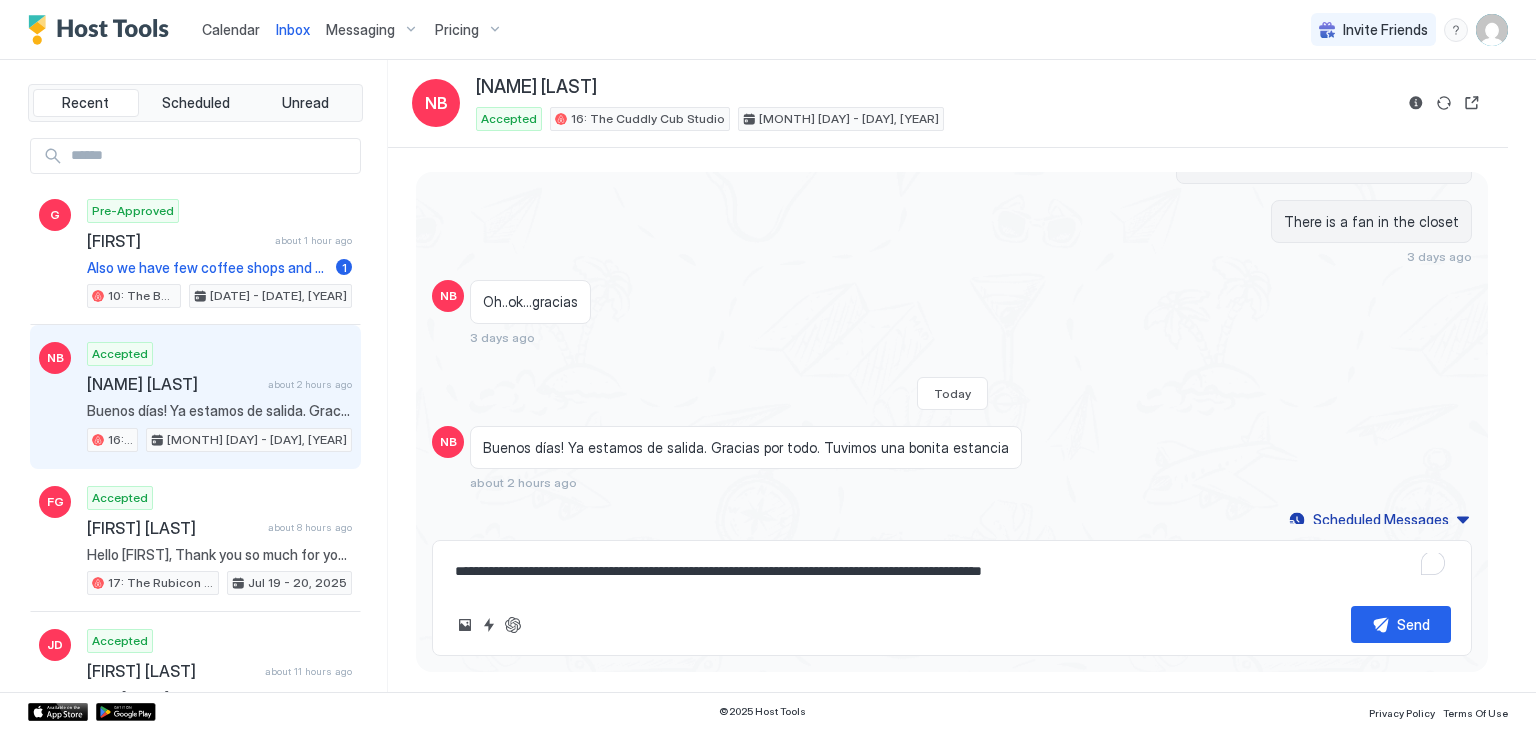 type on "*" 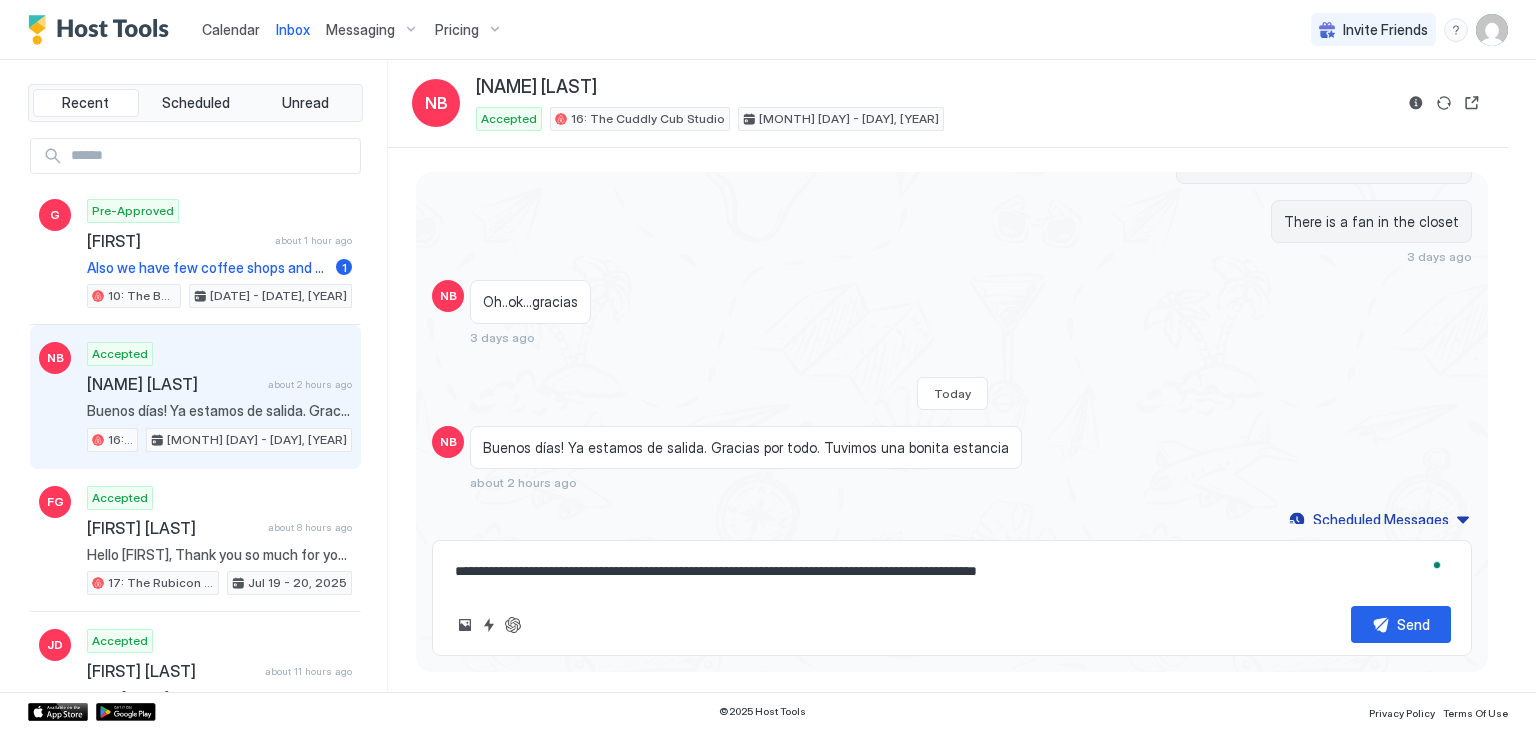 type on "*" 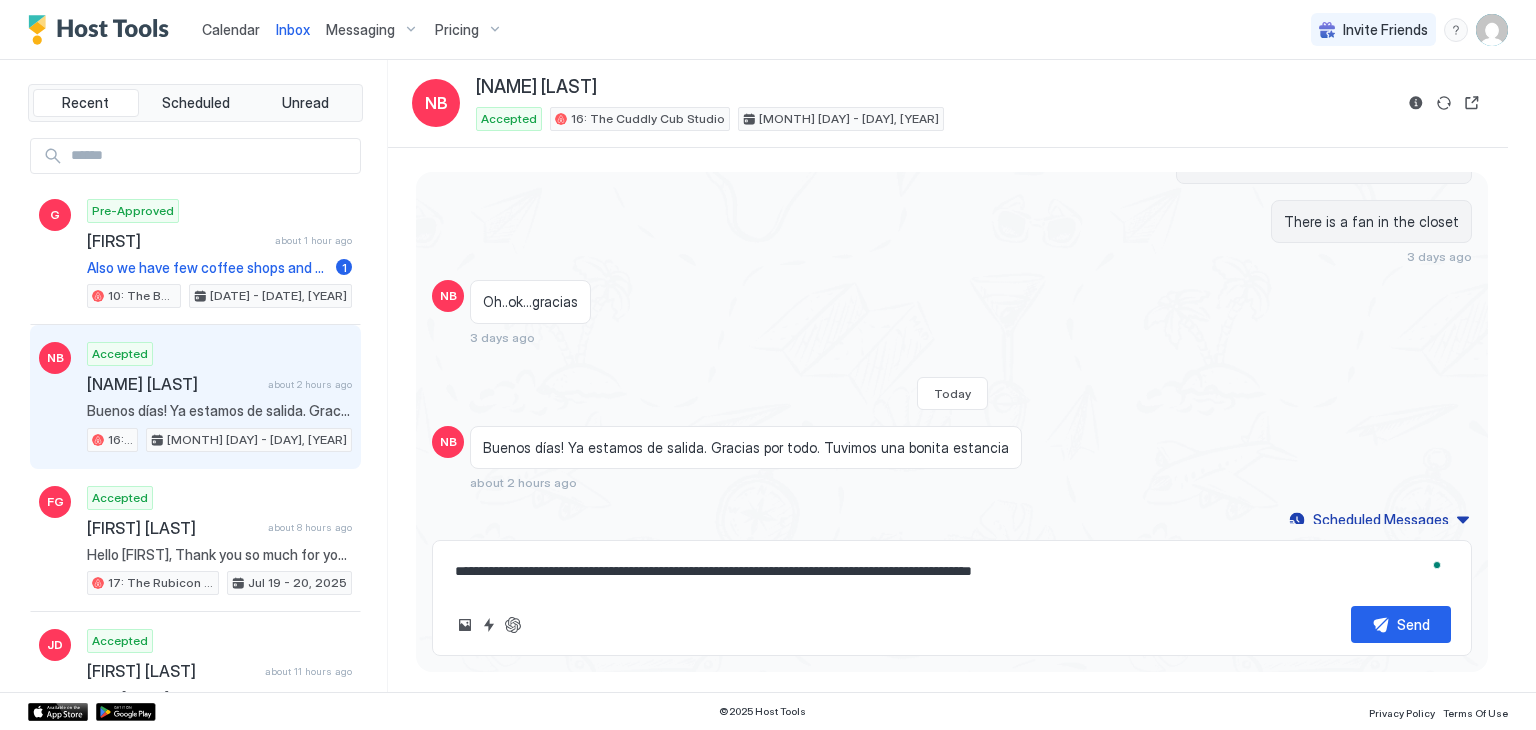 type on "*" 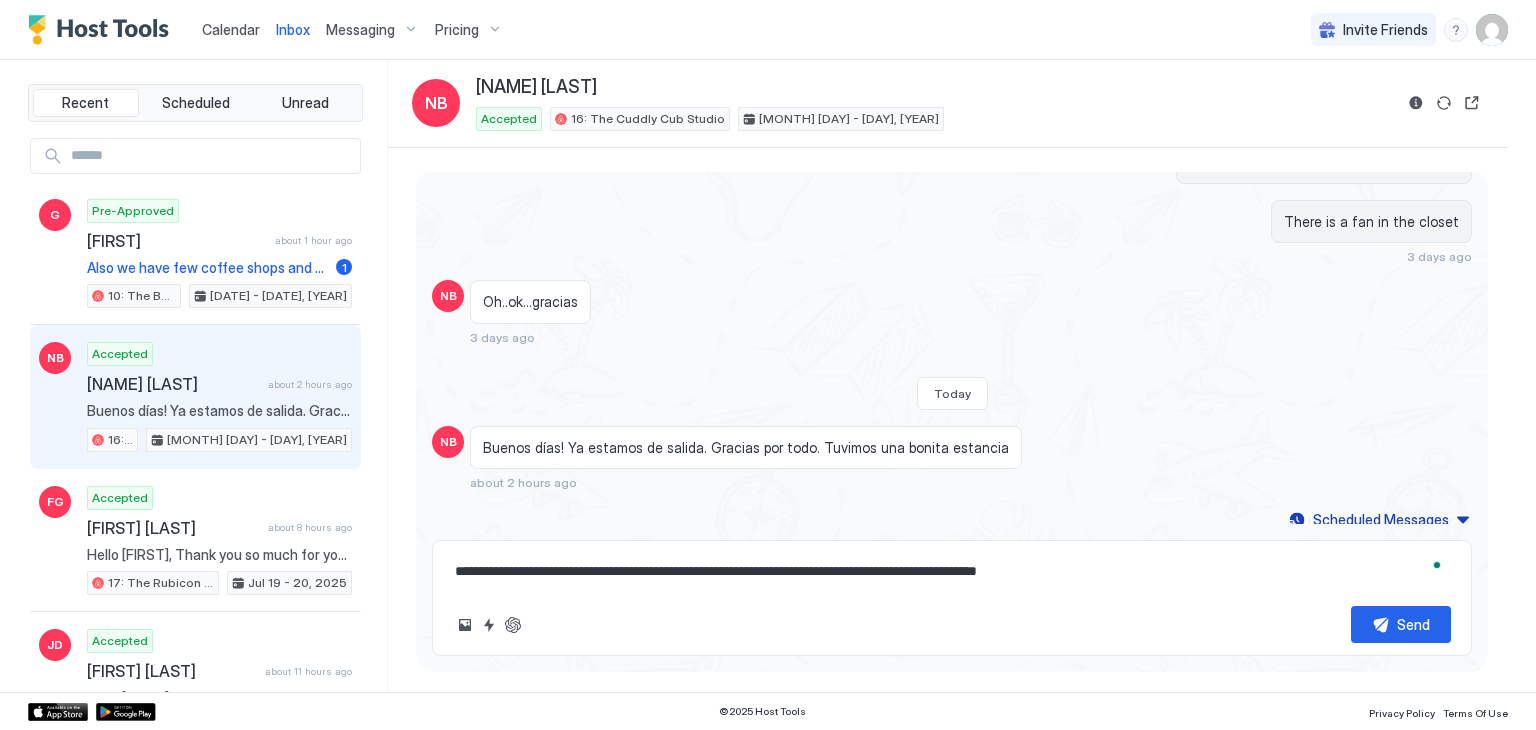 type on "*" 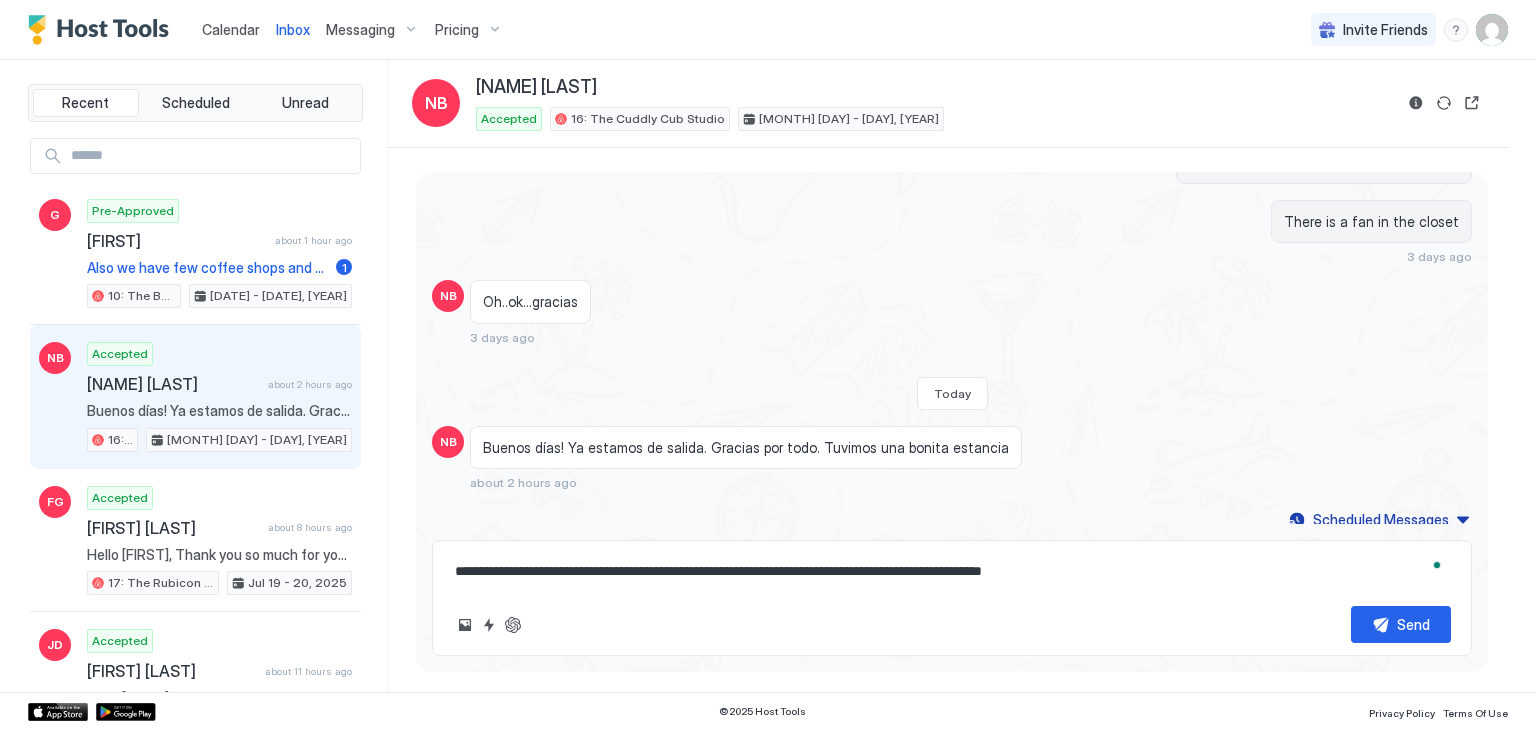 type on "*" 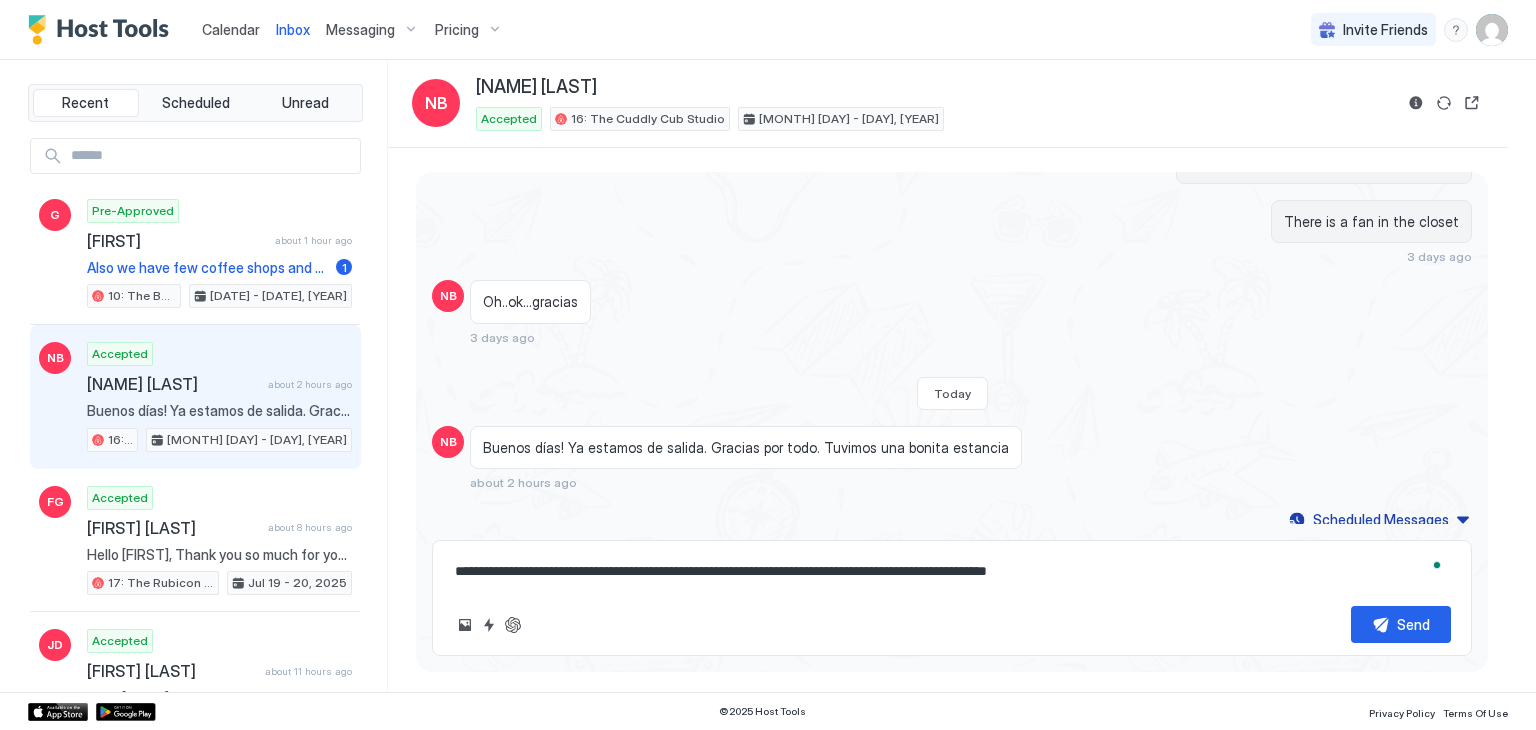 type on "*" 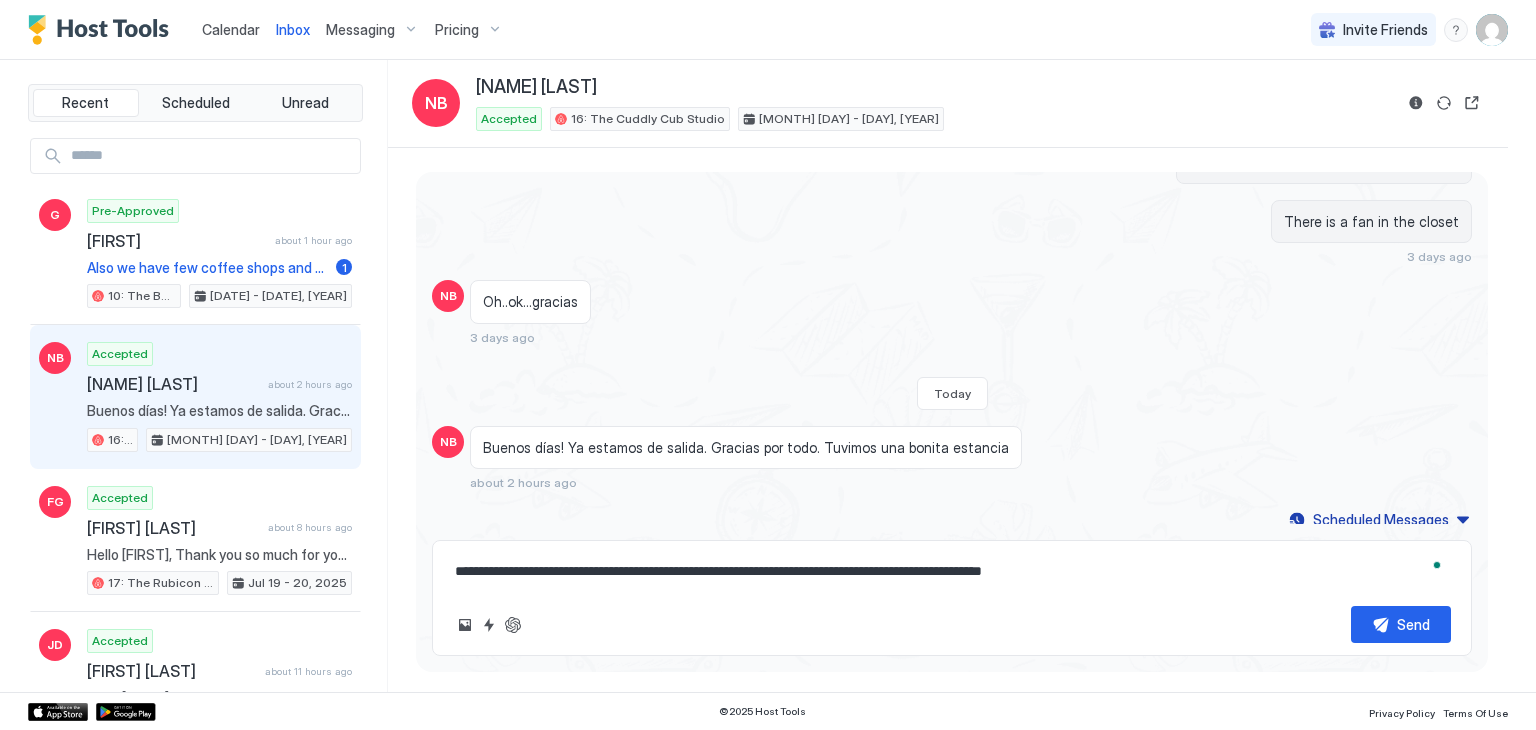 type on "*" 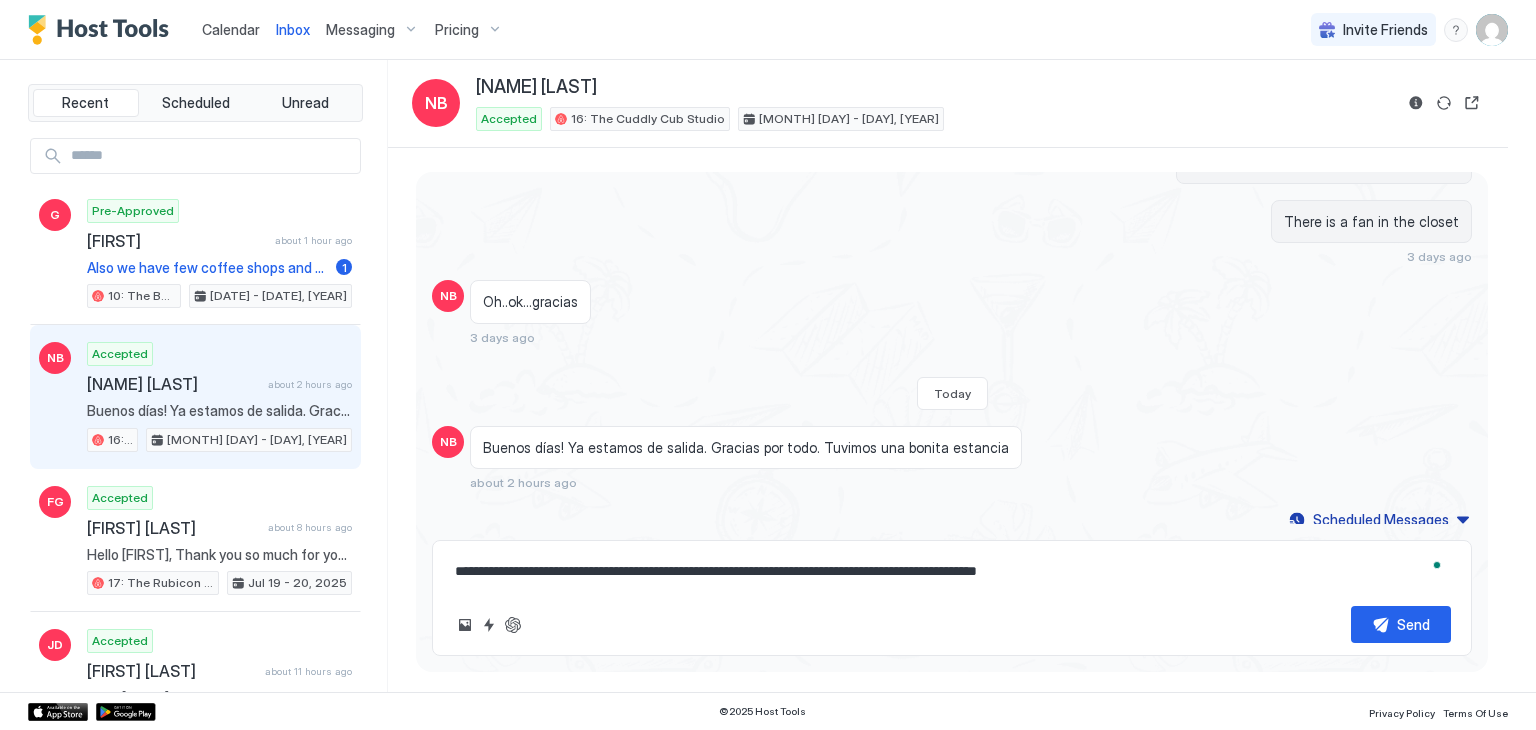 type on "*" 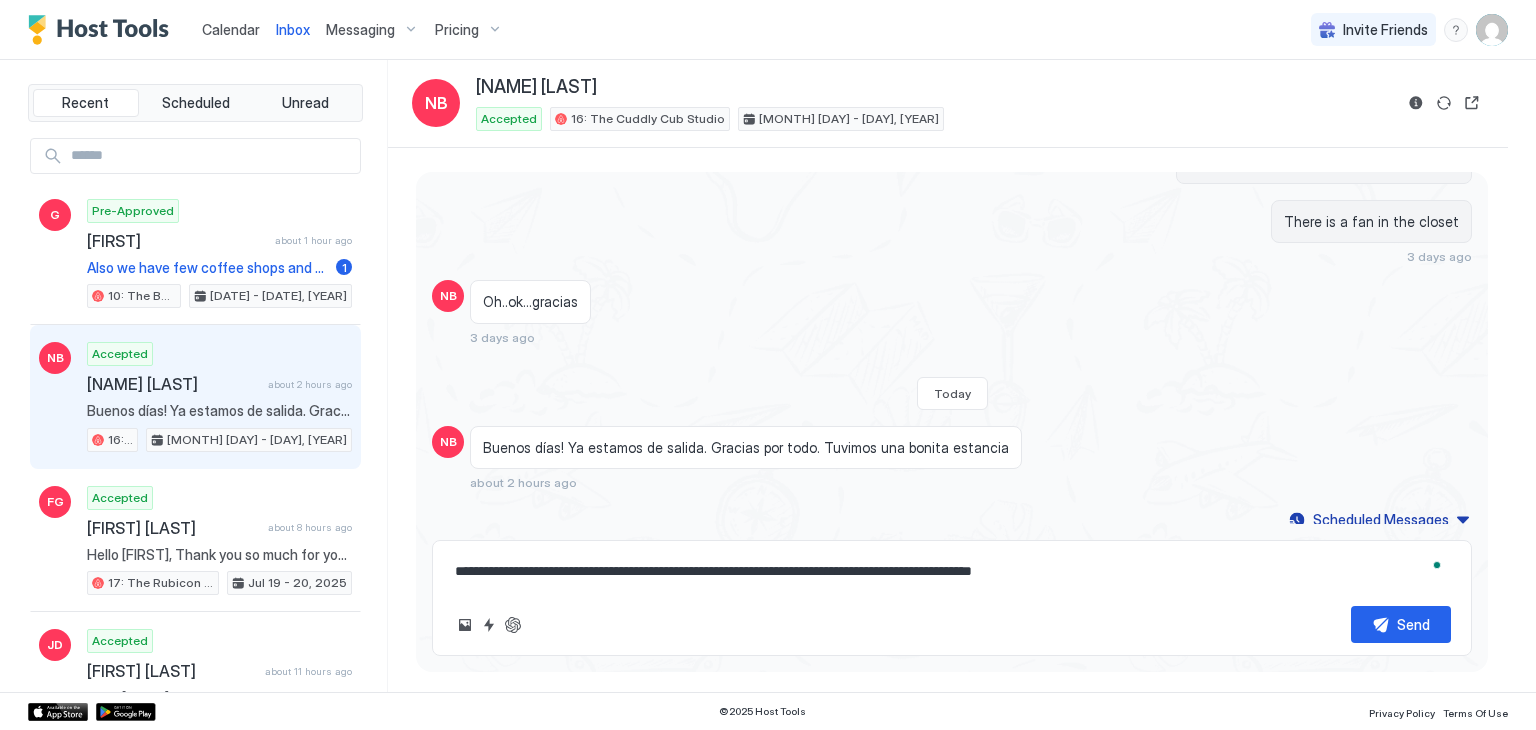 type on "*" 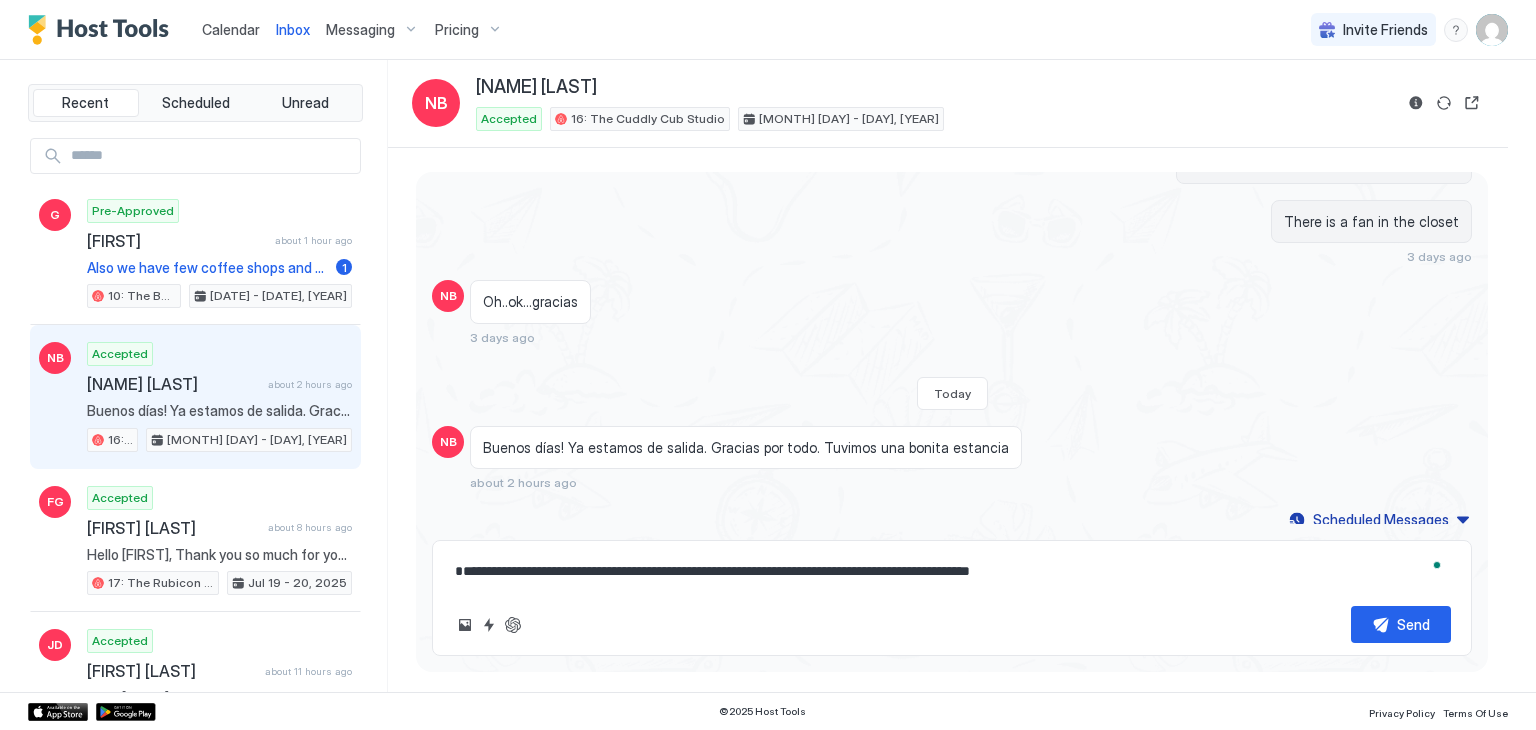 type on "*" 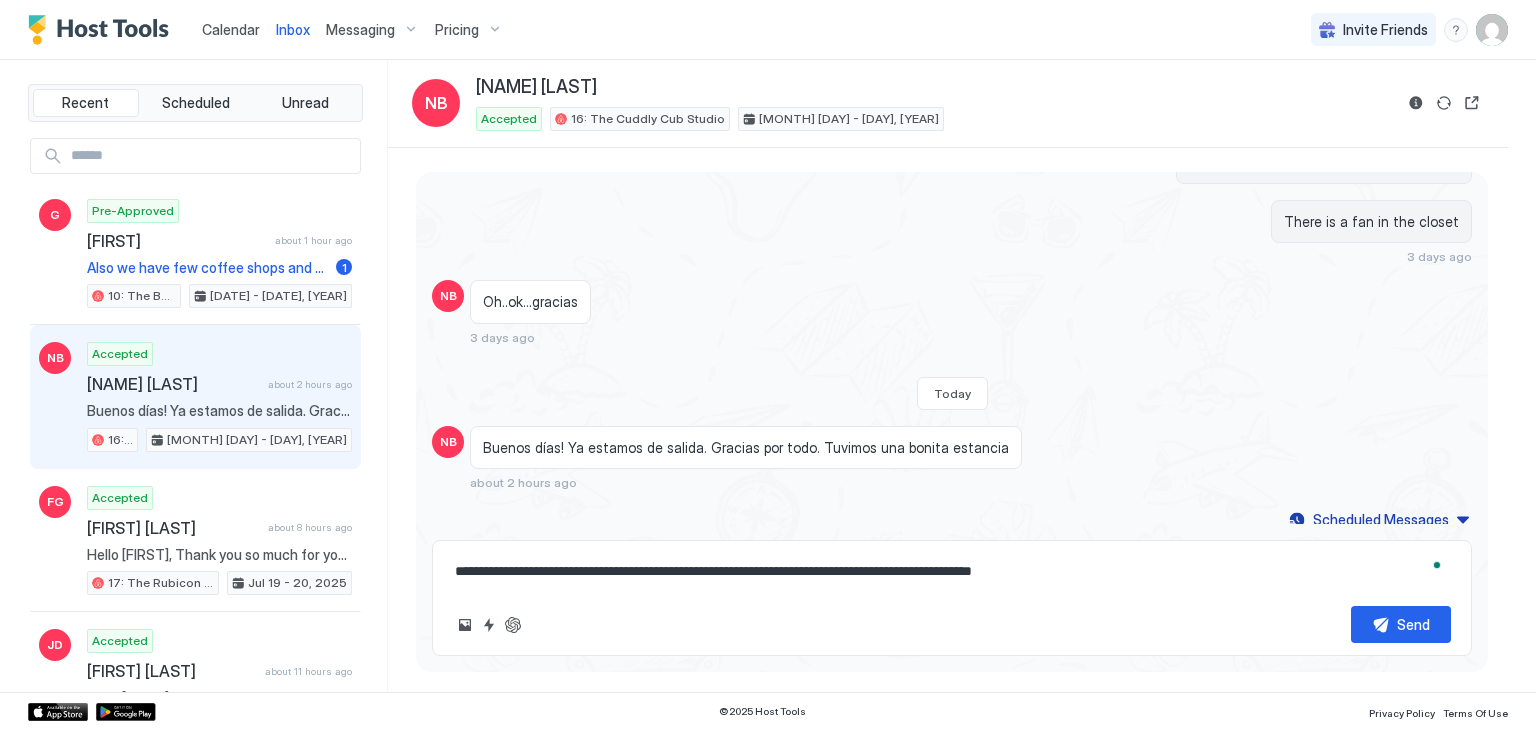 type on "*" 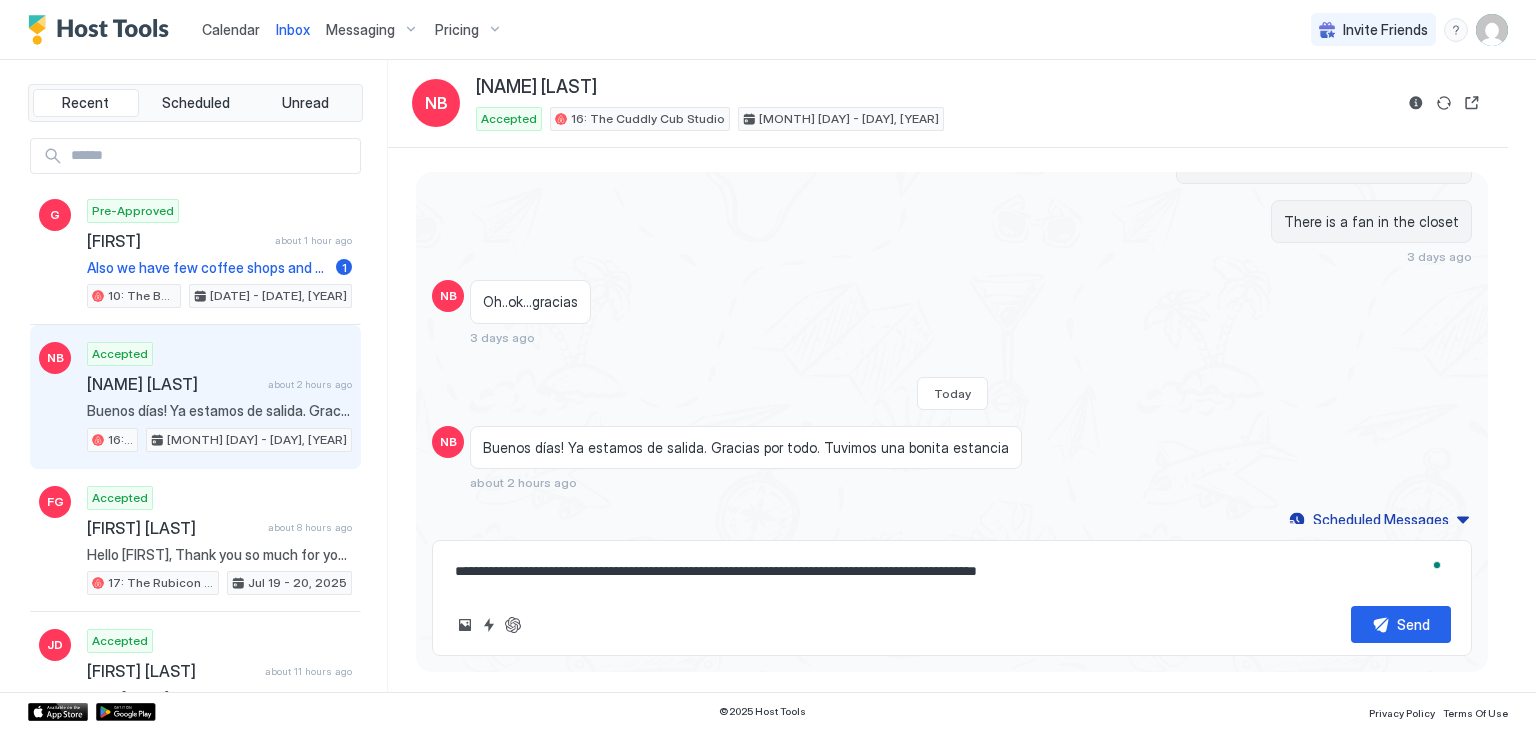 type on "*" 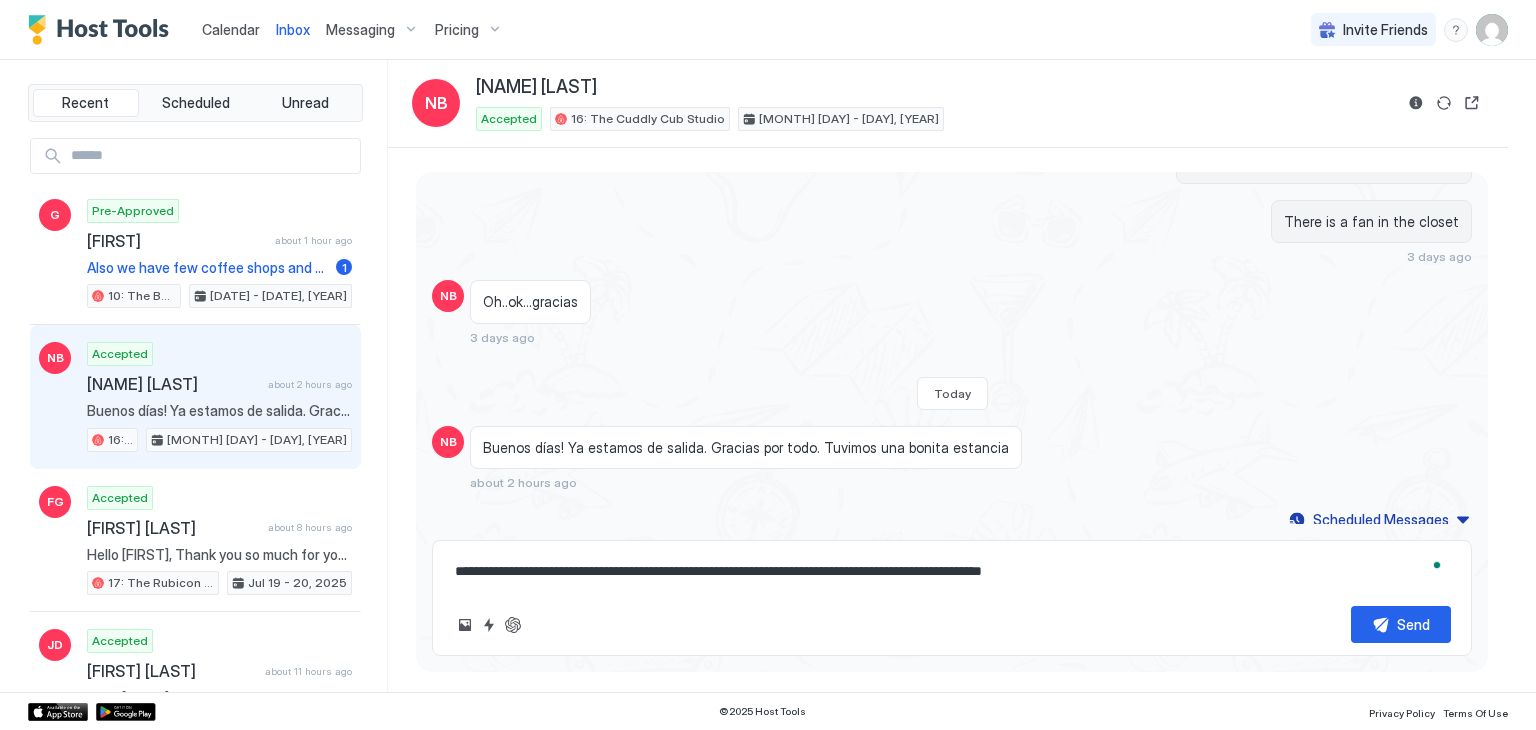 type on "*" 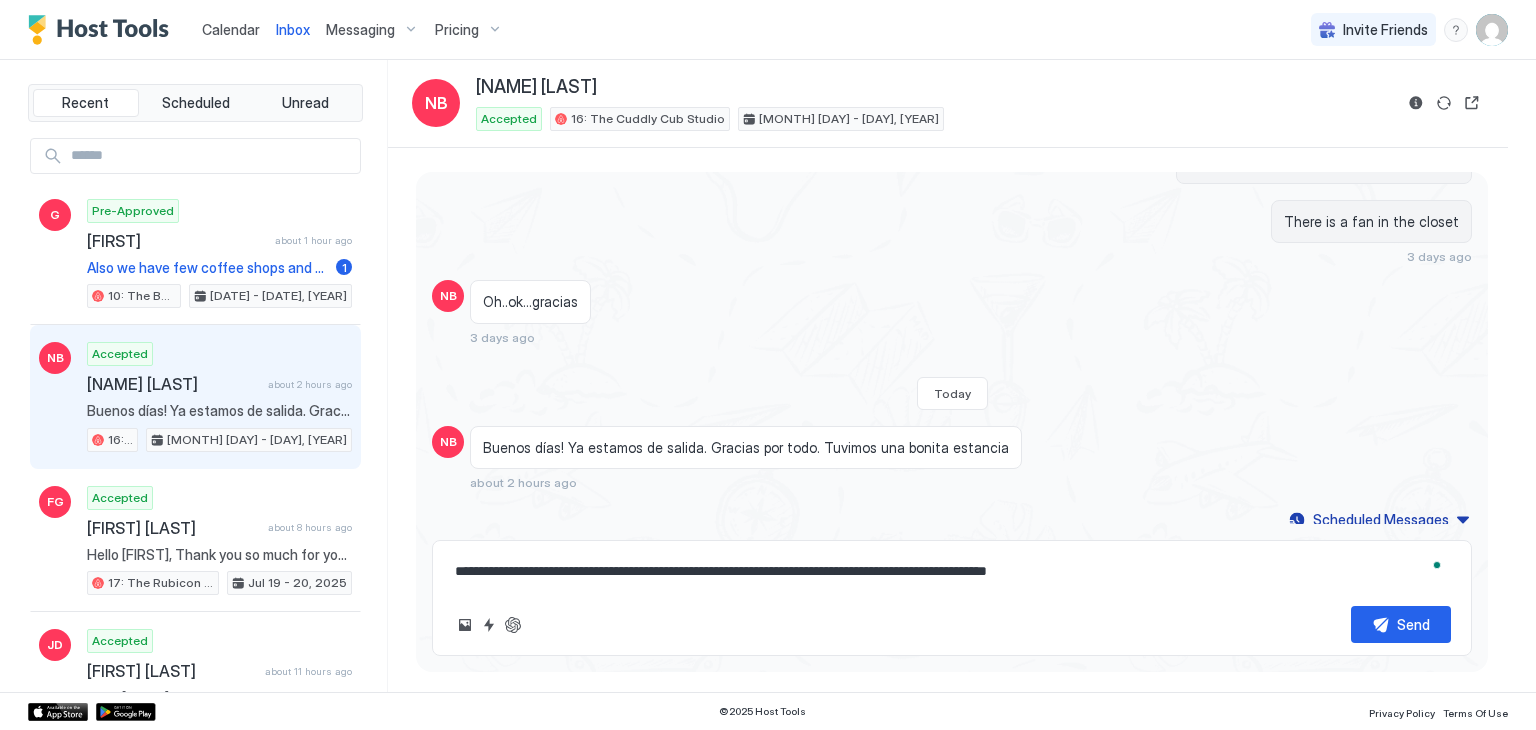 type on "*" 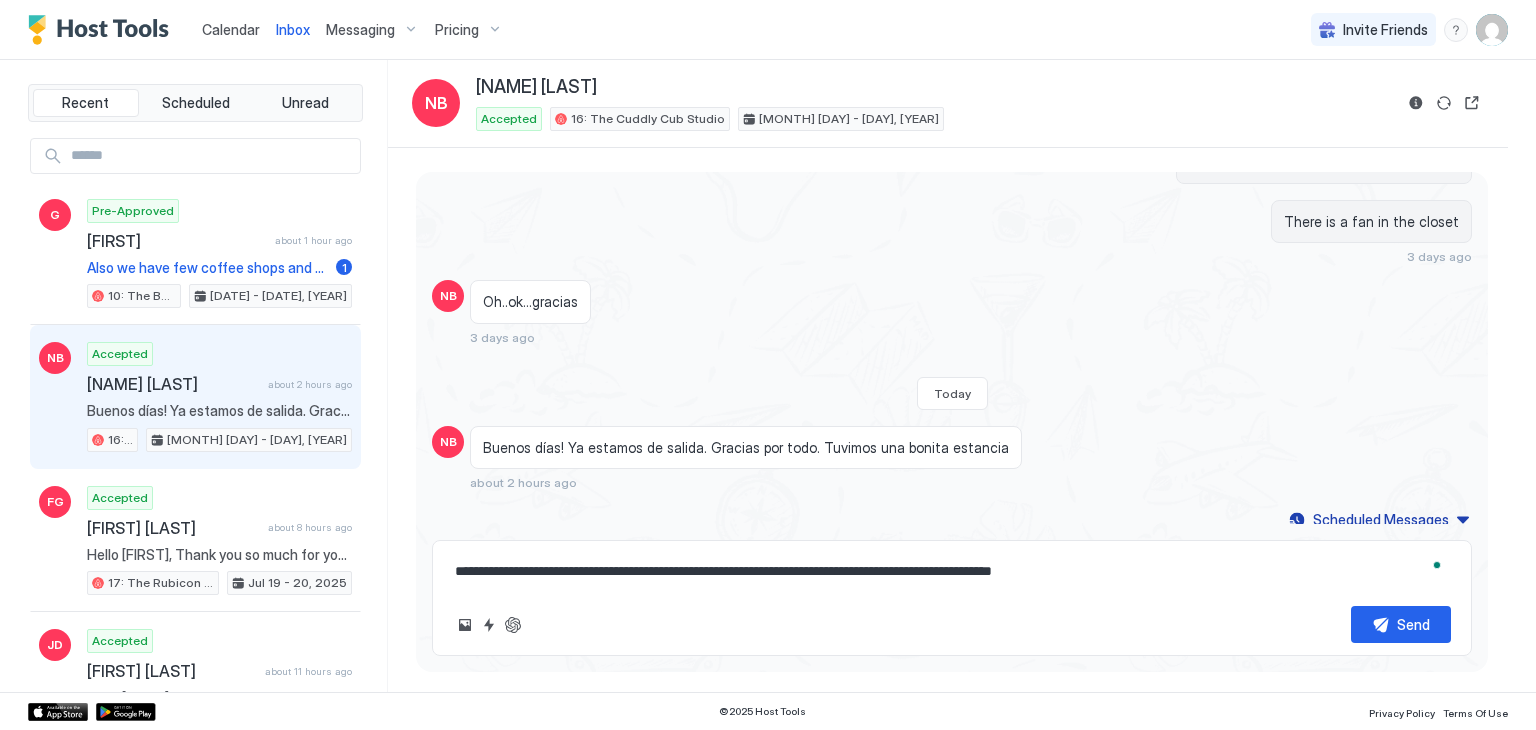 type on "*" 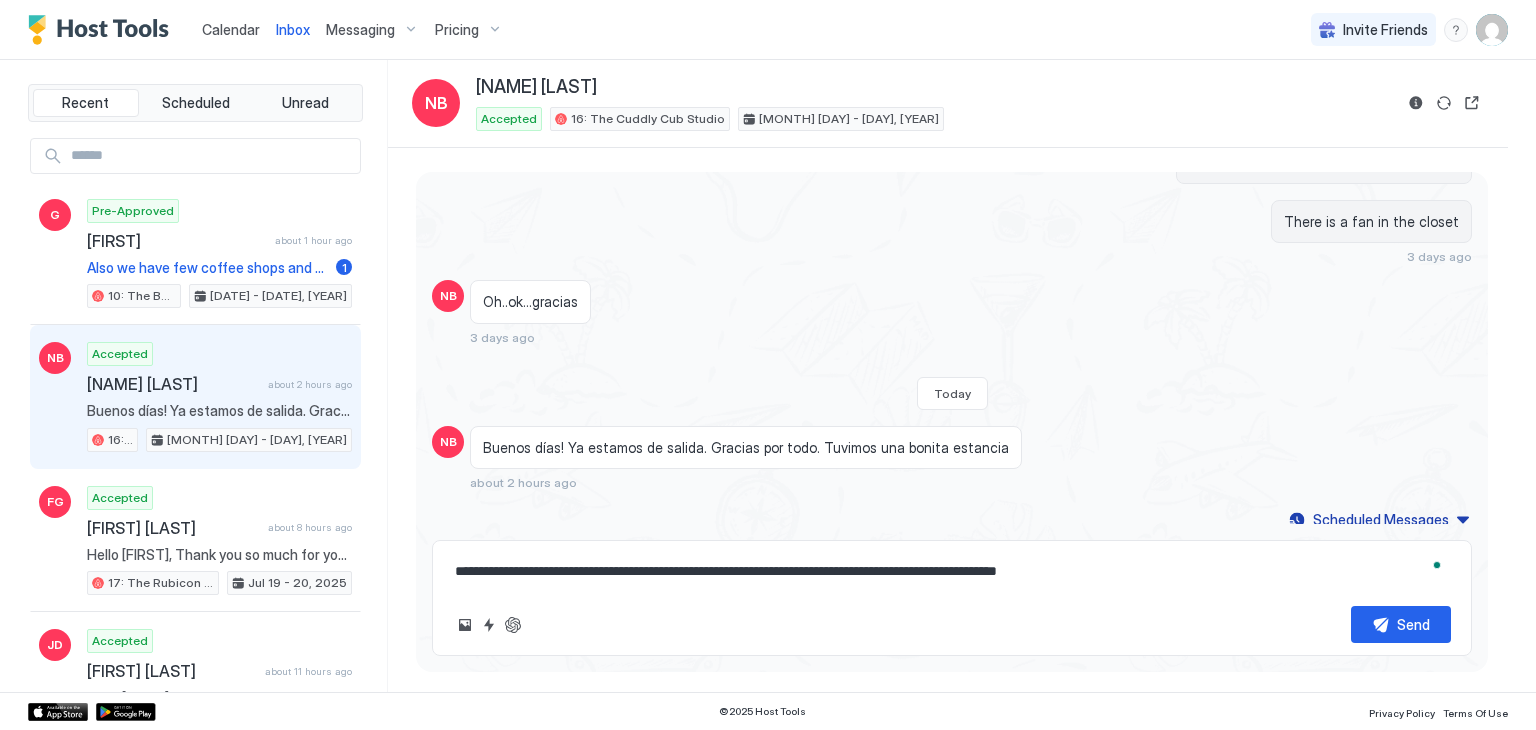 type on "*" 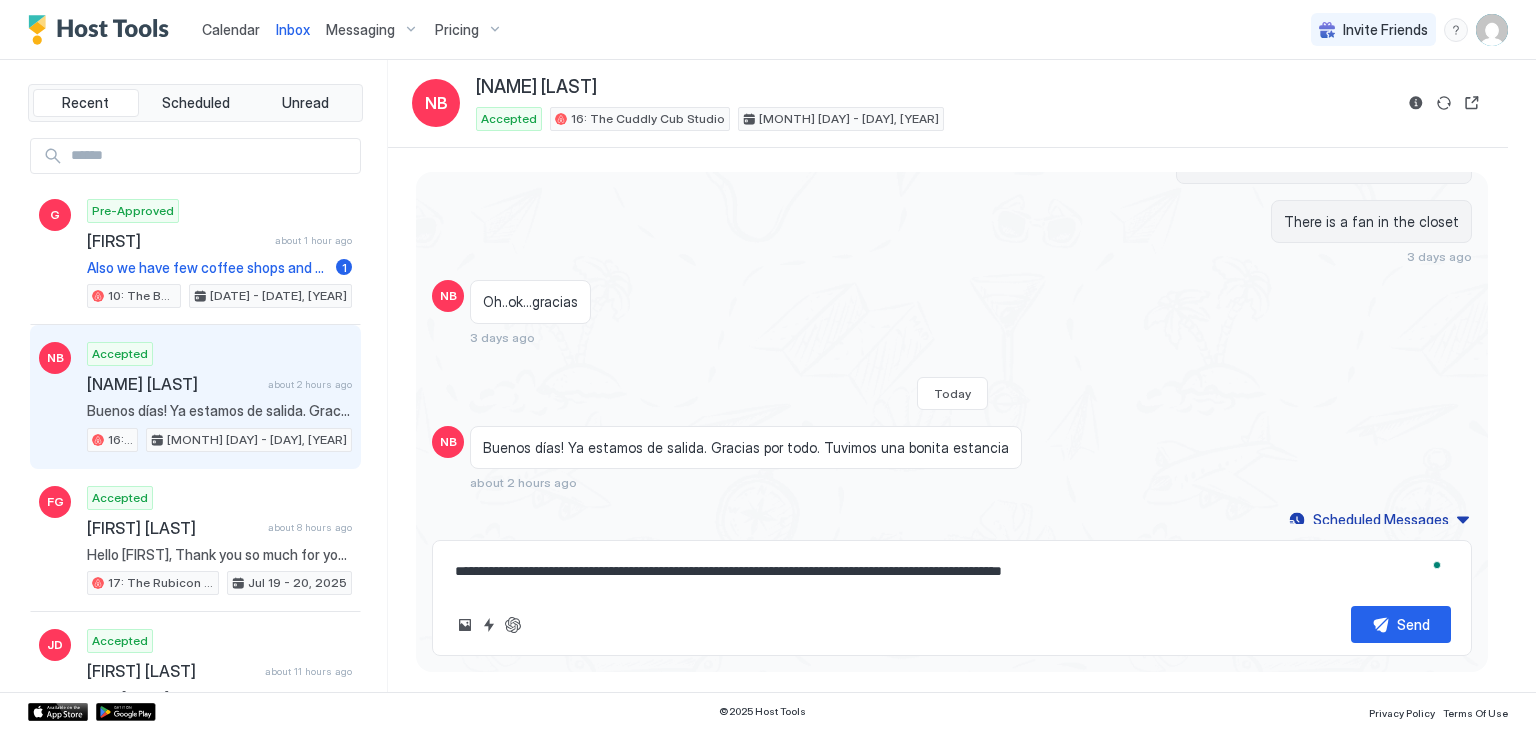type on "*" 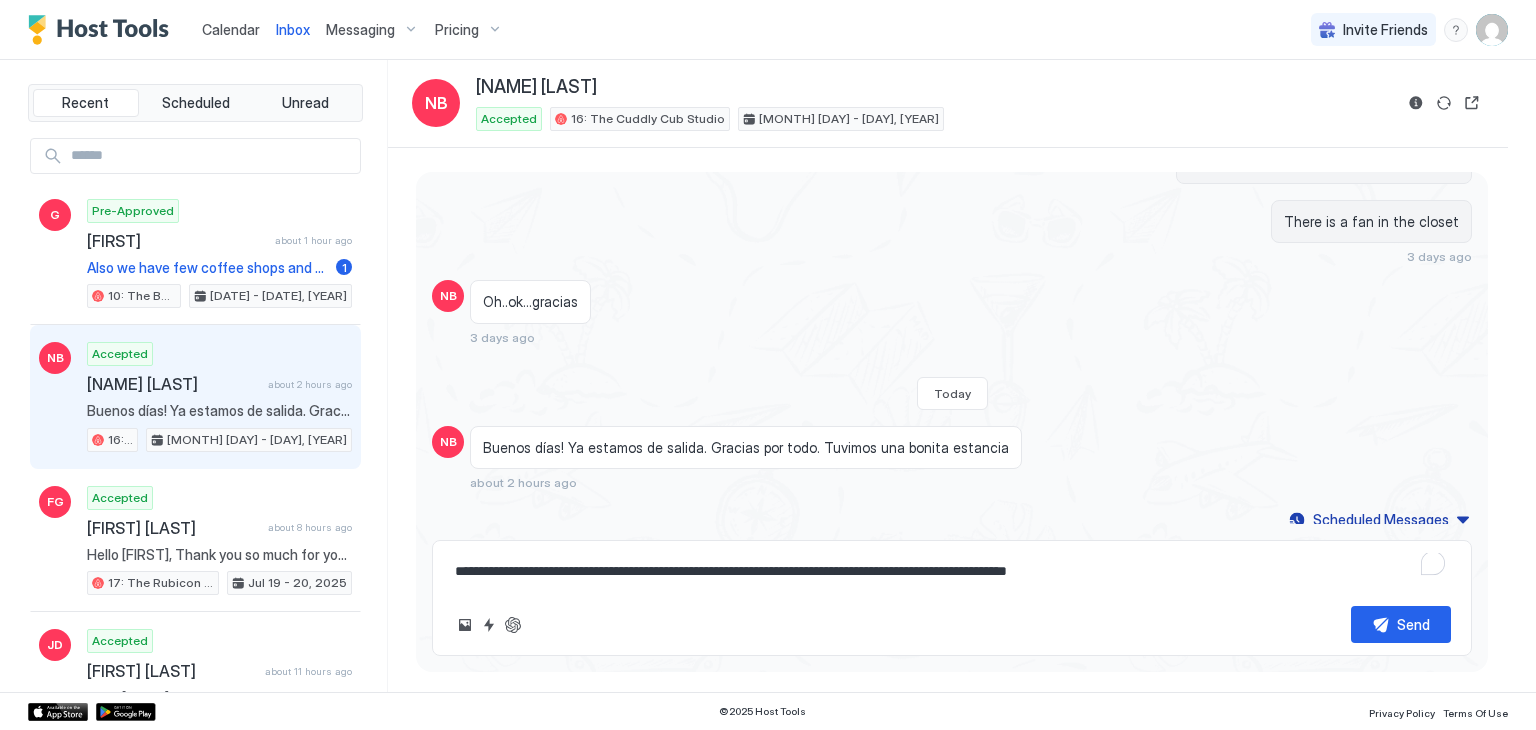 type on "*" 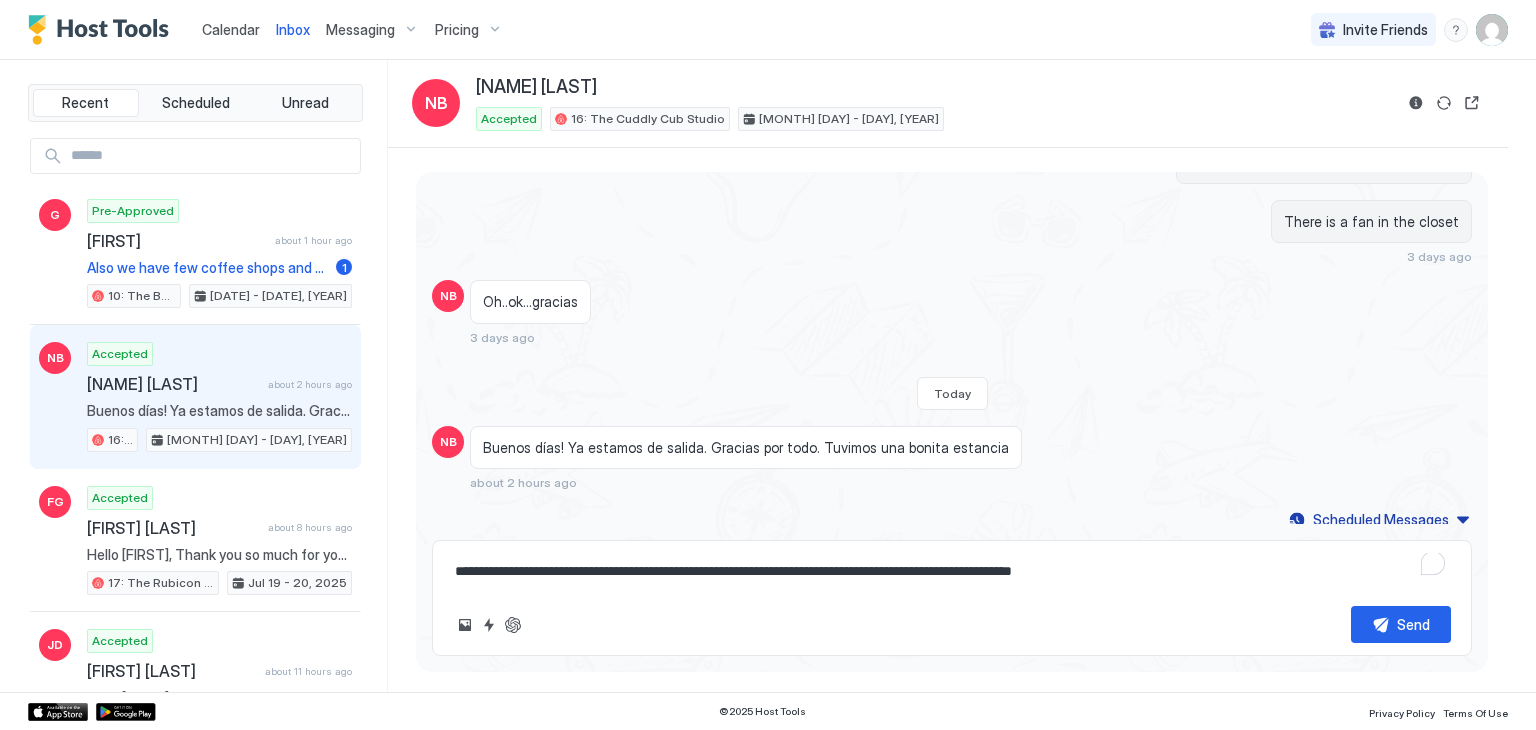 type on "*" 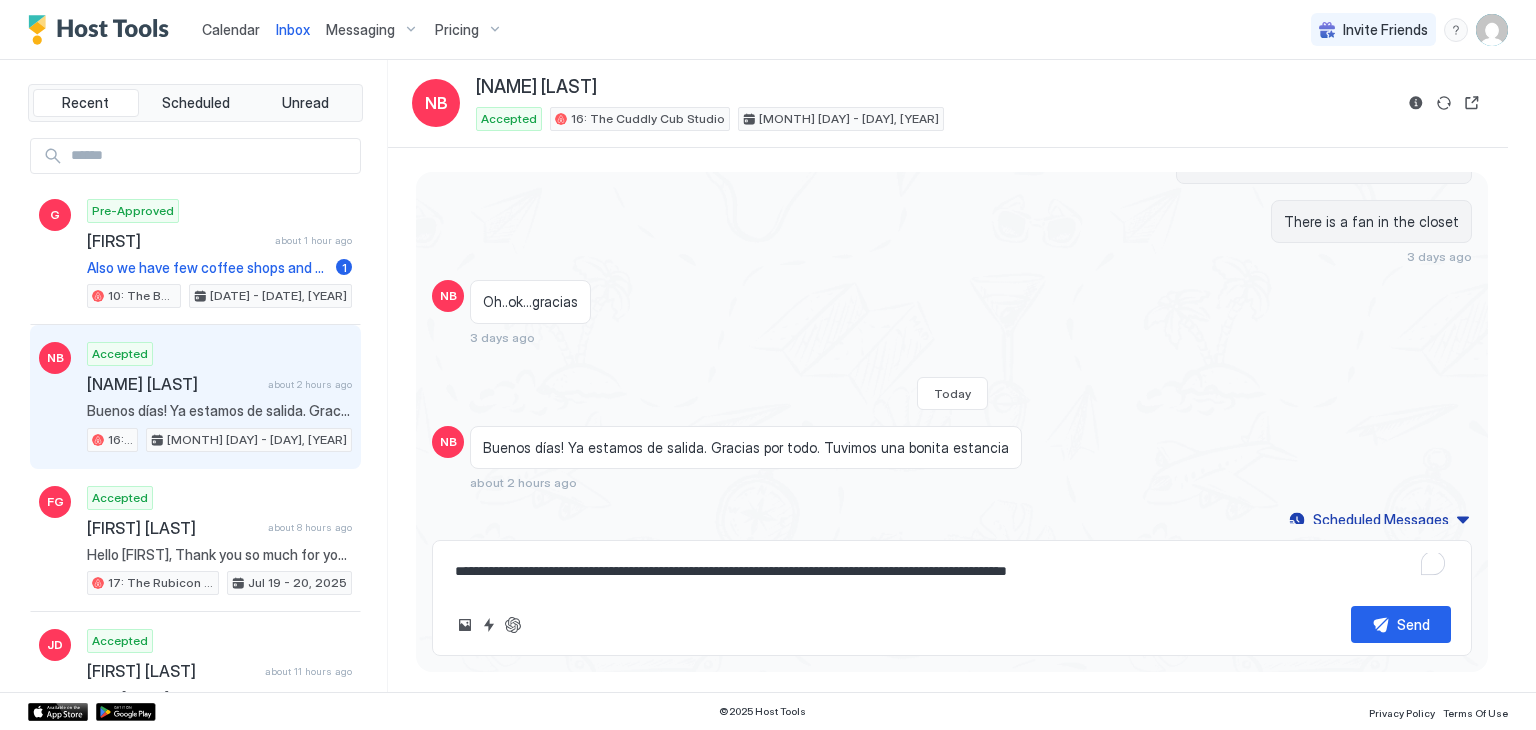 click on "**********" at bounding box center (952, 571) 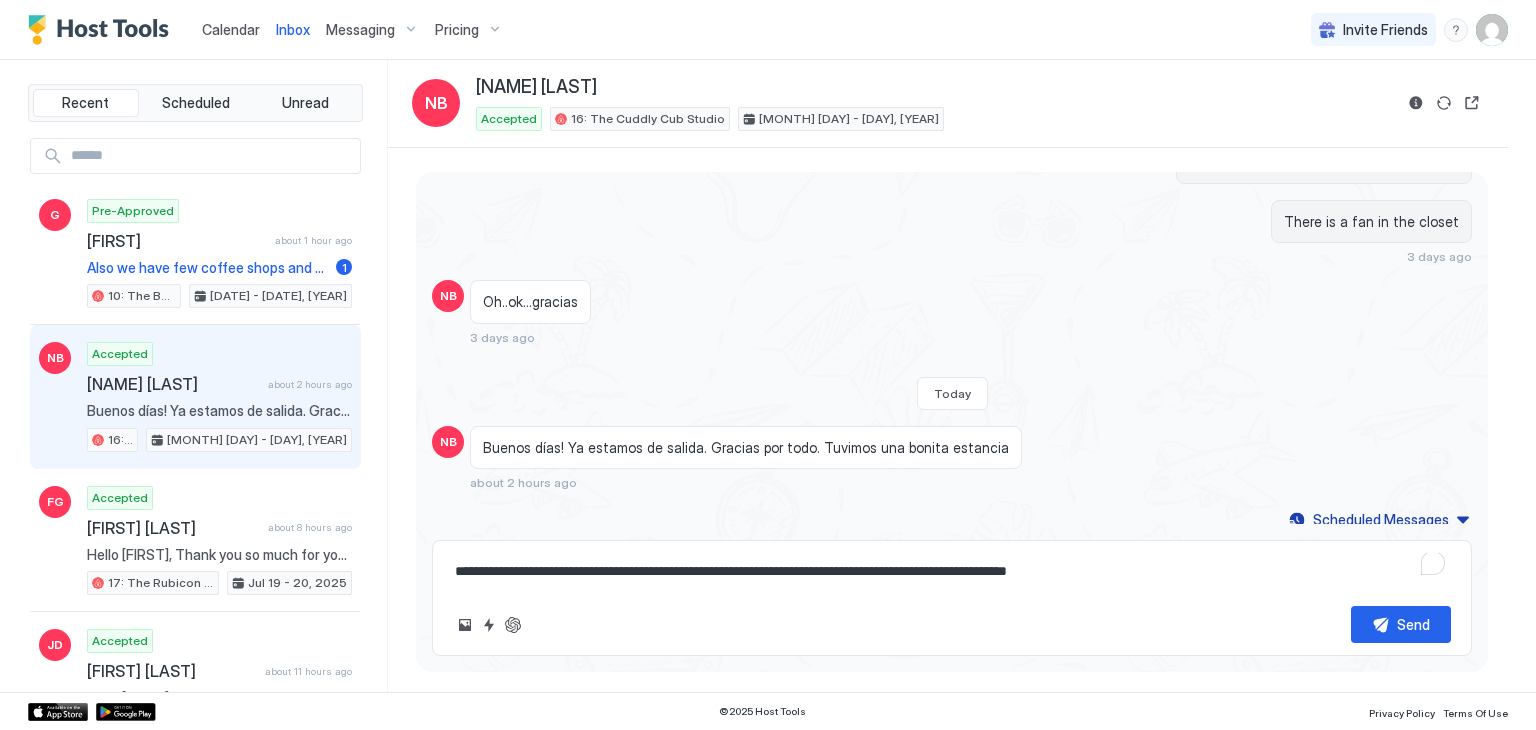 type on "**********" 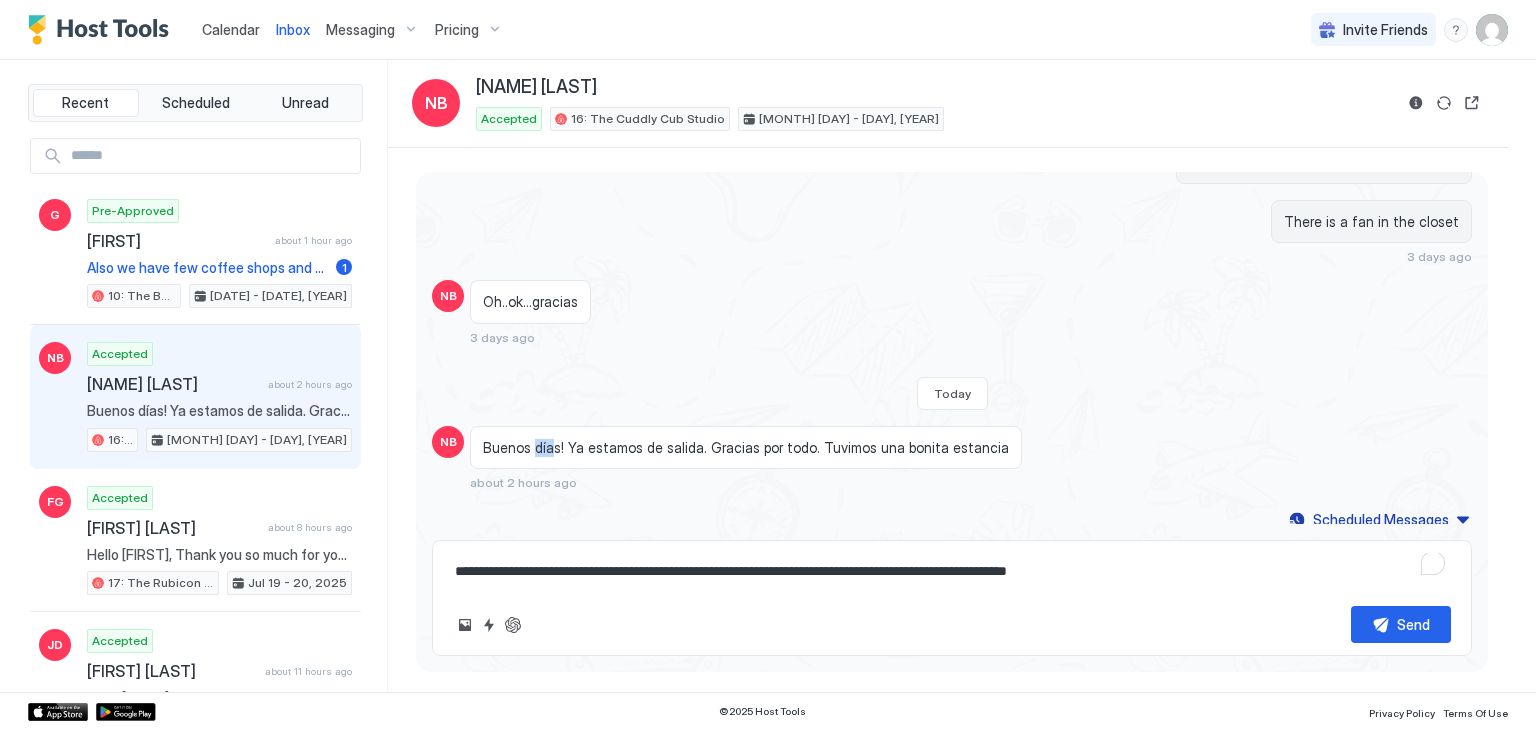 drag, startPoint x: 535, startPoint y: 443, endPoint x: 552, endPoint y: 443, distance: 17 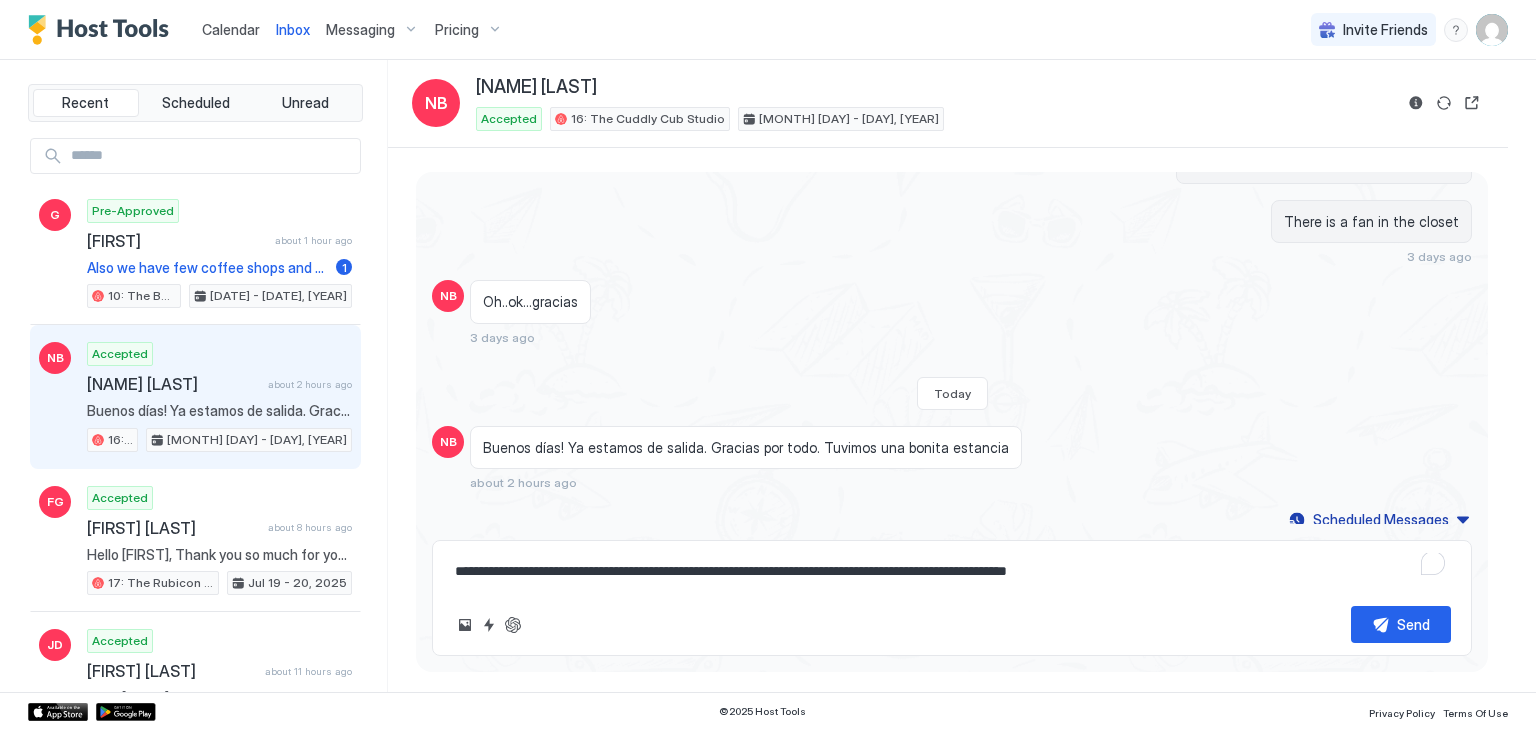drag, startPoint x: 511, startPoint y: 575, endPoint x: 497, endPoint y: 575, distance: 14 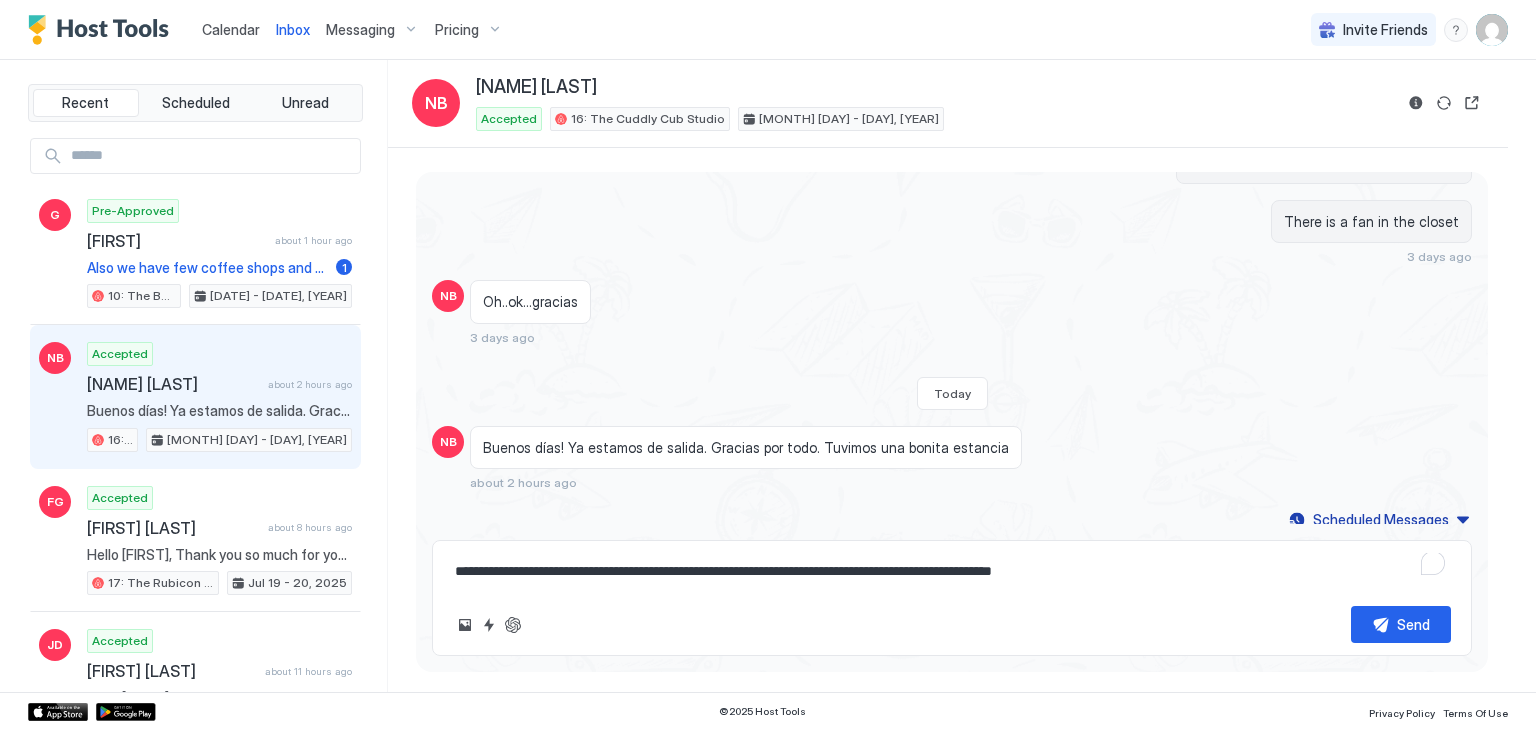 type on "*" 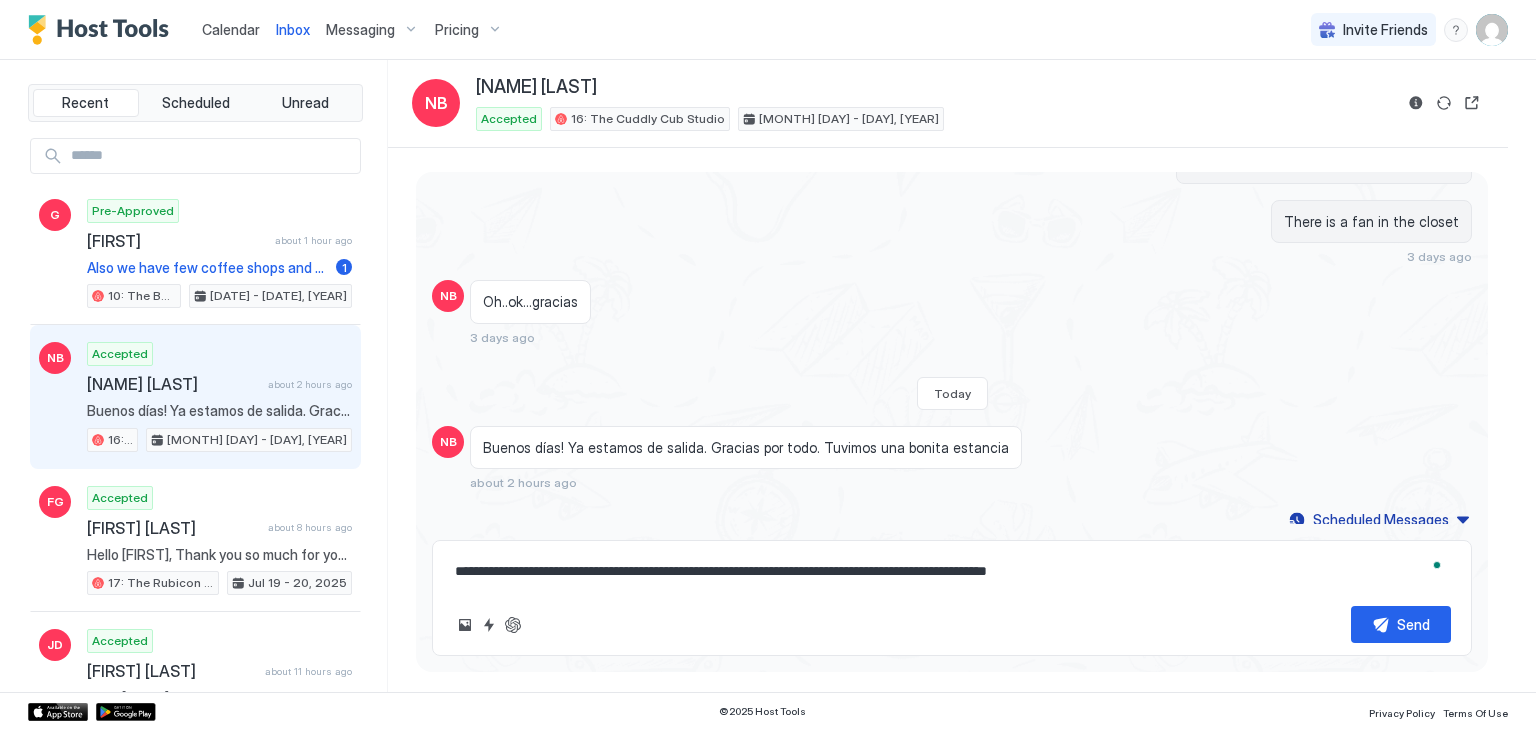 type on "*" 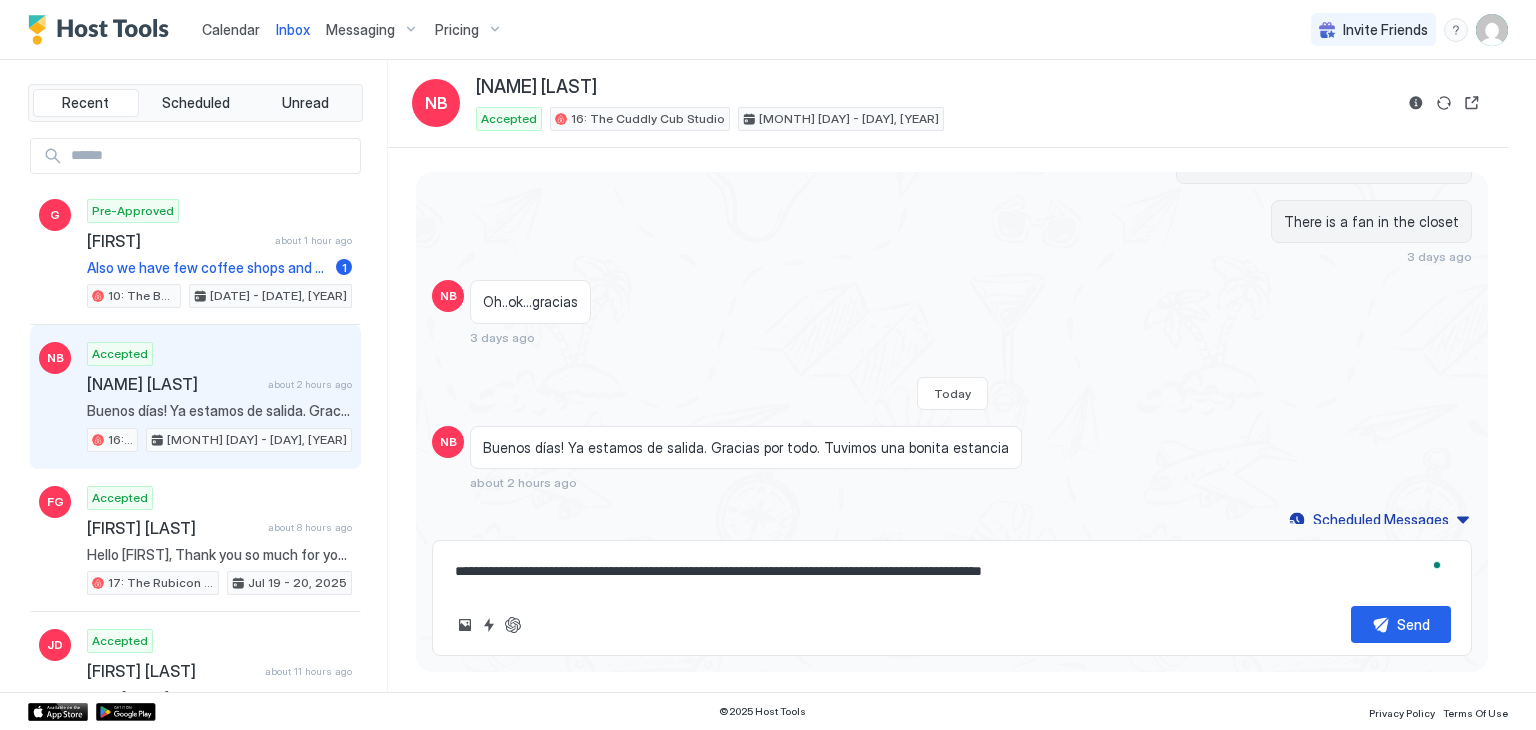 type on "*" 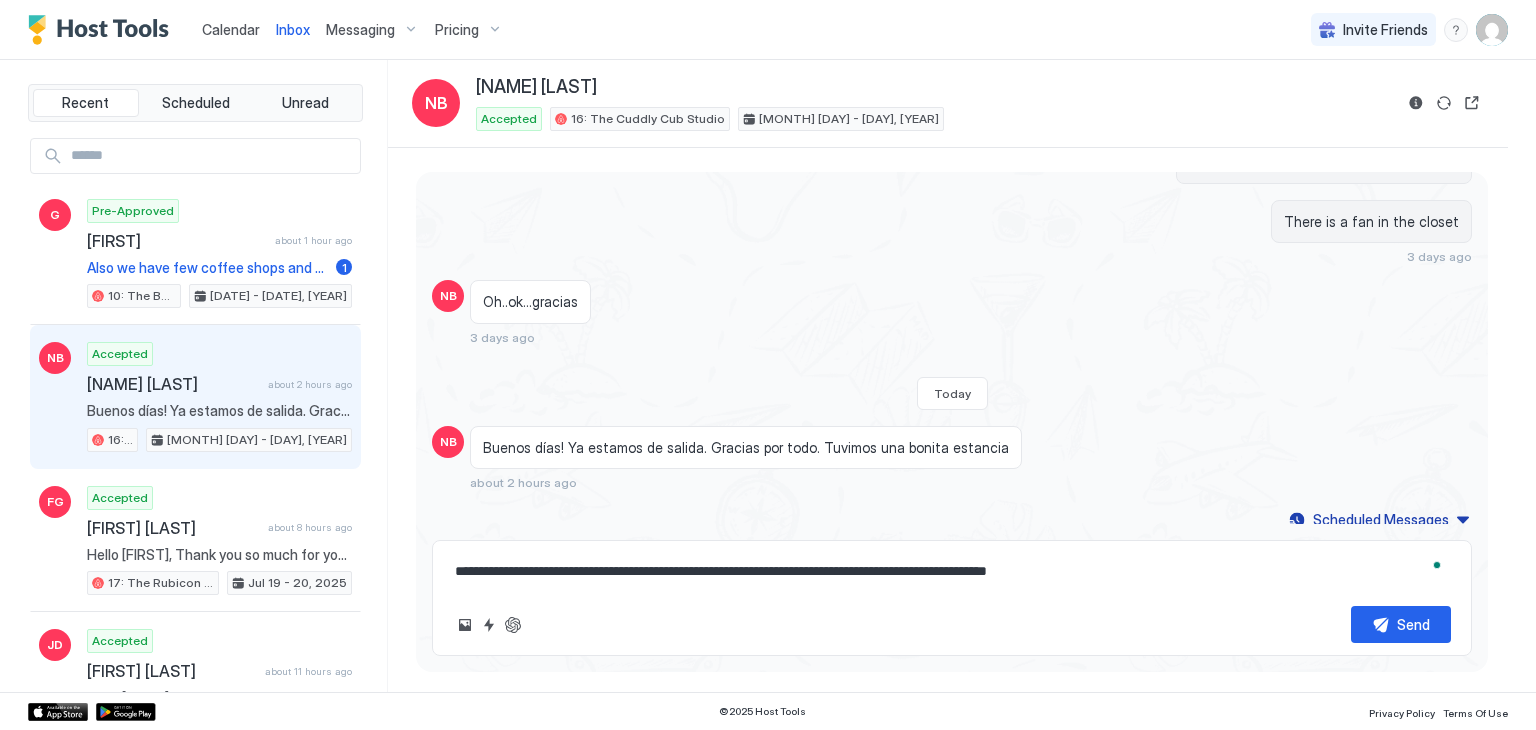 paste on "***" 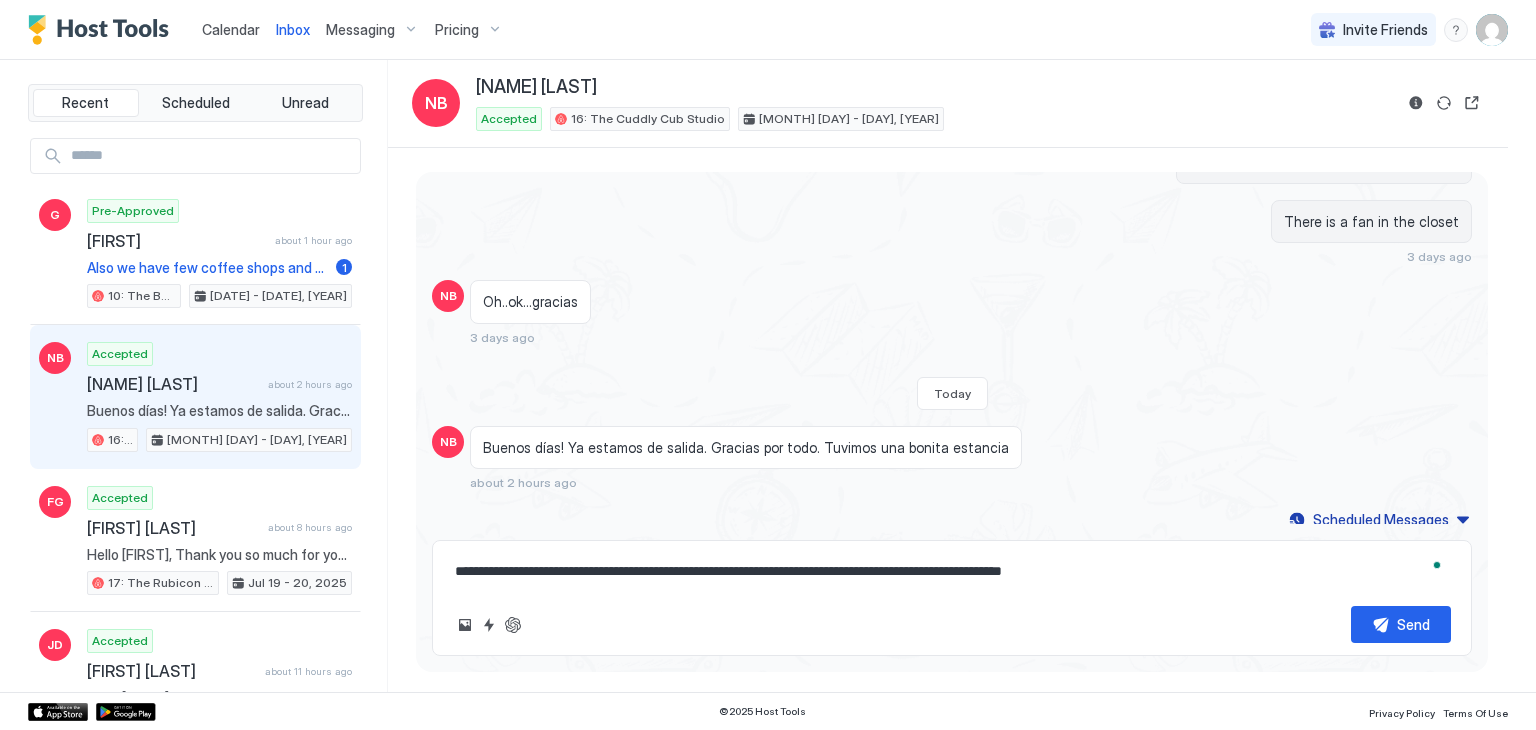 type on "*" 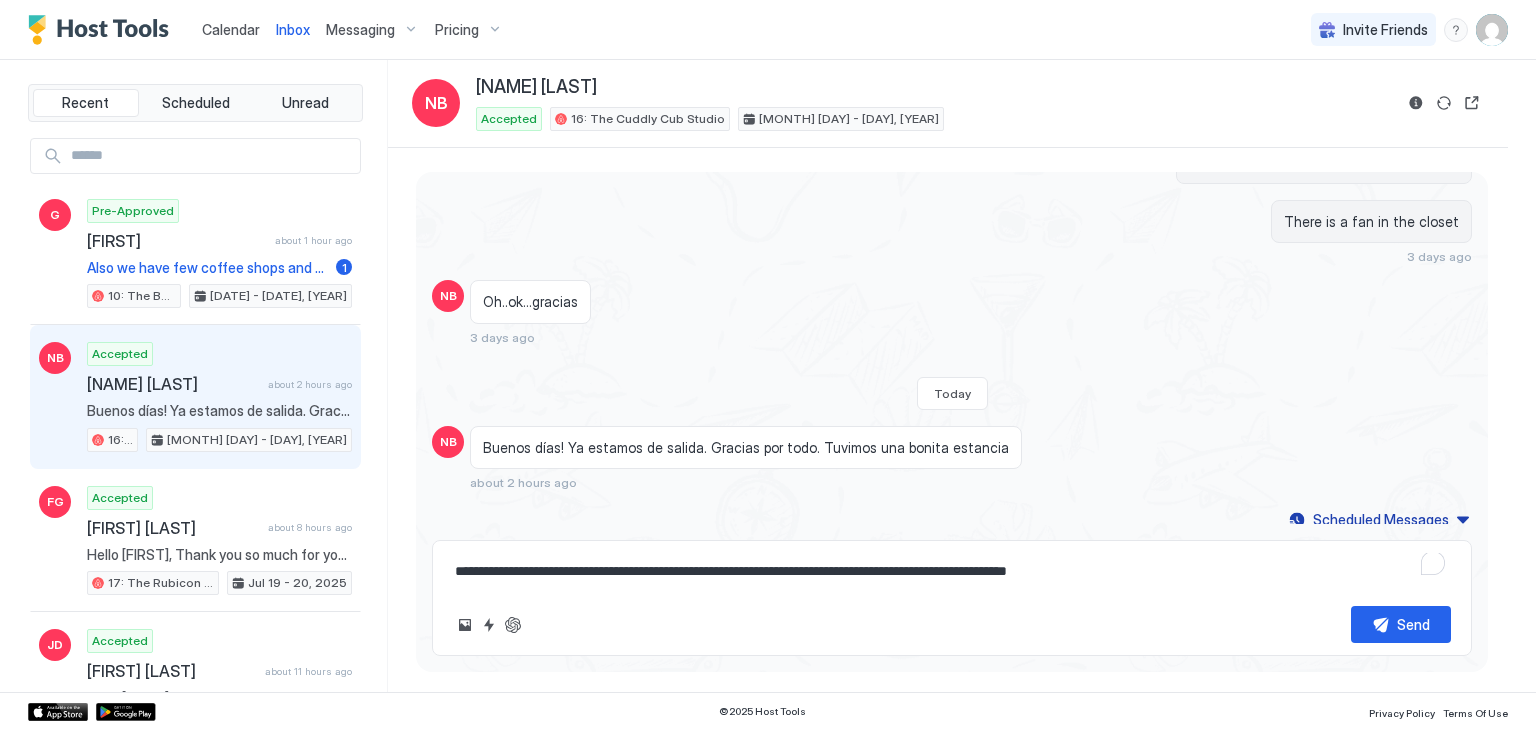 click on "**********" at bounding box center (952, 571) 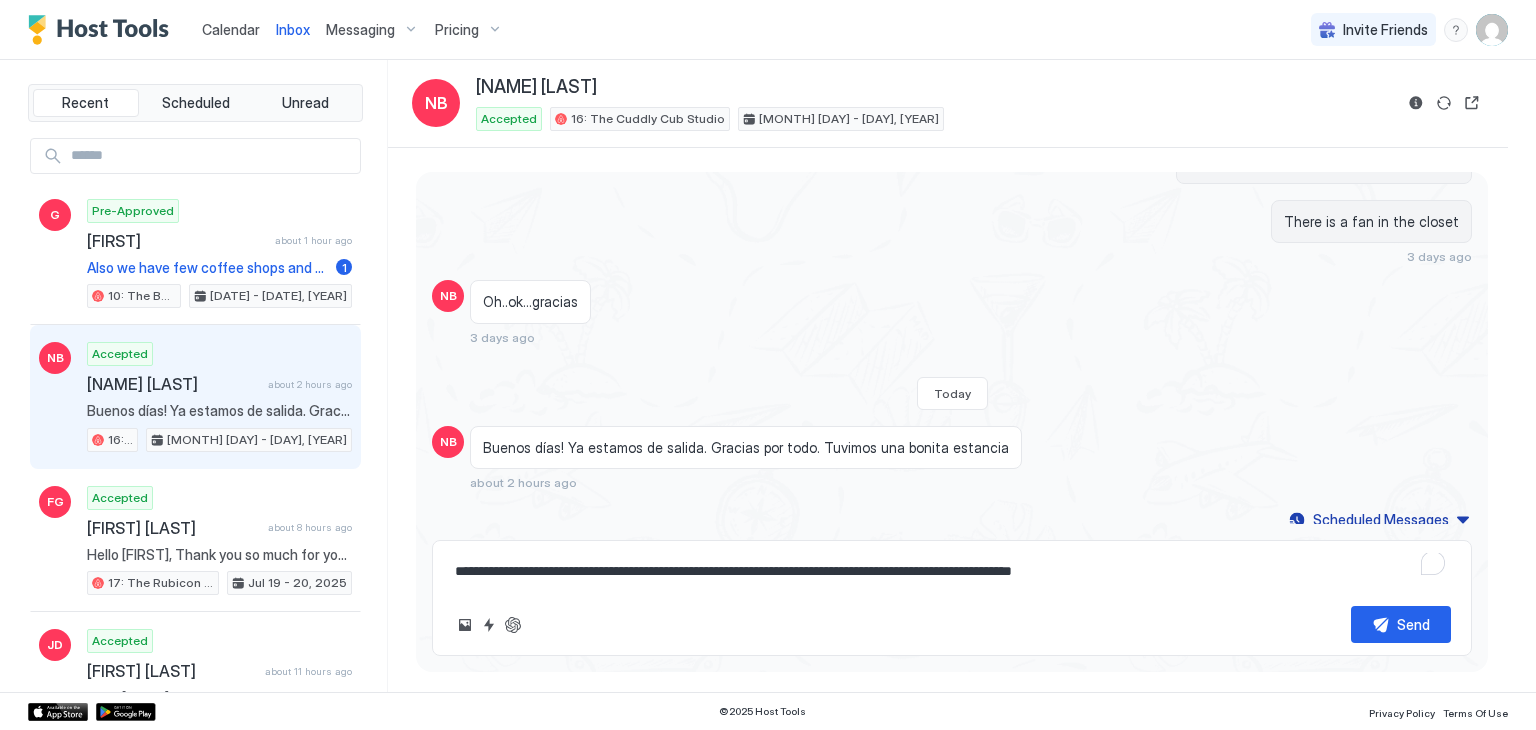 type on "*" 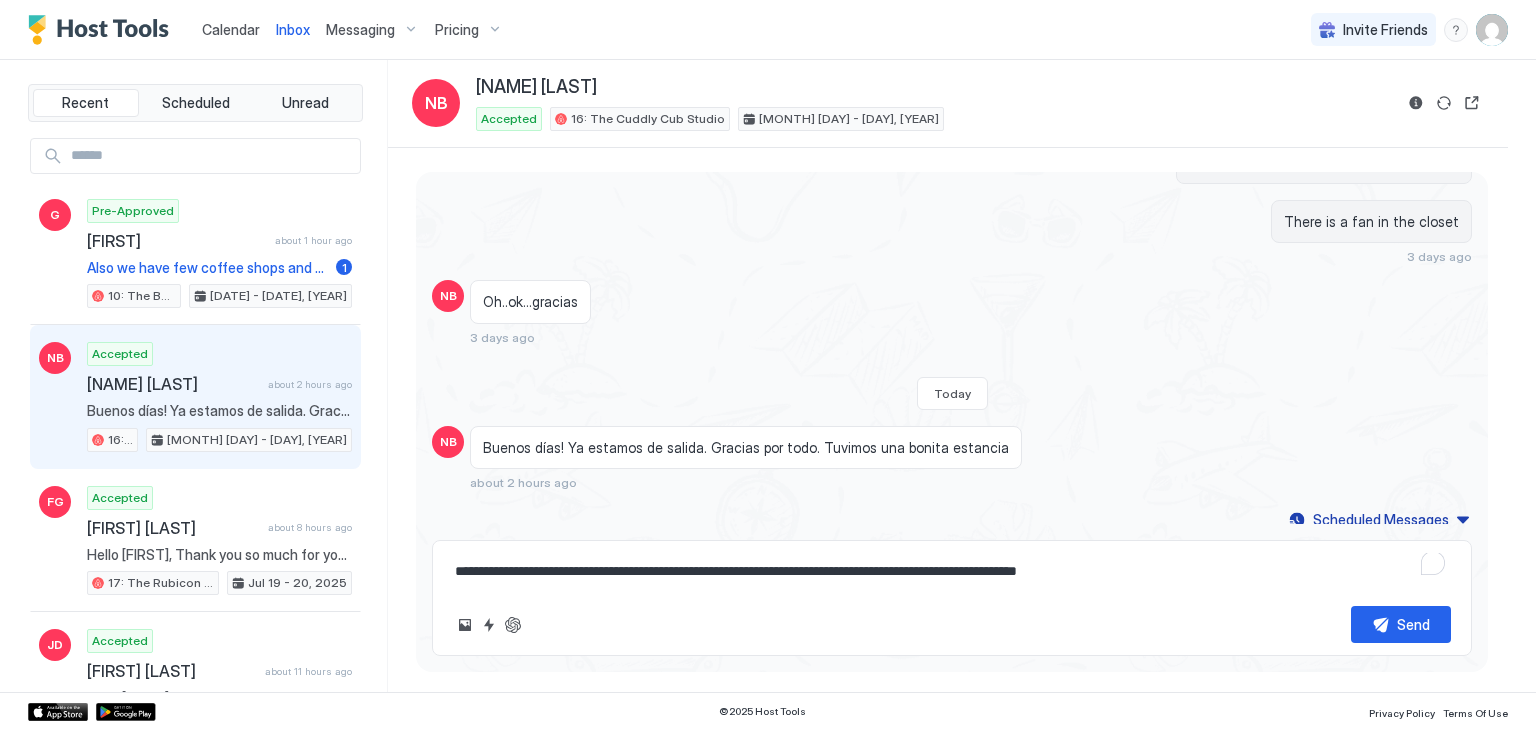 click on "**********" at bounding box center (952, 571) 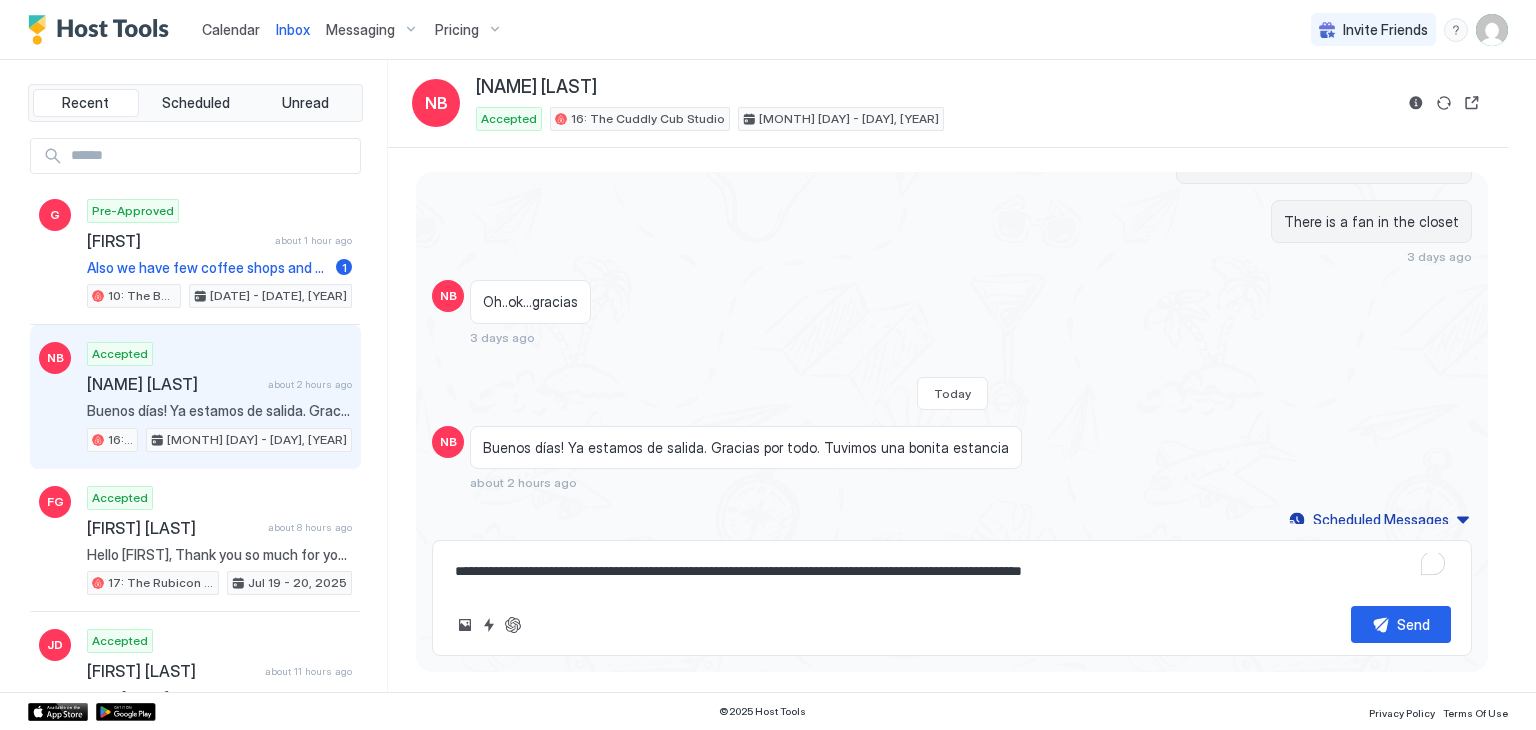 click on "**********" at bounding box center [952, 571] 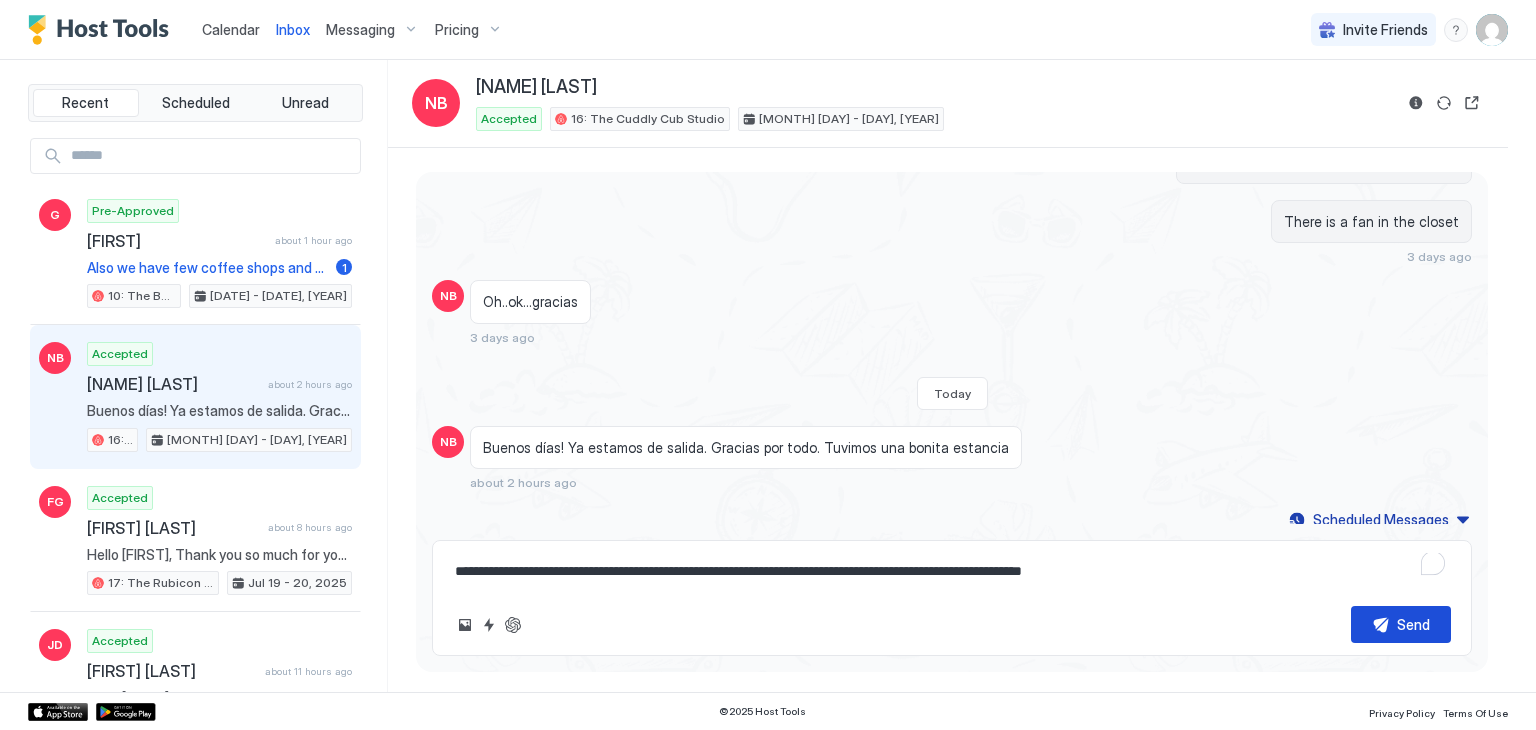 type on "**********" 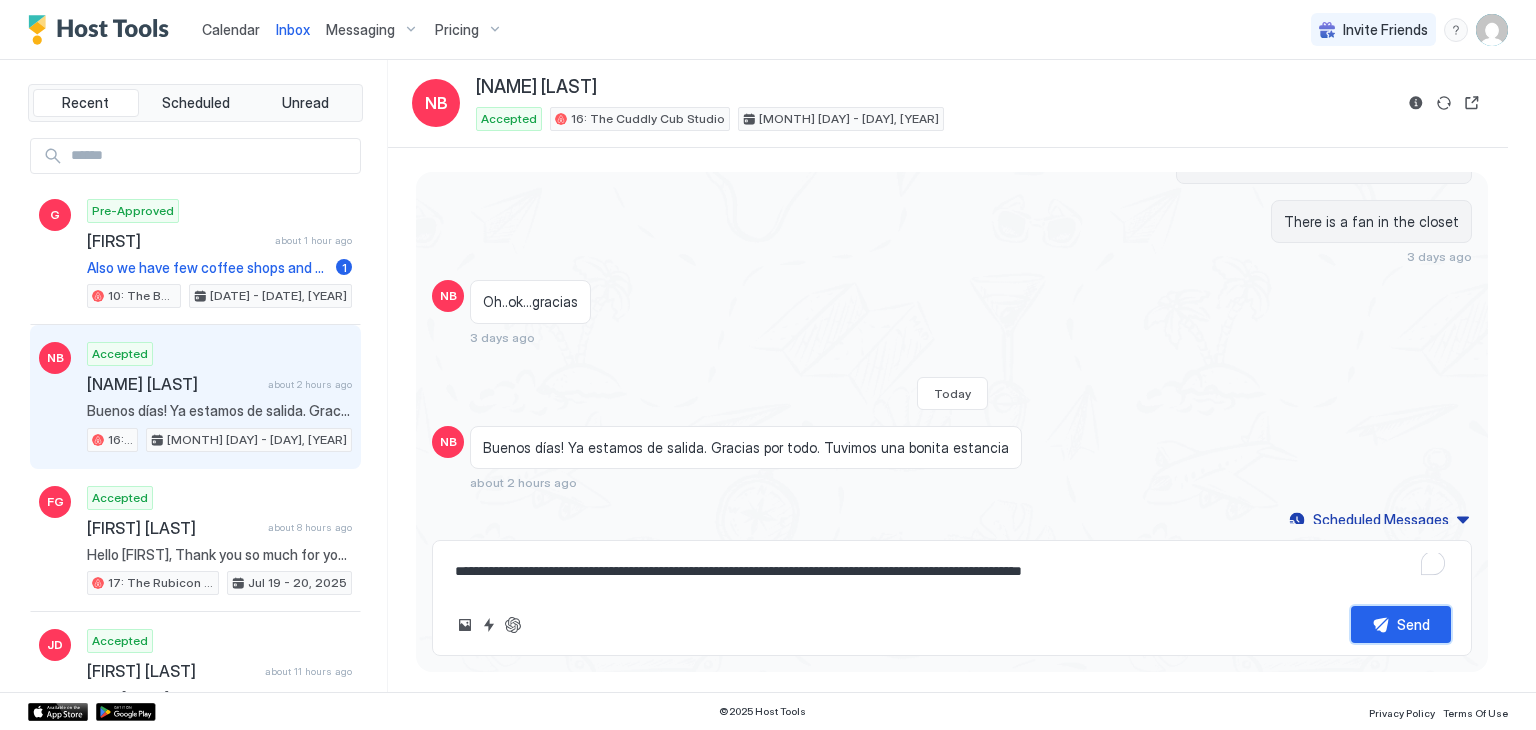 click on "Send" at bounding box center (1401, 624) 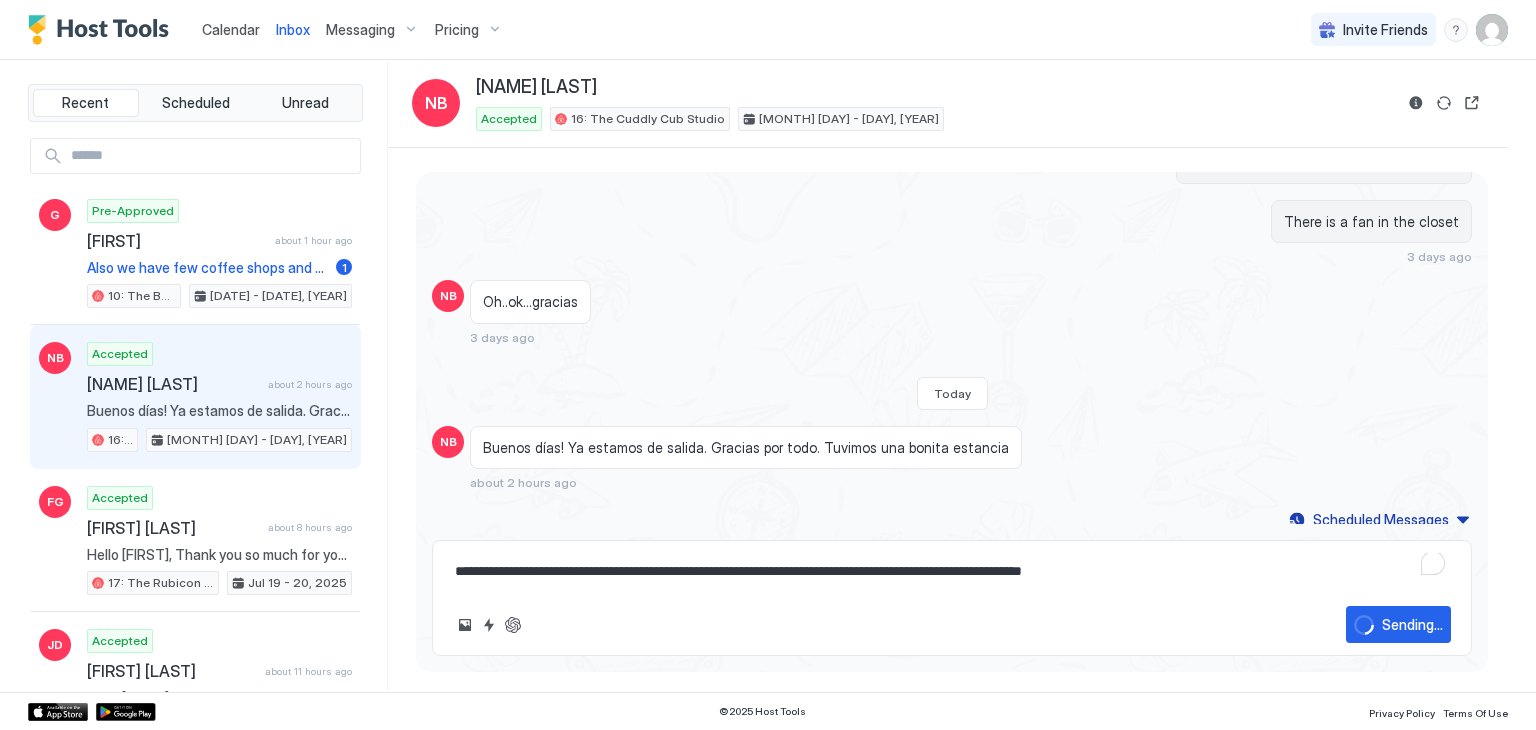 type on "*" 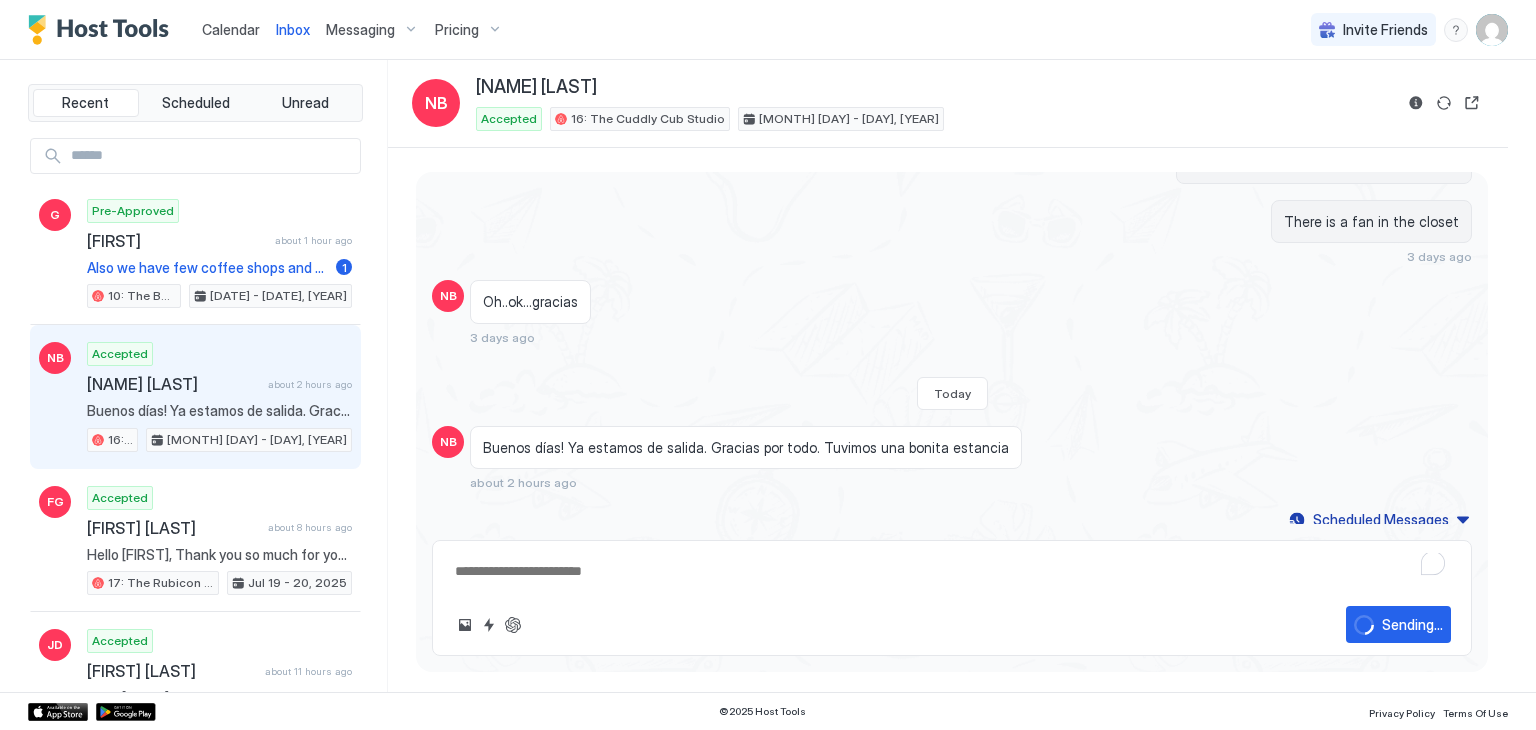 scroll, scrollTop: 1712, scrollLeft: 0, axis: vertical 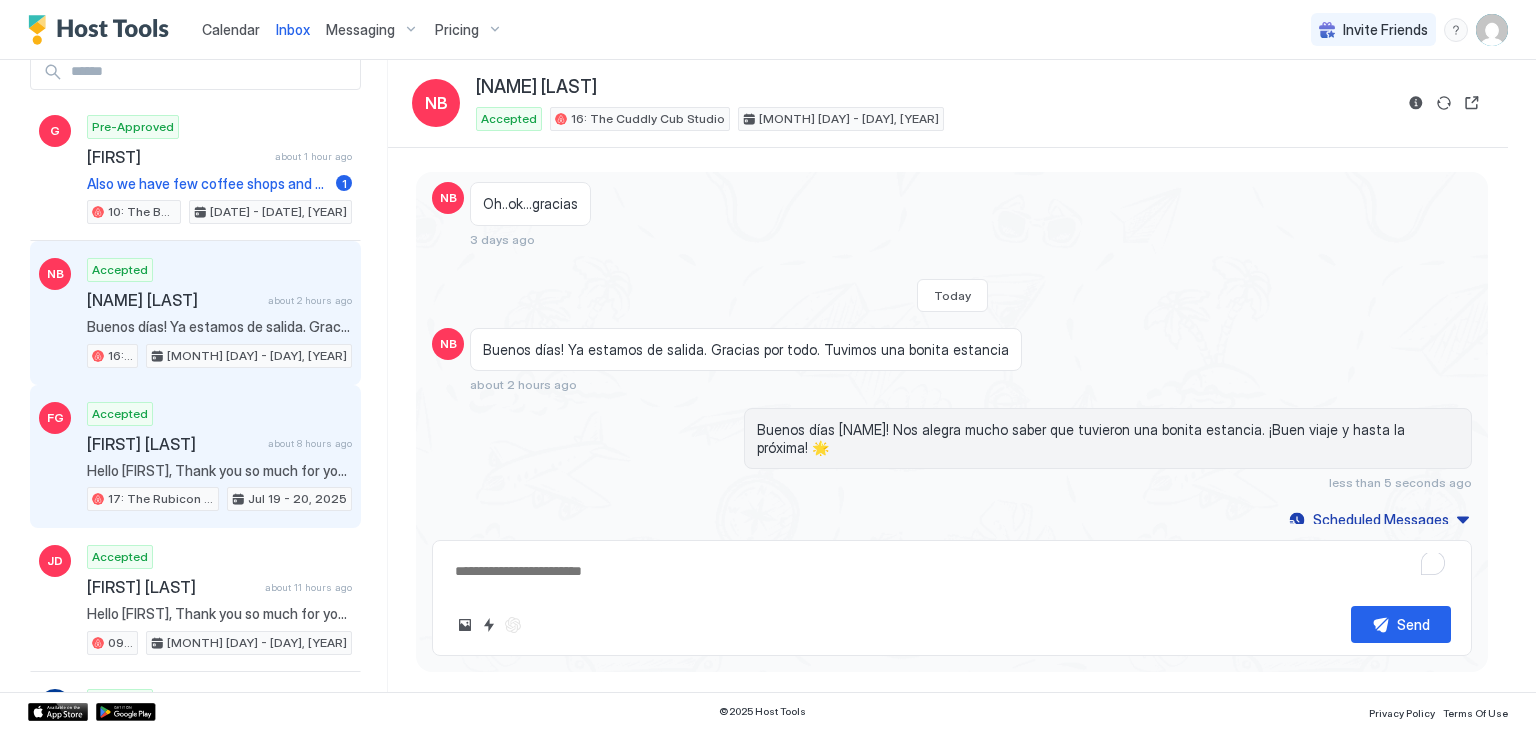 click on "[FIRST] [LAST]" at bounding box center (173, 444) 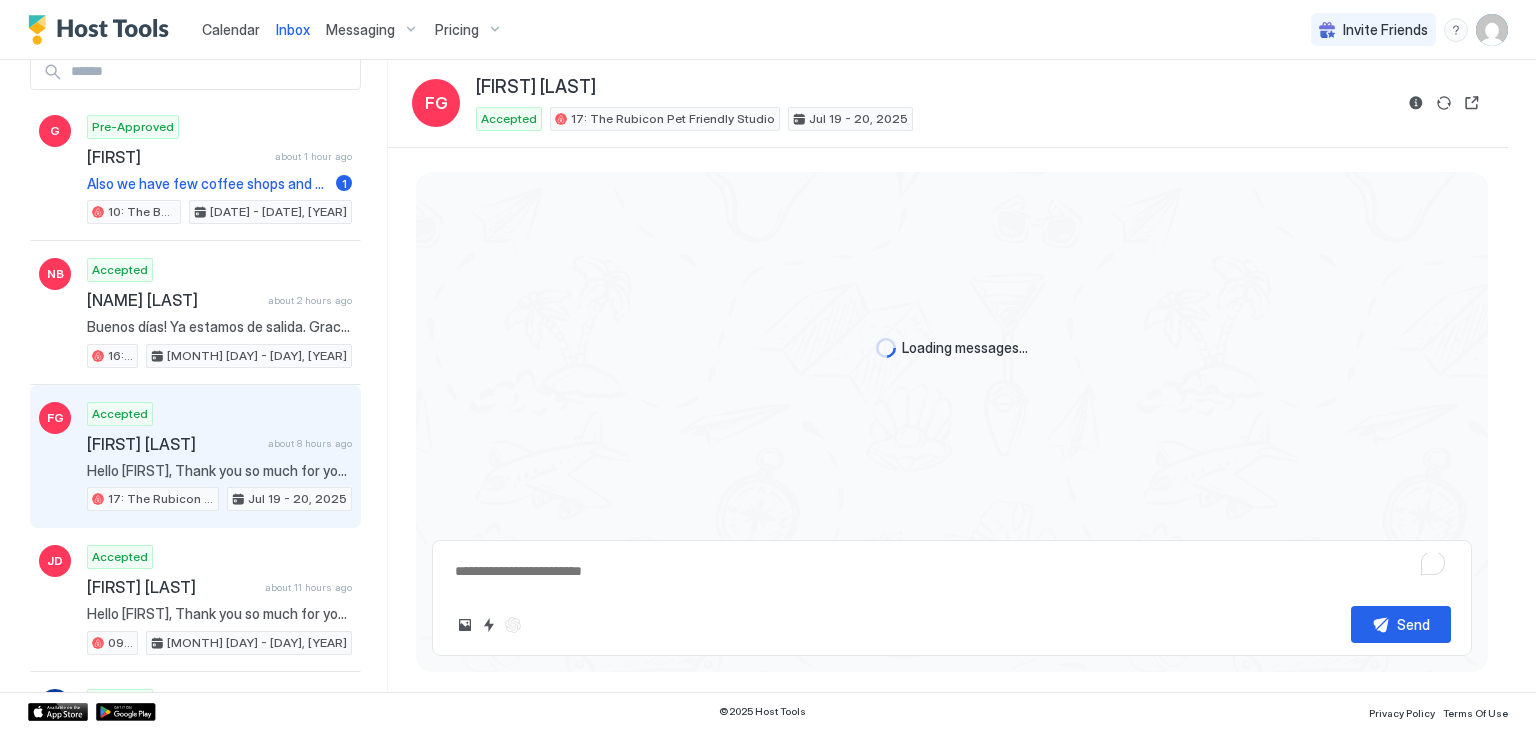 scroll, scrollTop: 0, scrollLeft: 0, axis: both 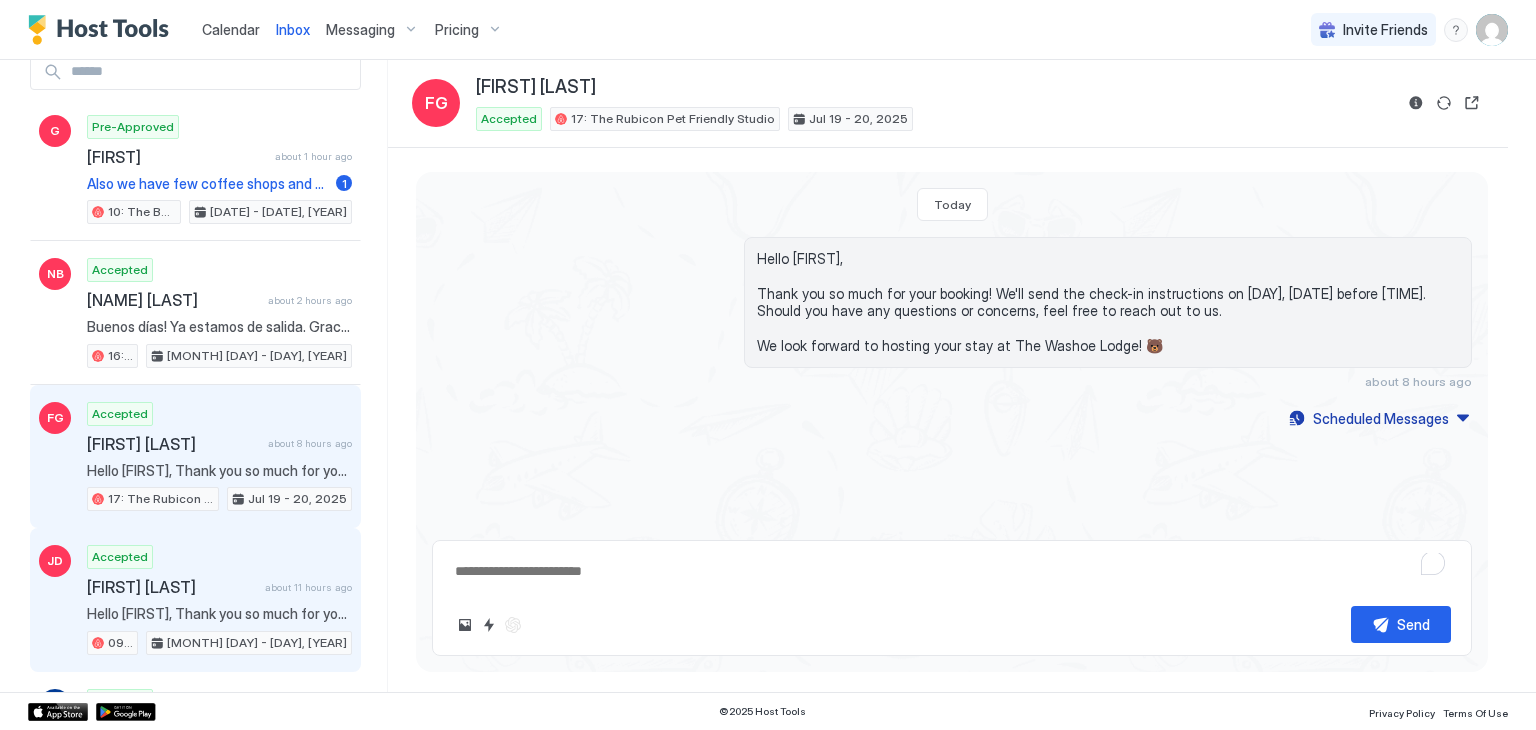 click on "Accepted [FIRST] [LAST] about [TIME] Hello [FIRST],
Thank you so much for your booking! We'll send the check-in instructions on [DATE] before [TIME]. Should you have any questions or concerns, feel free to reach out to us.
We look forward to hosting your stay at The Washoe Lodge! 🐻 [NUMBER]: [NAME] [NAME] [DATE] - [DATE]" at bounding box center (219, 600) 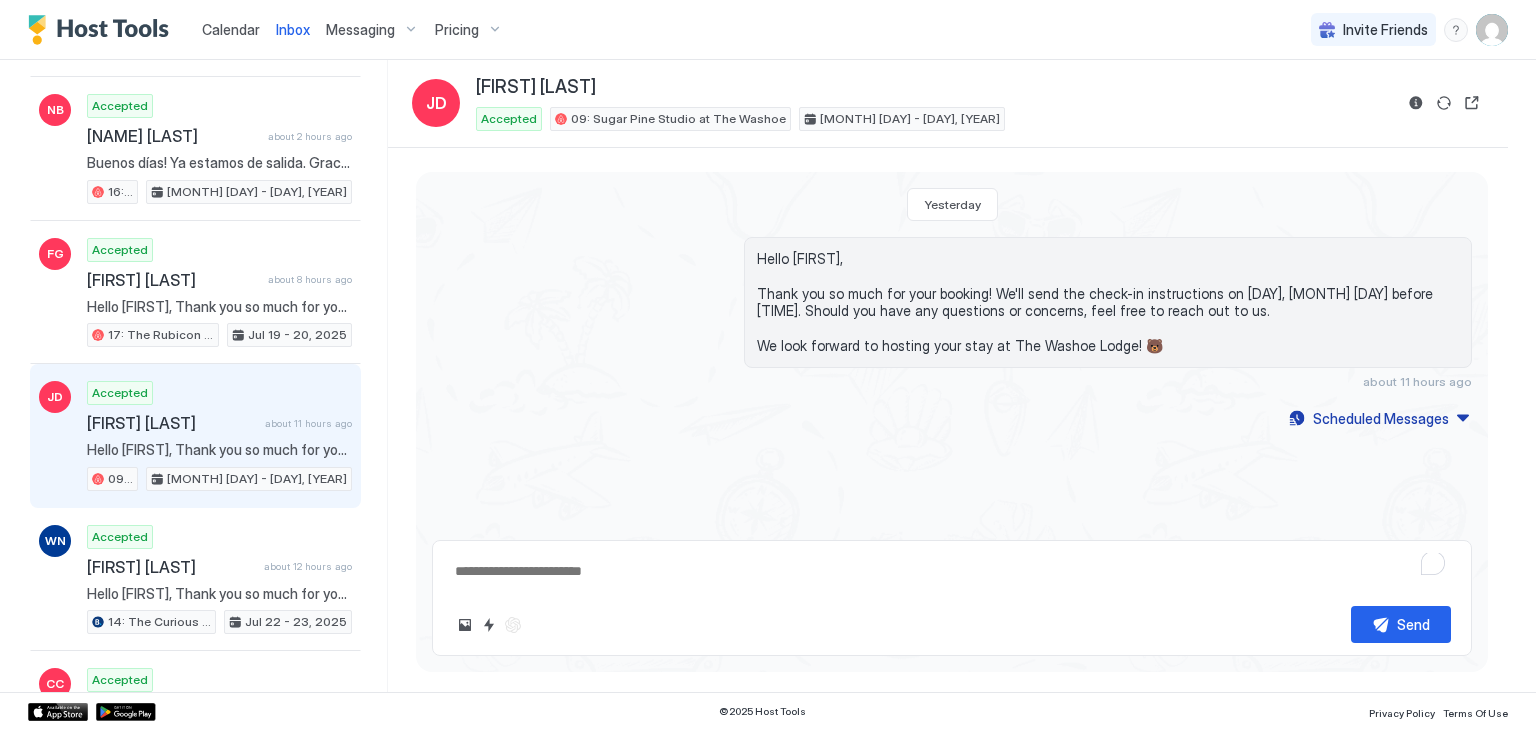 scroll, scrollTop: 264, scrollLeft: 0, axis: vertical 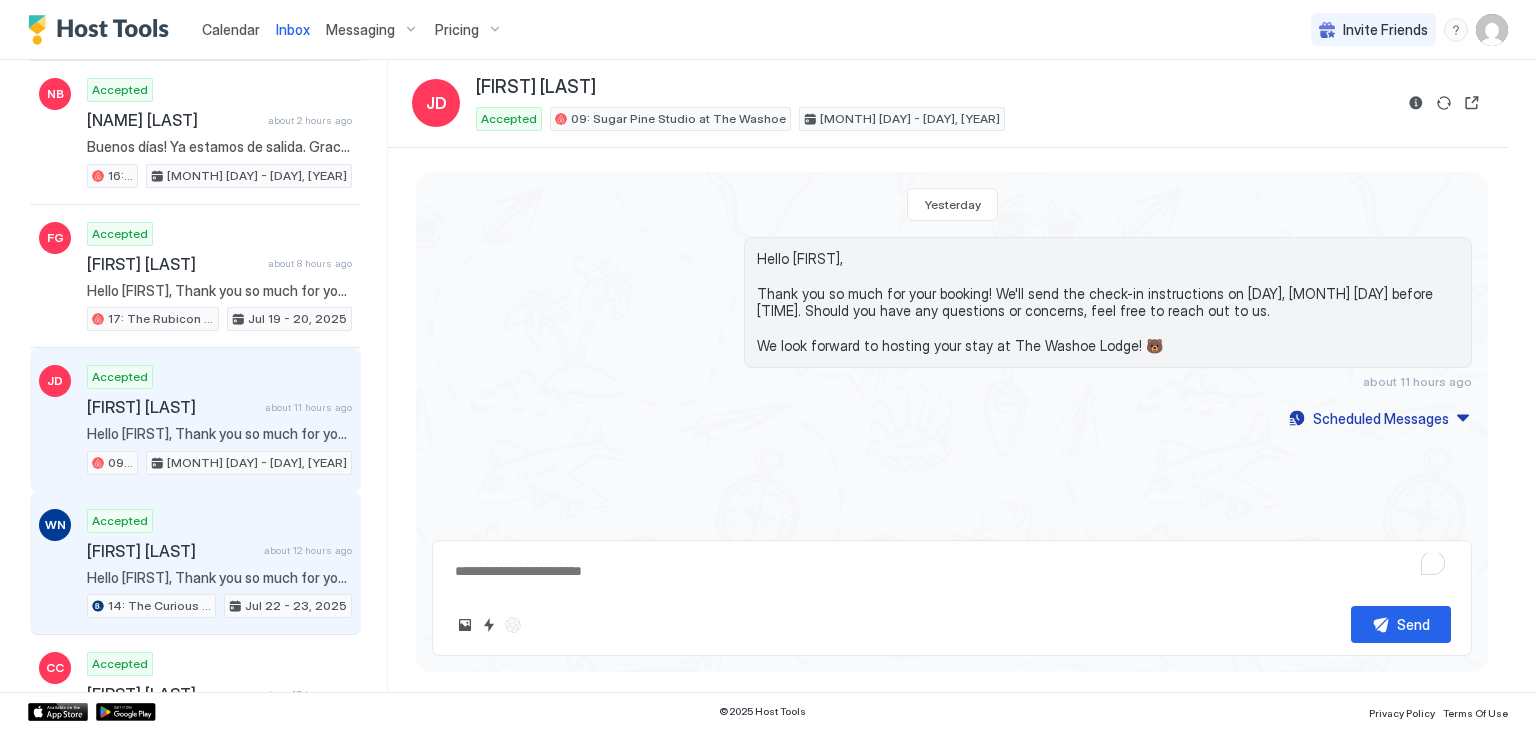 click on "Hello [FIRST],
Thank you so much for your booking! We'll send the check-in instructions on [DAY], [MONTH] [DAY] before [TIME]. Should you have any questions or concerns, feel free to reach out to us.
We look forward to hosting your stay at The Washoe Lodge! 🐻" at bounding box center (219, 578) 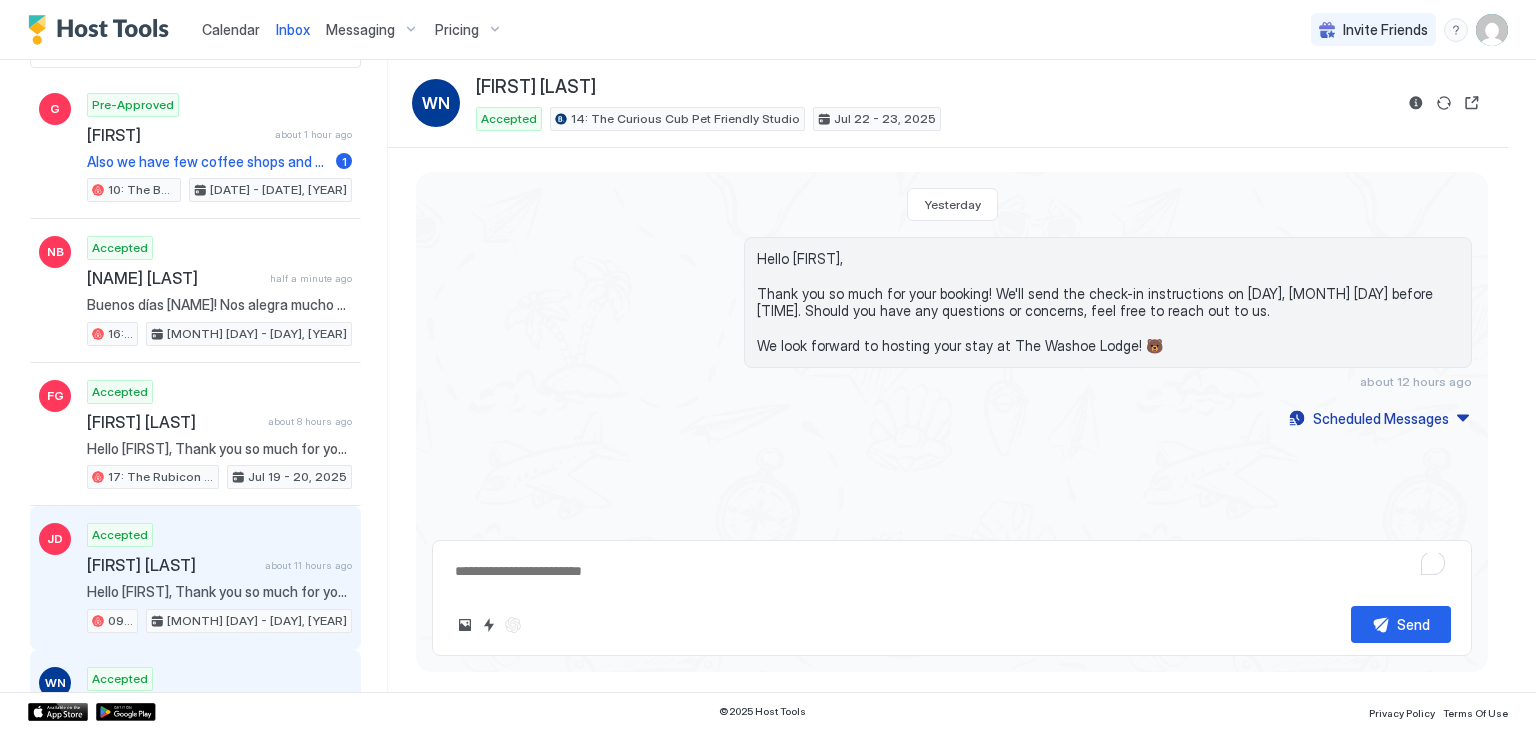 scroll, scrollTop: 0, scrollLeft: 0, axis: both 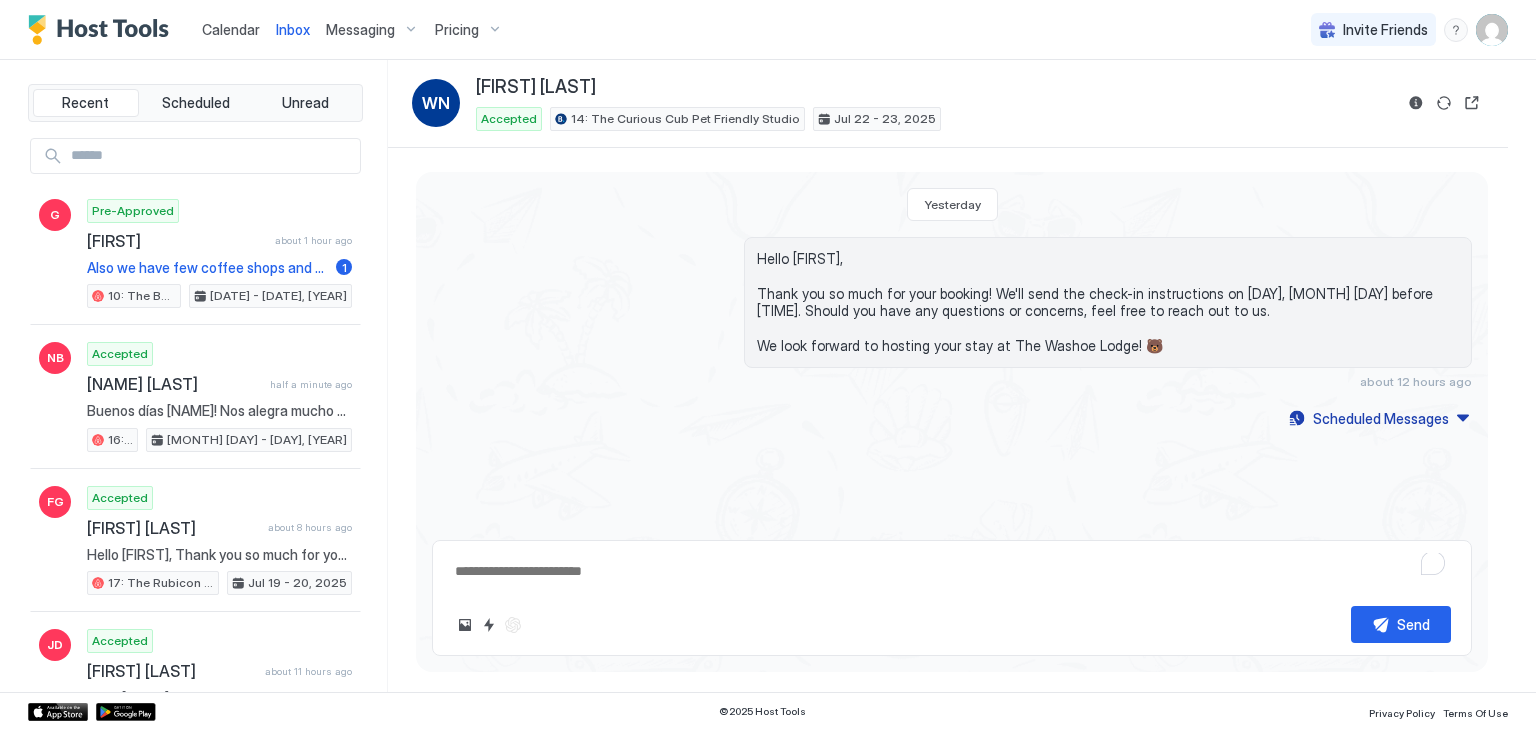 click on "[FIRST] [LAST]" at bounding box center (536, 87) 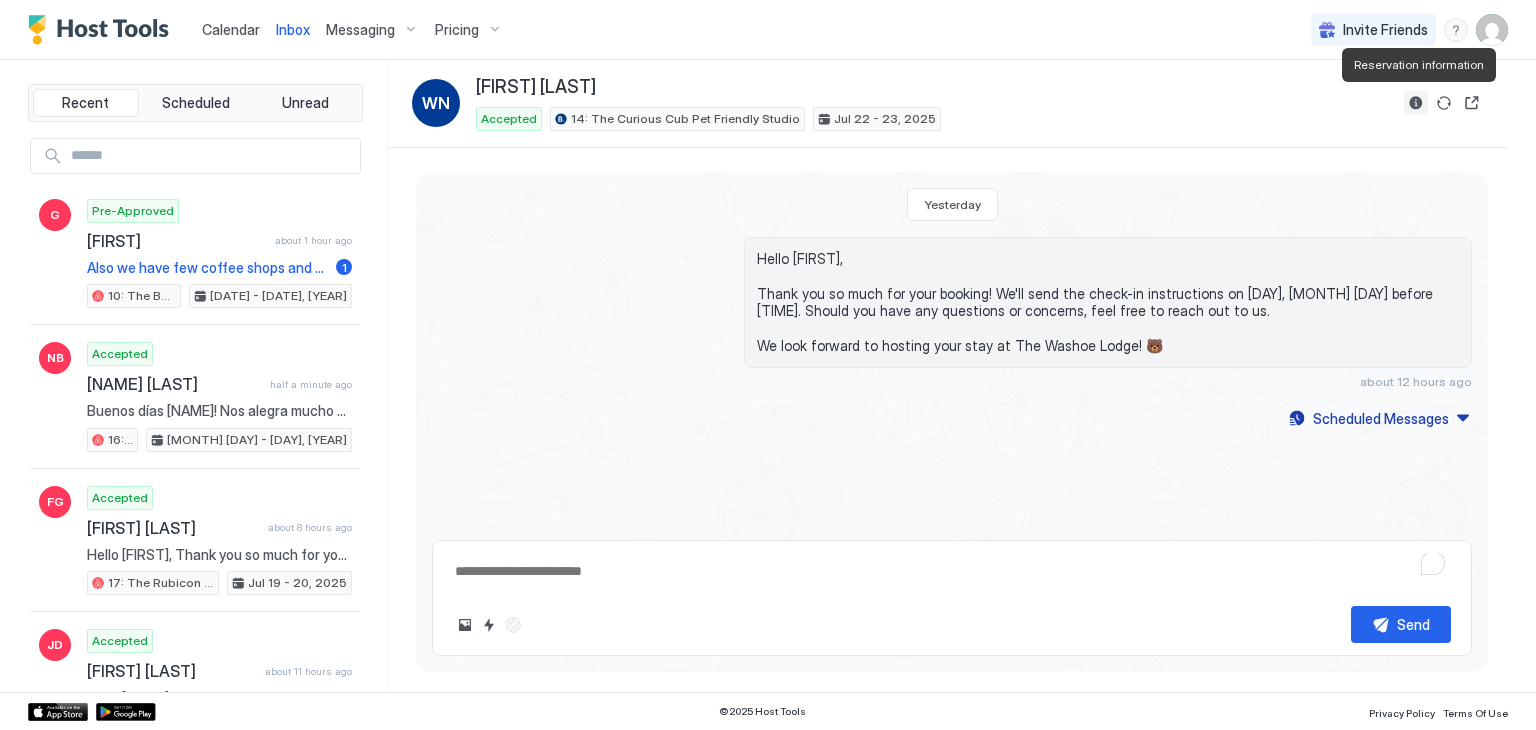 click at bounding box center (1416, 103) 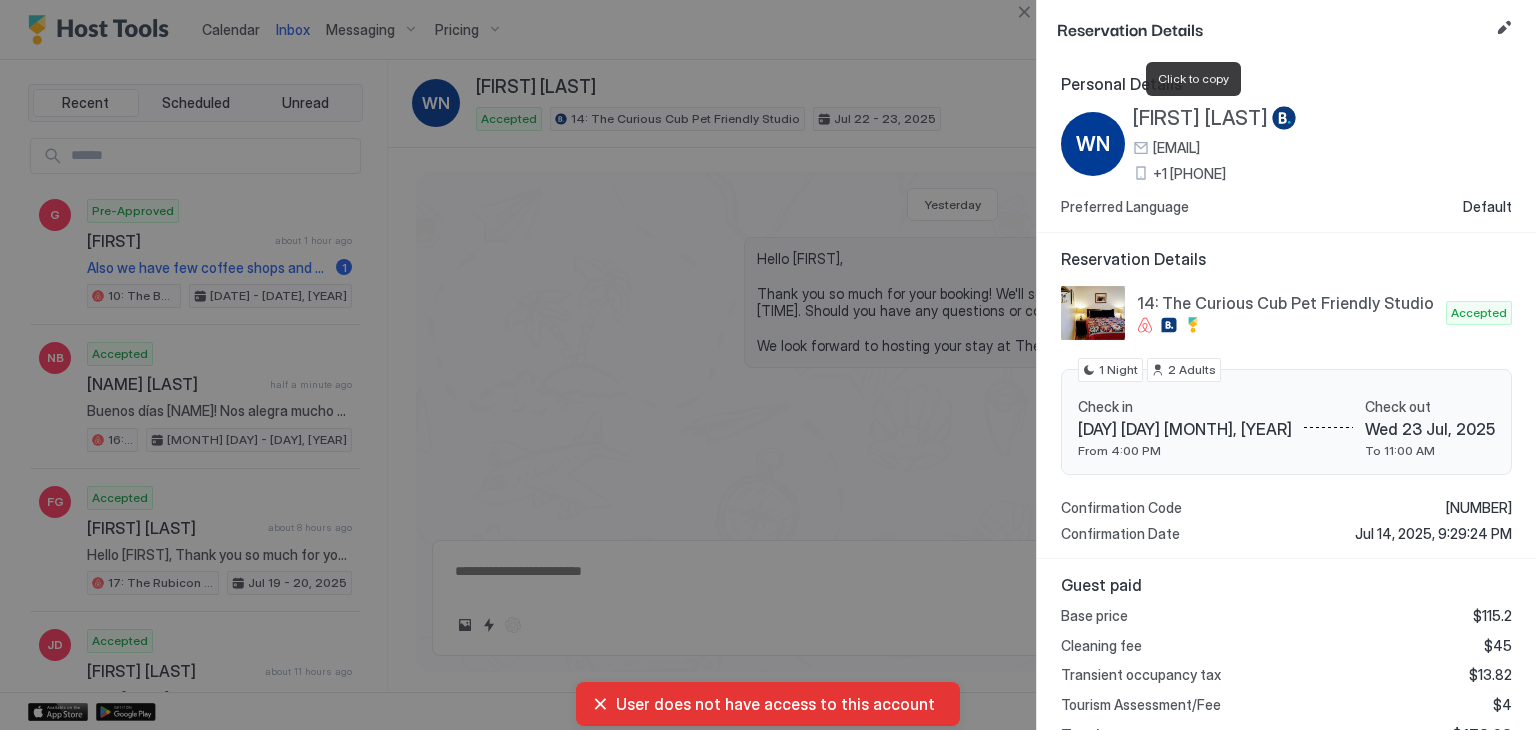 click on "[FIRST] [LAST]" at bounding box center (1200, 118) 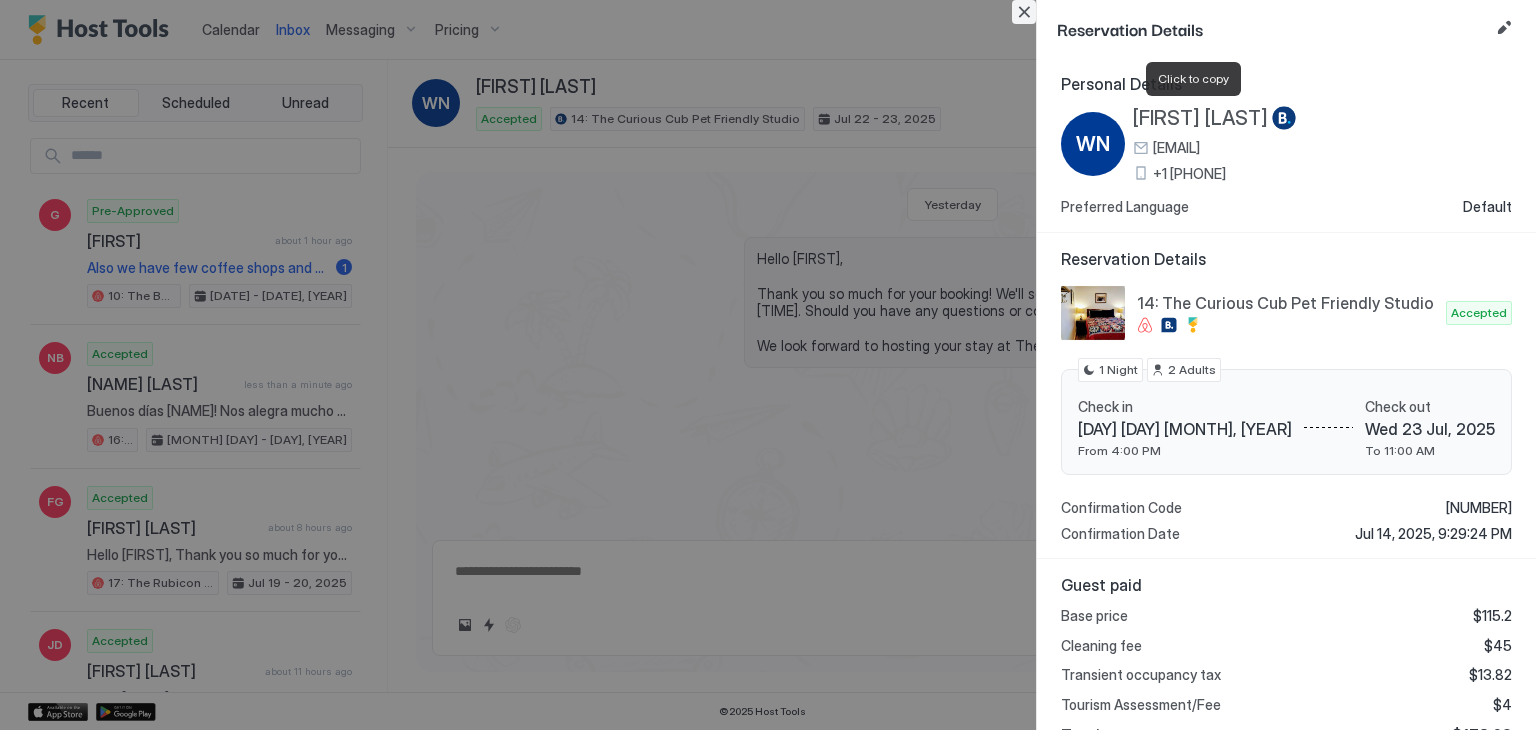 click at bounding box center [1024, 12] 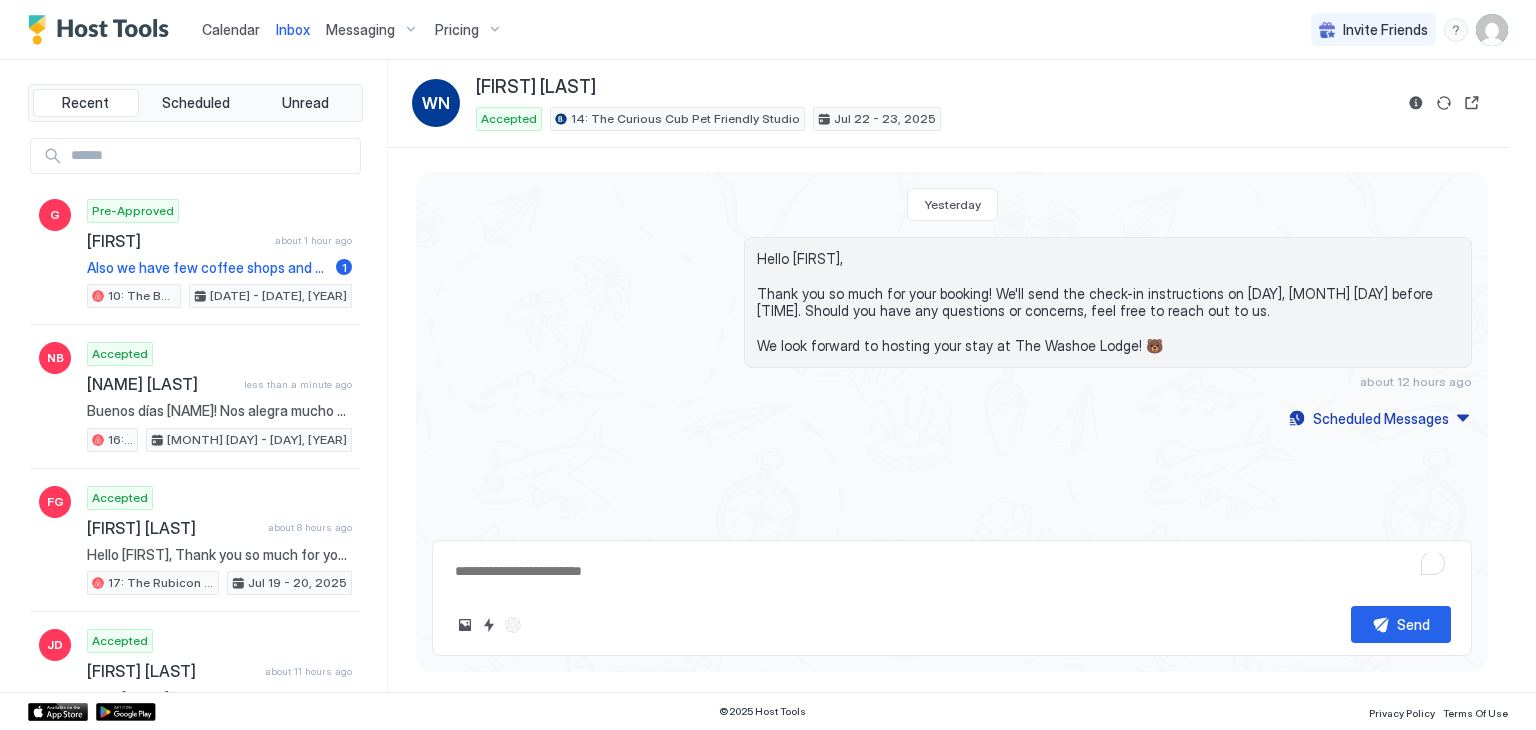 click on "Calendar" at bounding box center [231, 29] 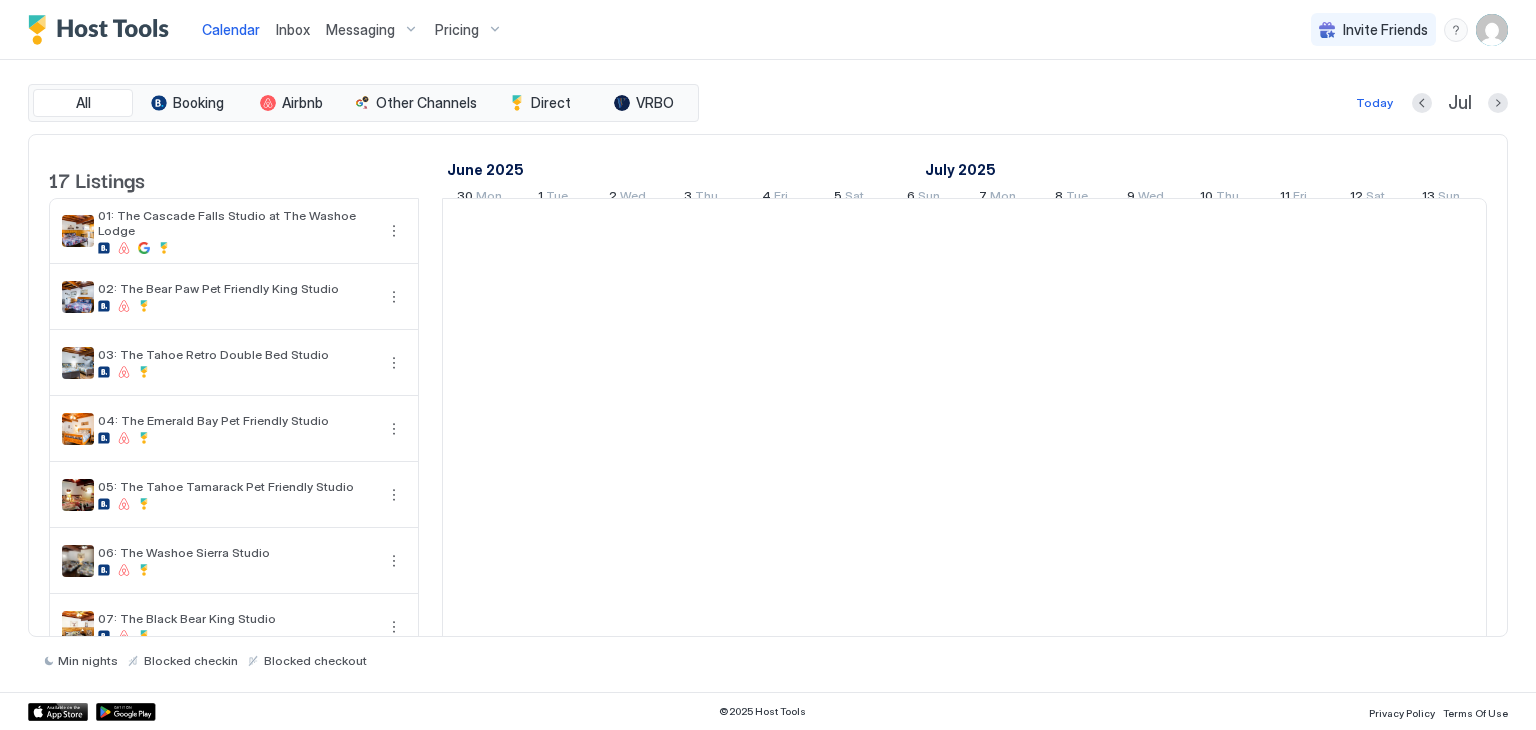 scroll, scrollTop: 0, scrollLeft: 1111, axis: horizontal 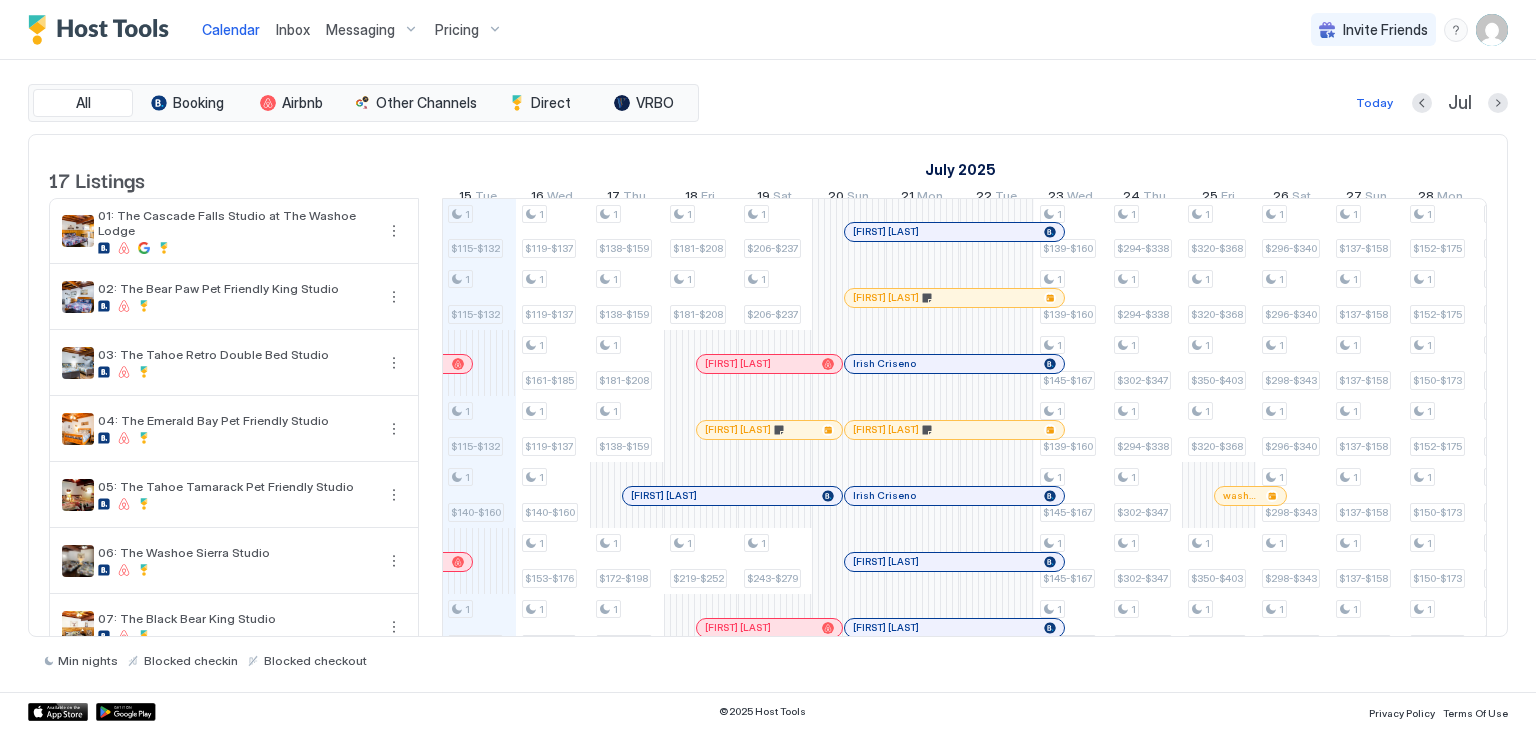 click on "Inbox" at bounding box center (293, 29) 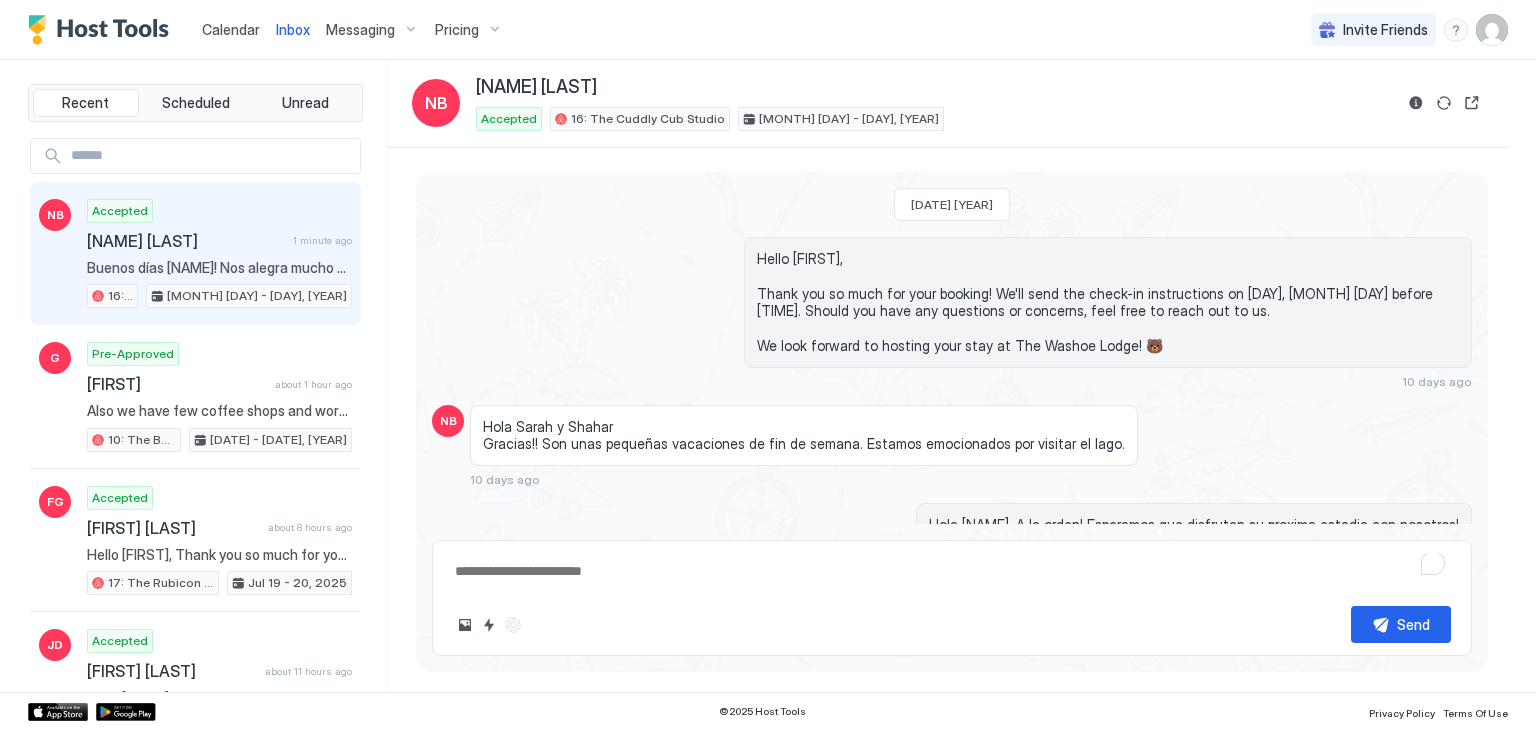 scroll, scrollTop: 1712, scrollLeft: 0, axis: vertical 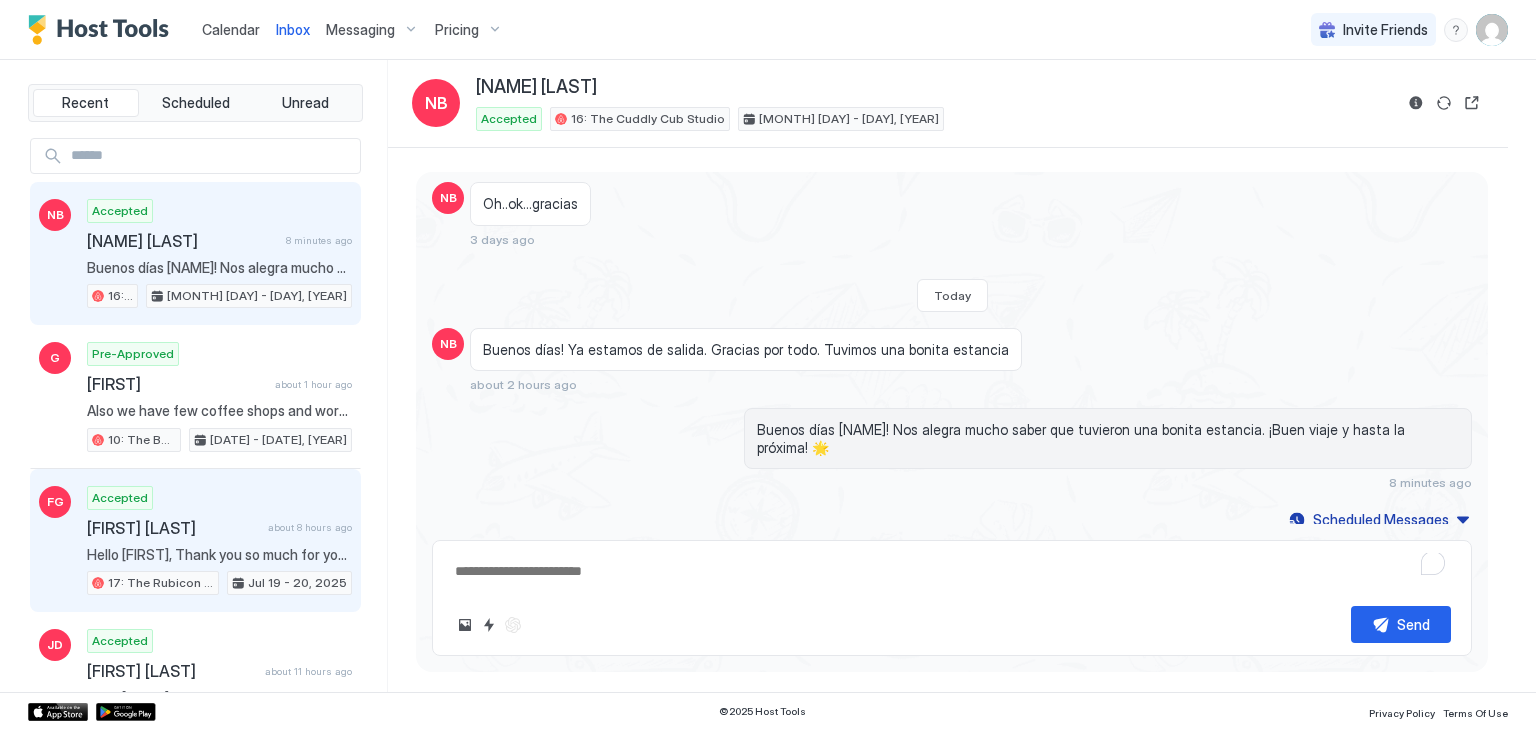 click on "Accepted Faith Gay about [TIME] Hello Faith,
Thank you so much for your booking! We'll send the check-in instructions on [DATE] before [TIME]. Should you have any questions or concerns, feel free to reach out to us.
We look forward to hosting your stay at The Washoe Lodge! 🐻 [NUMBER]: The Rubicon Pet Friendly Studio [DATE] - [DATE], [YEAR]" at bounding box center [219, 541] 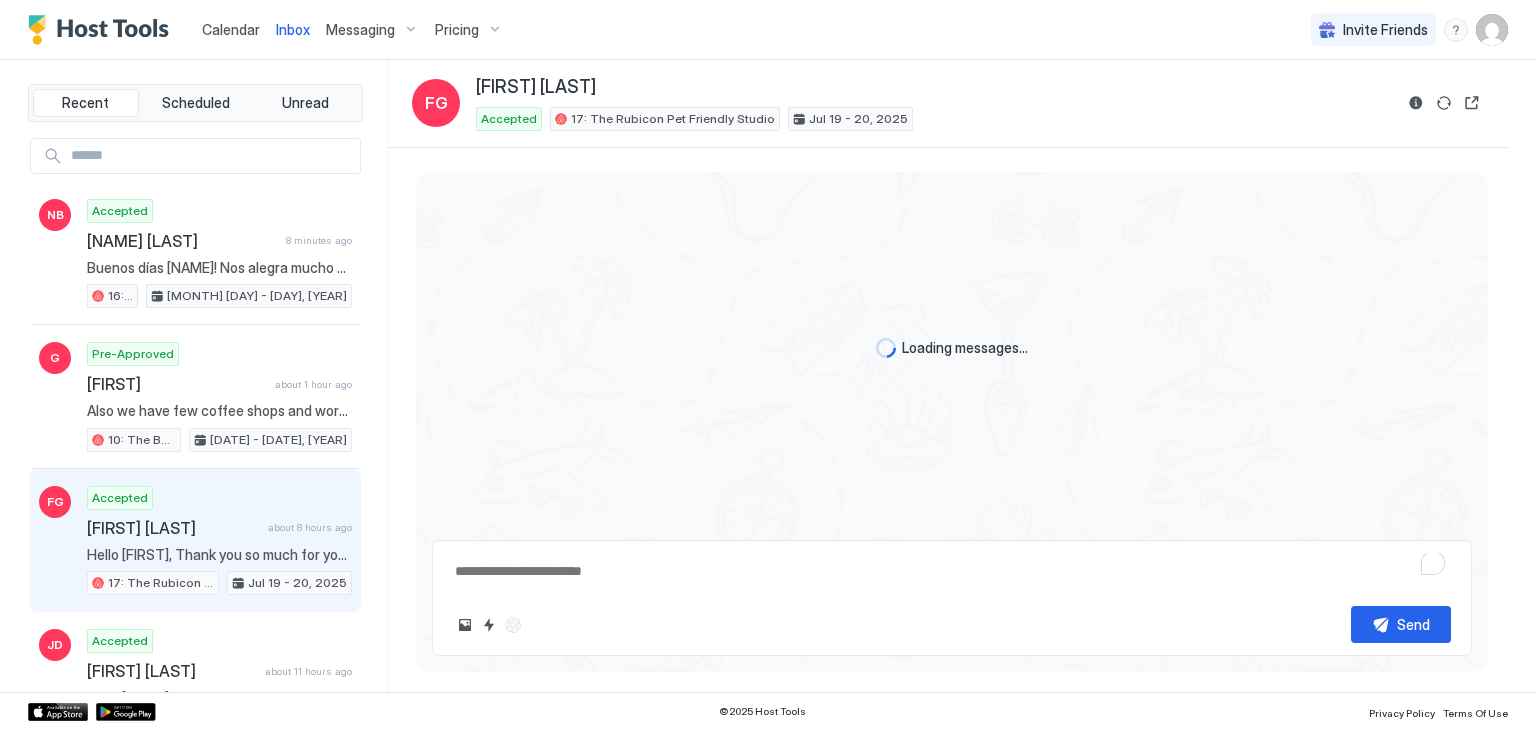scroll, scrollTop: 0, scrollLeft: 0, axis: both 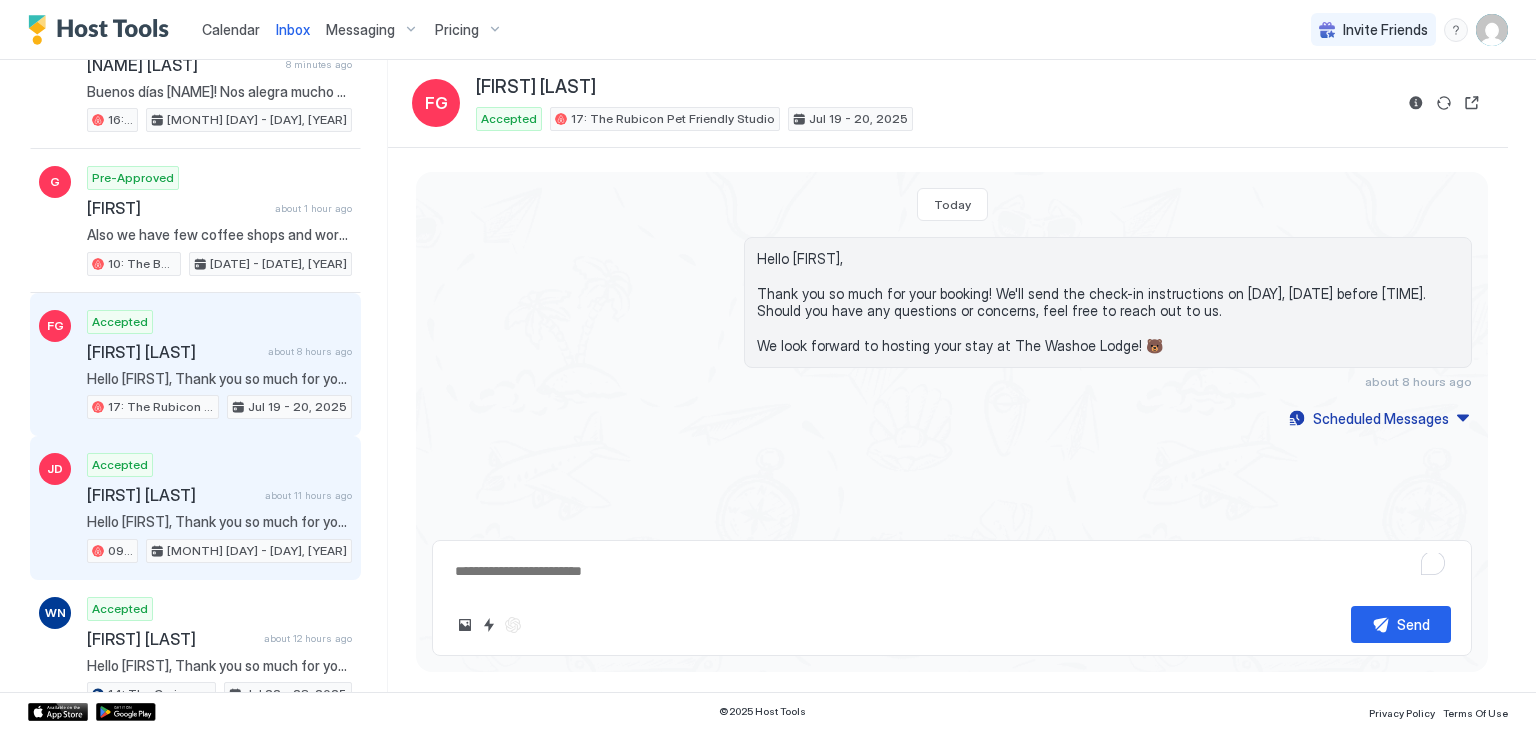 click on "Hello [FIRST],
Thank you so much for your booking! We'll send the check-in instructions on [DAY], [MONTH] [DAY] before [TIME]. Should you have any questions or concerns, feel free to reach out to us.
We look forward to hosting your stay at The Washoe Lodge! 🐻" at bounding box center [219, 522] 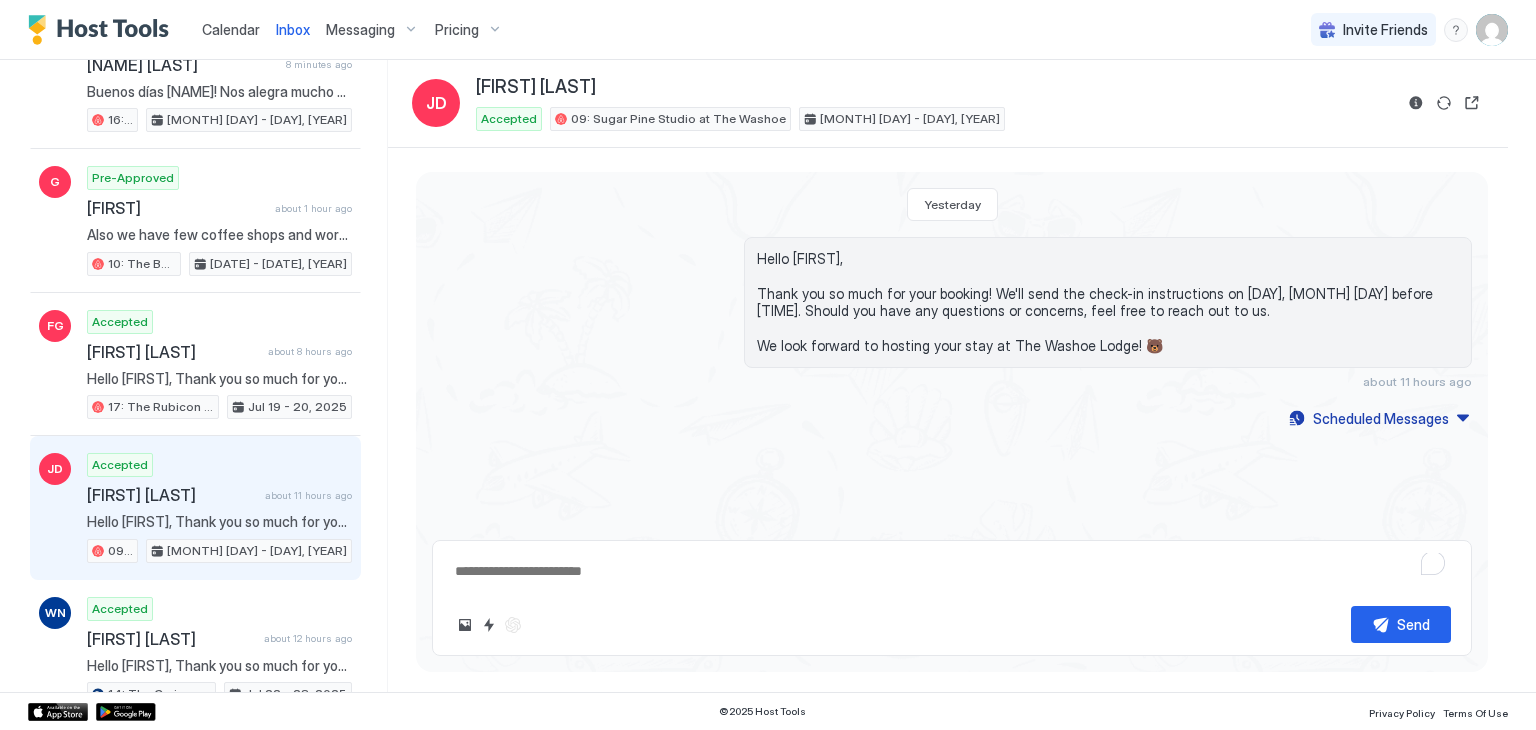 scroll, scrollTop: 324, scrollLeft: 0, axis: vertical 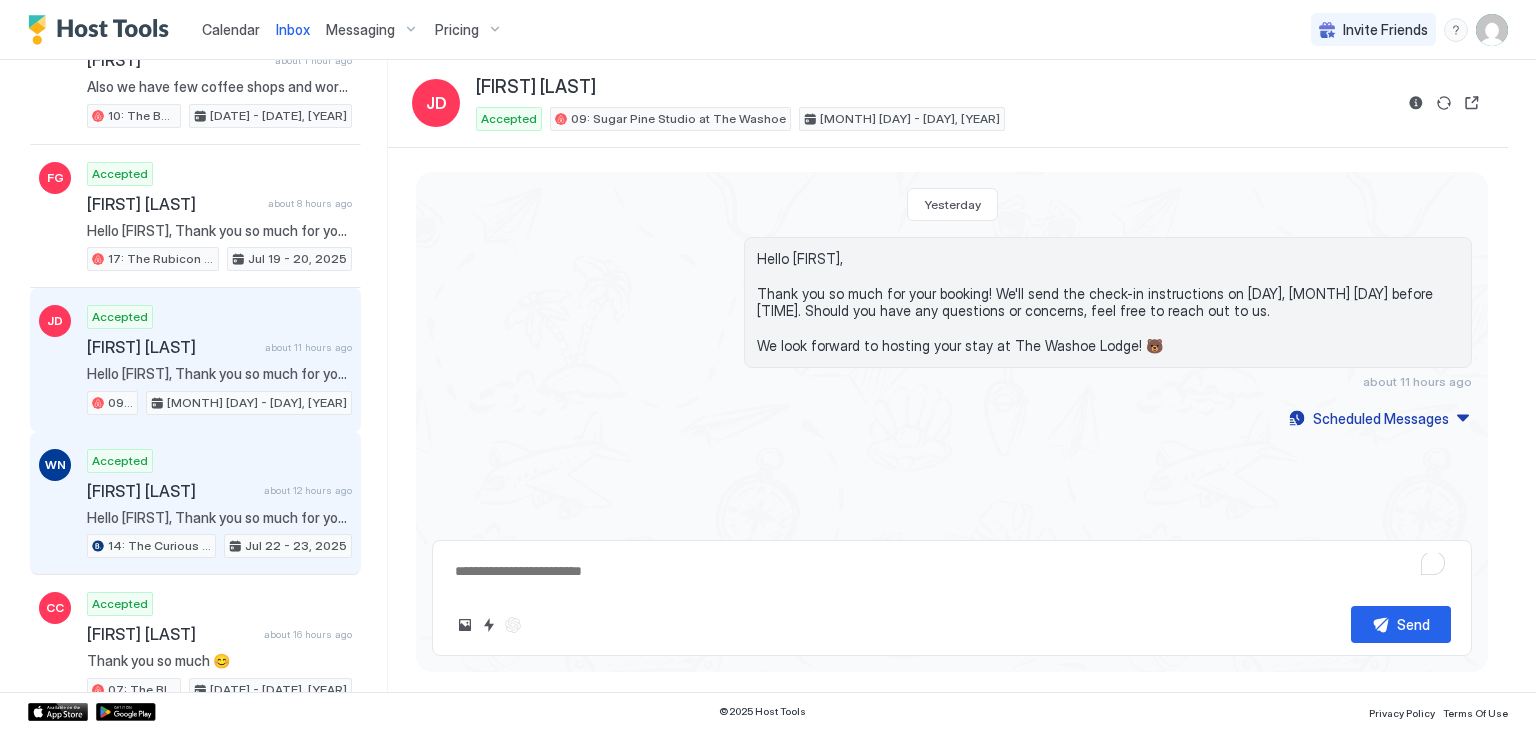 click on "Hello [FIRST],
Thank you so much for your booking! We'll send the check-in instructions on [DAY], [MONTH] [DAY] before [TIME]. Should you have any questions or concerns, feel free to reach out to us.
We look forward to hosting your stay at The Washoe Lodge! 🐻" at bounding box center [219, 518] 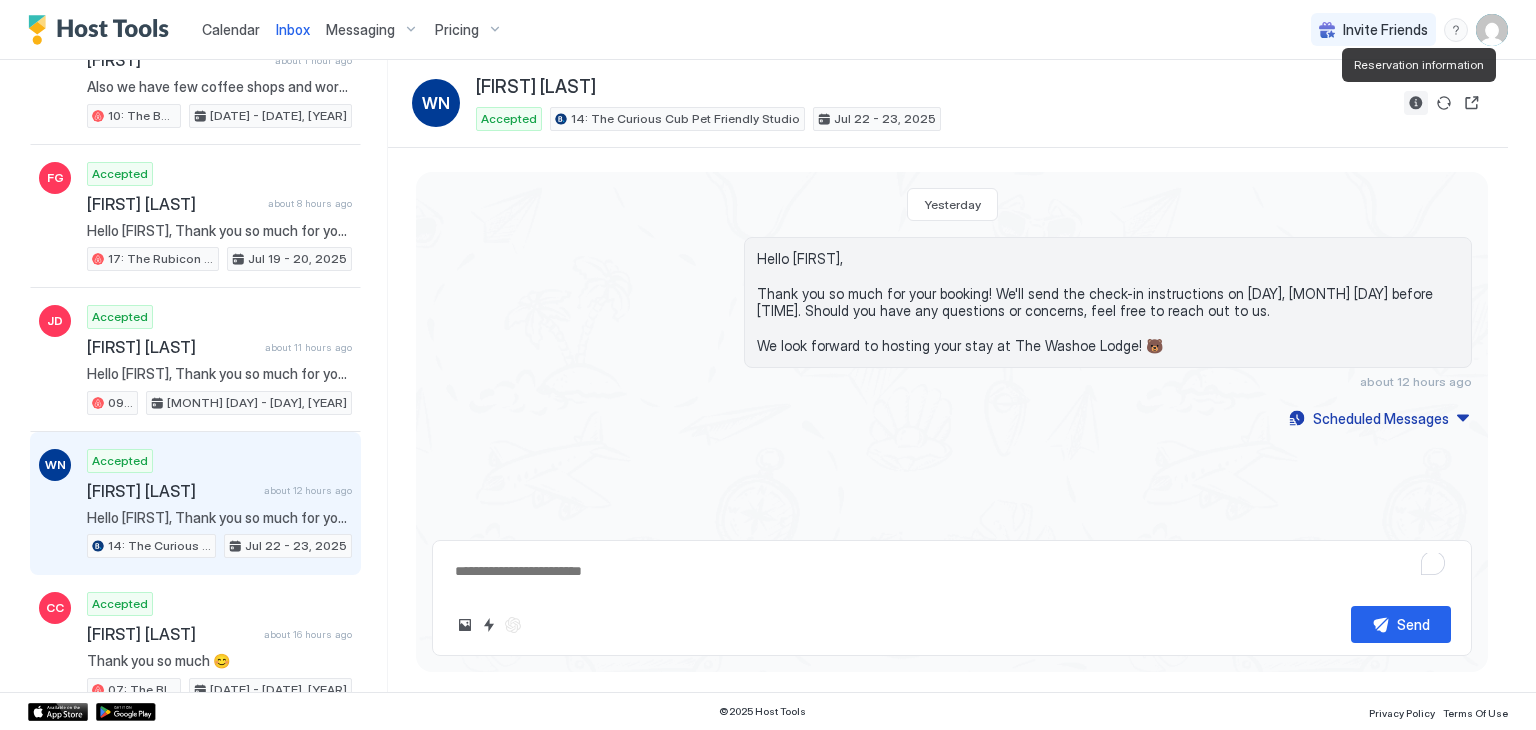 click at bounding box center (1416, 103) 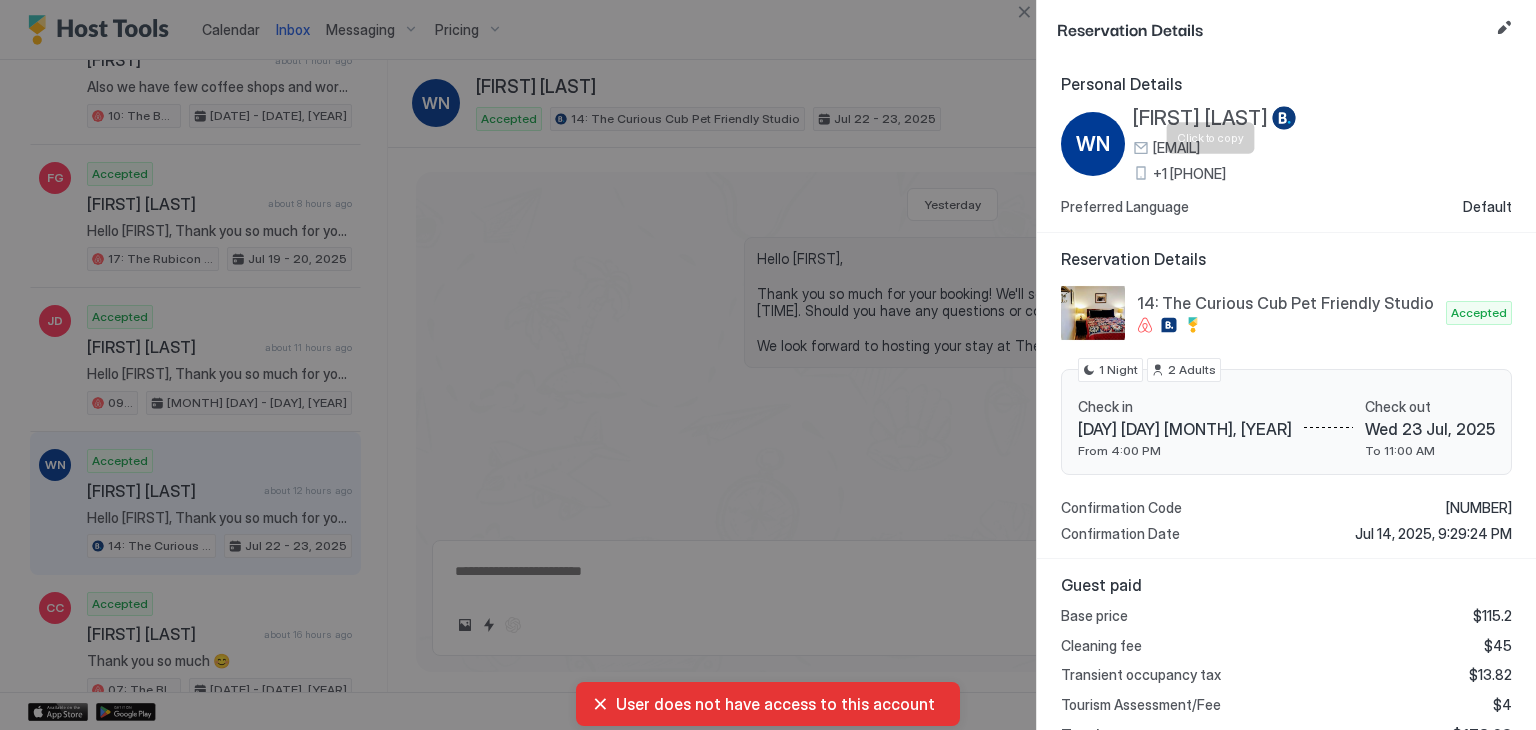 click on "+1 [PHONE]" at bounding box center (1189, 174) 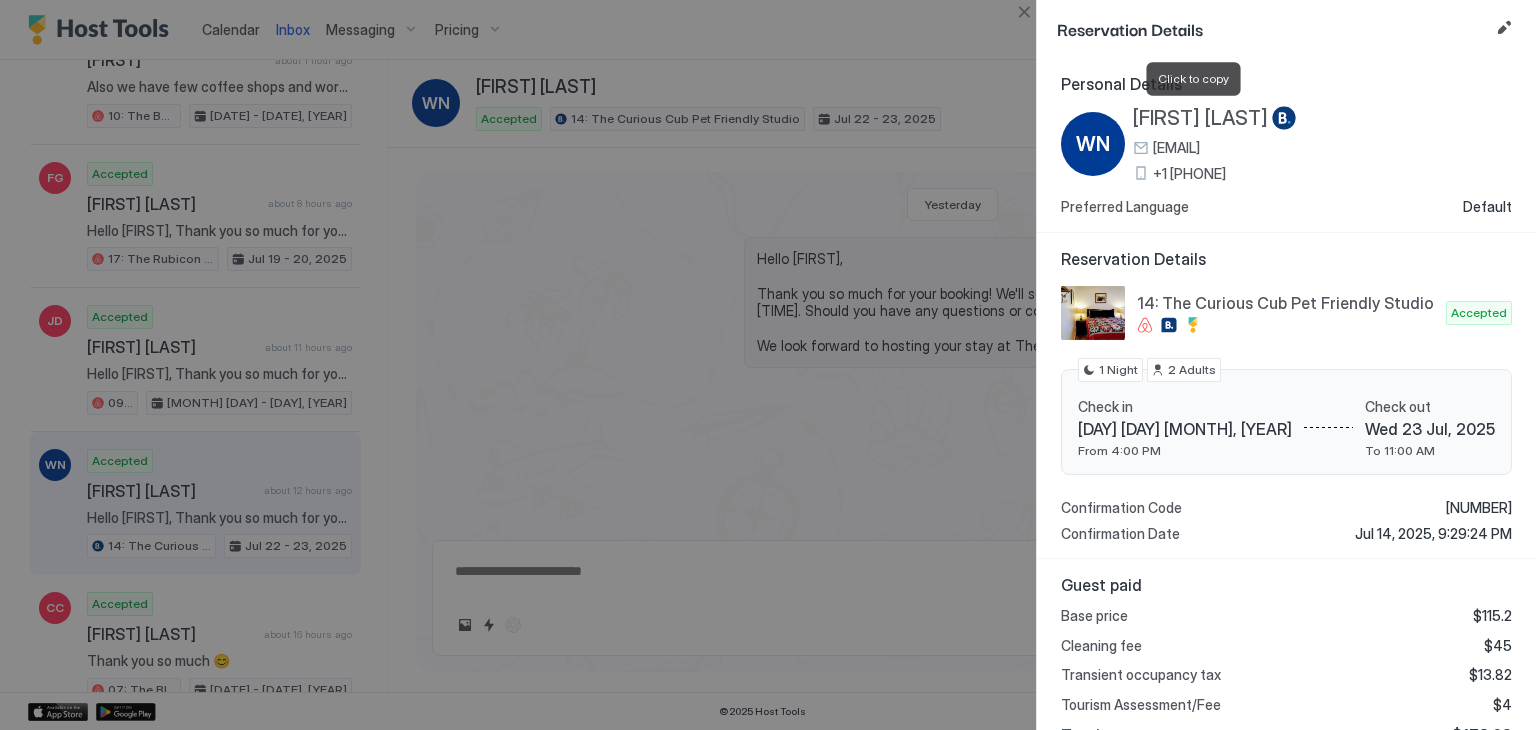click on "[FIRST] [LAST]" at bounding box center [1200, 118] 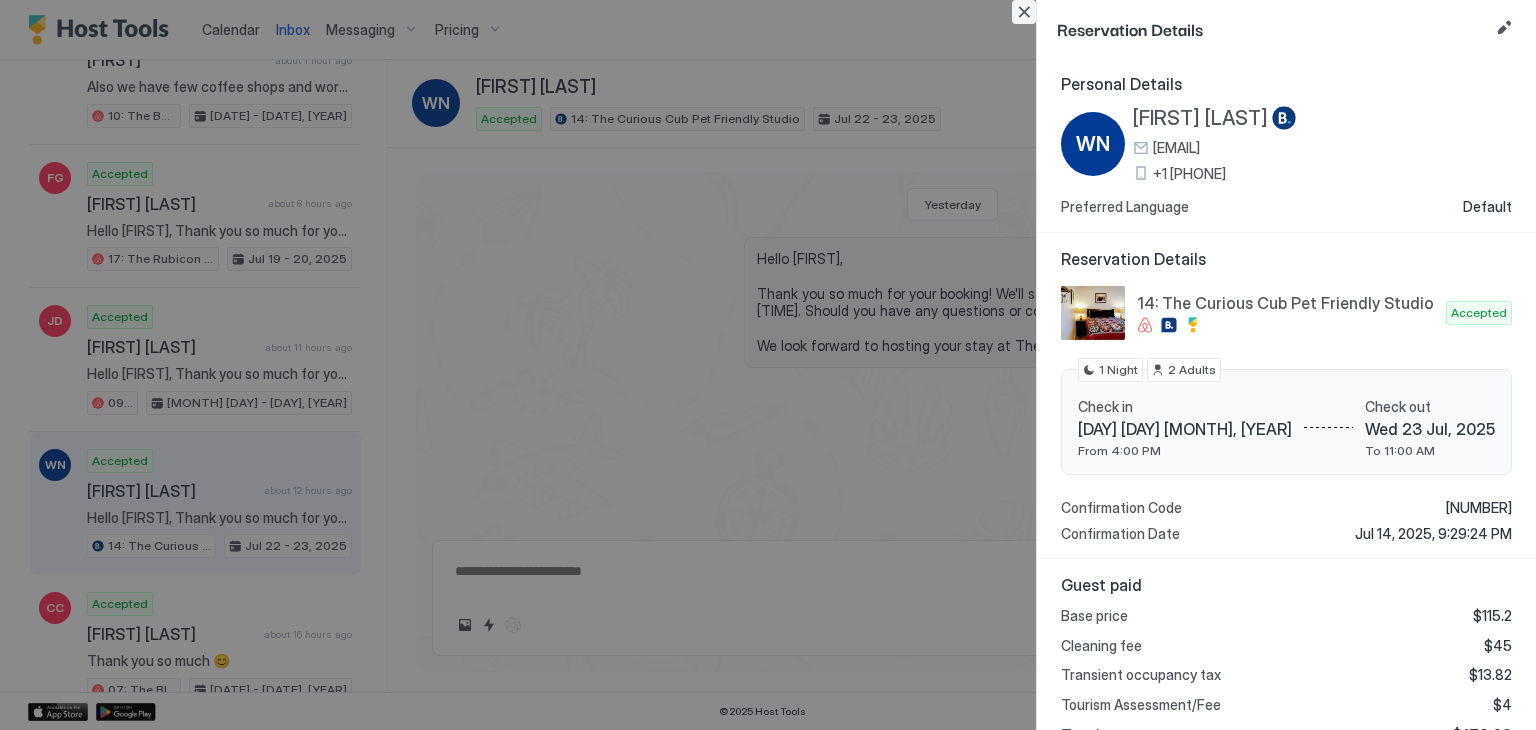 click at bounding box center [1024, 12] 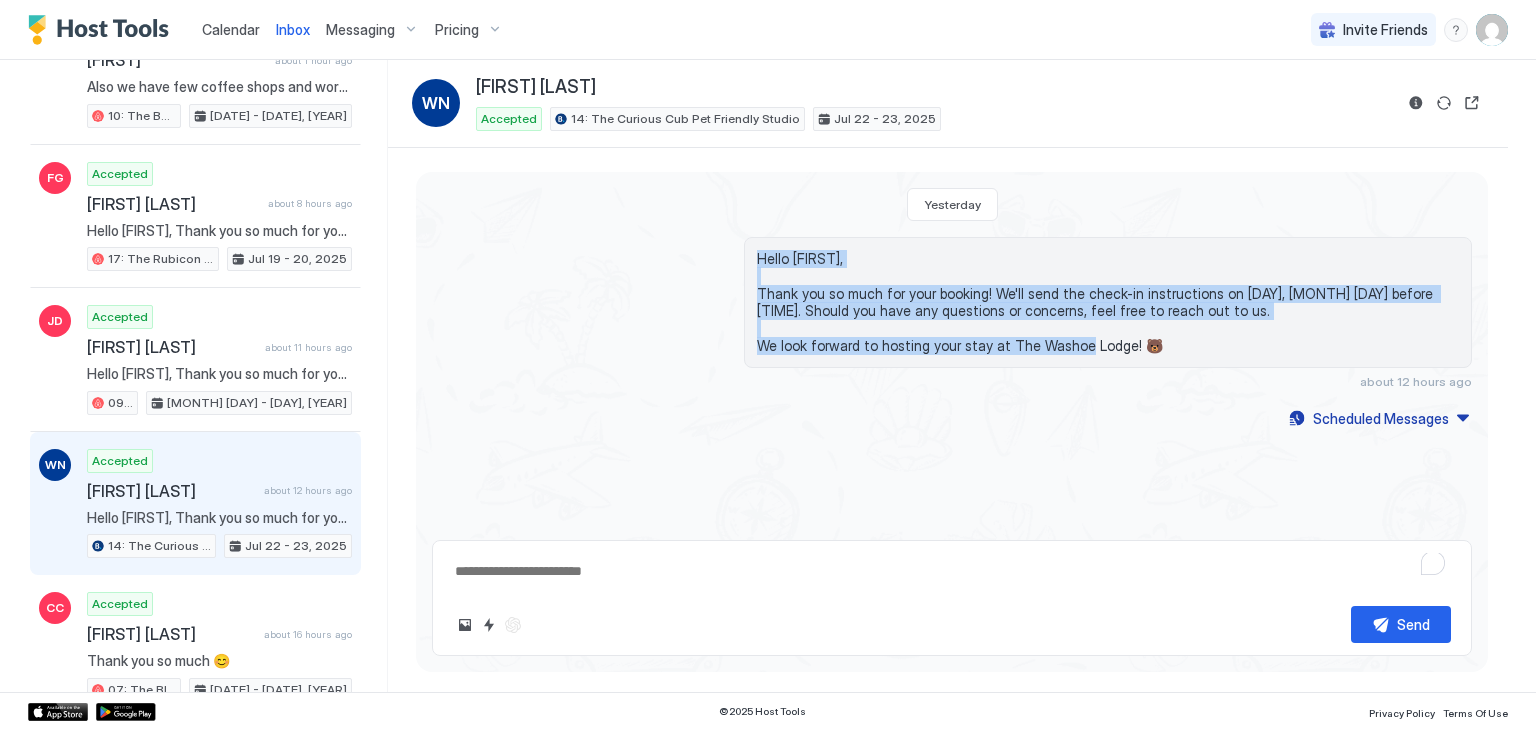 drag, startPoint x: 1160, startPoint y: 341, endPoint x: 640, endPoint y: 244, distance: 528.9697 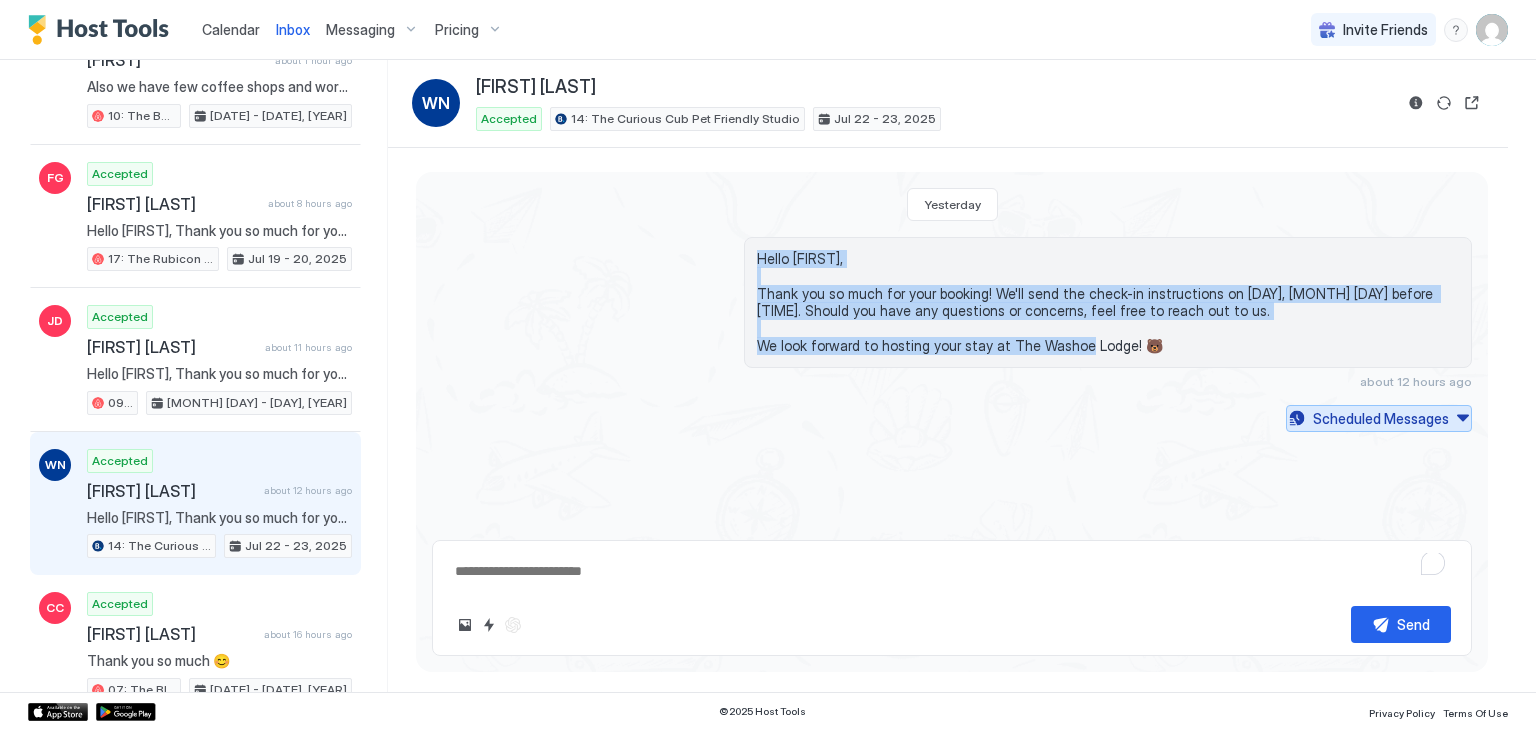 click on "Scheduled Messages" at bounding box center (1381, 418) 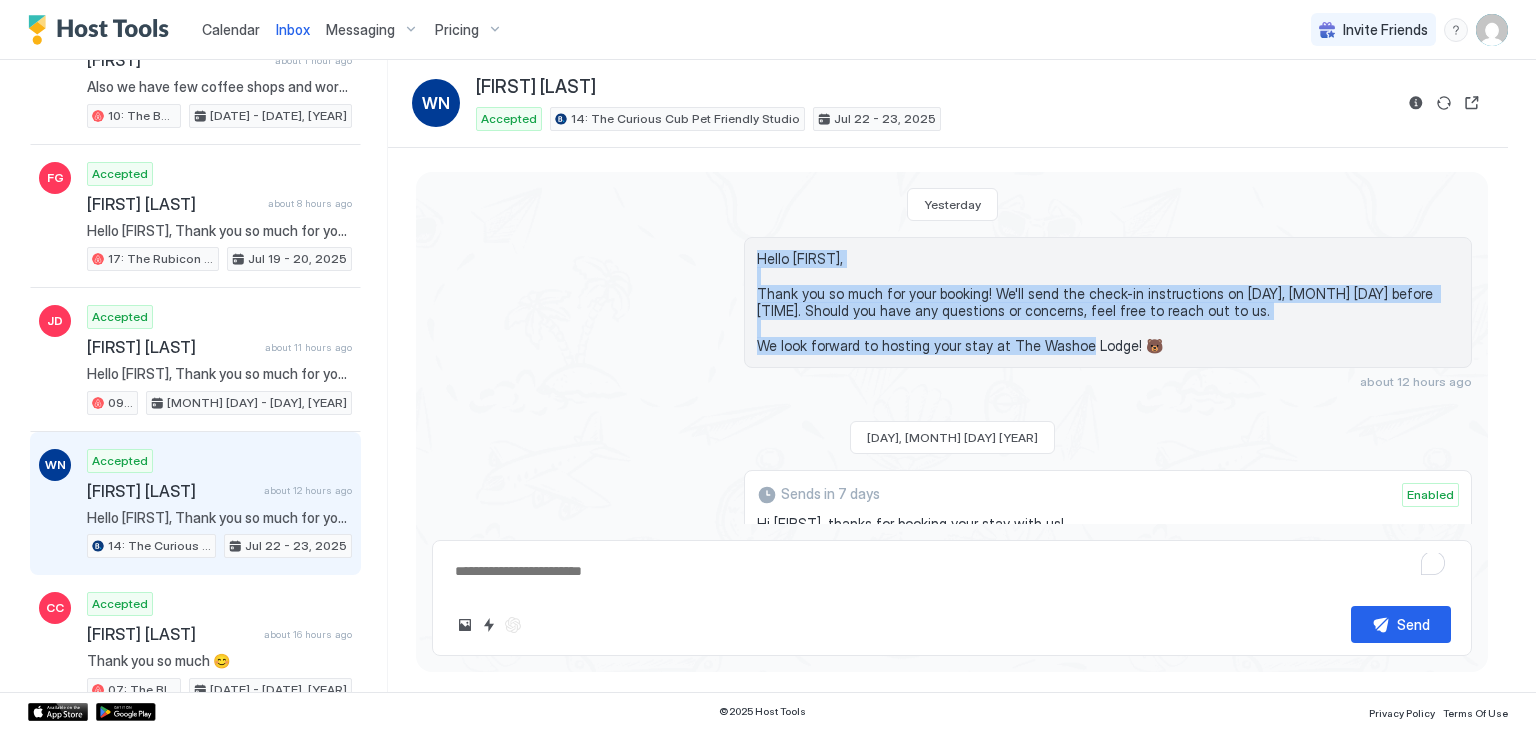 scroll, scrollTop: 580, scrollLeft: 0, axis: vertical 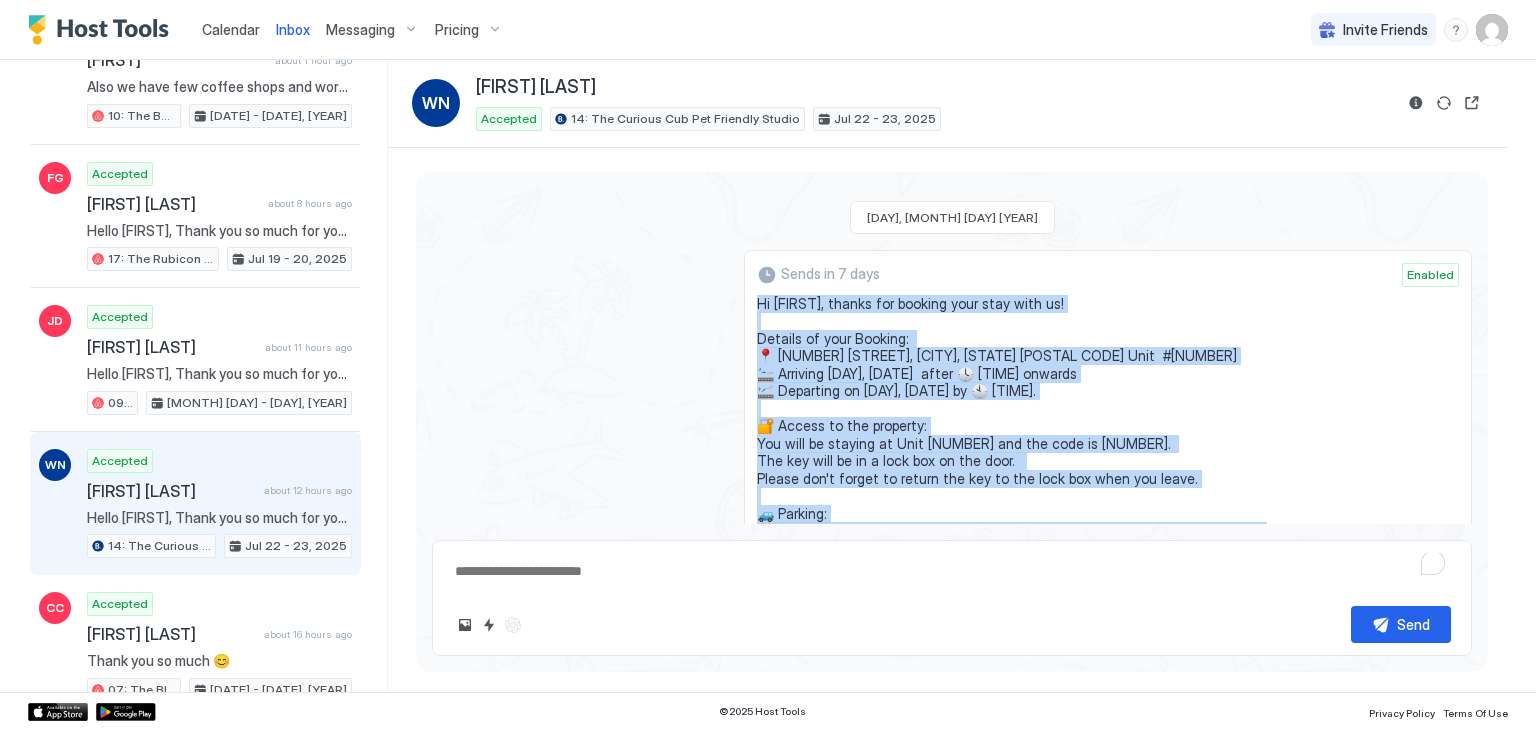drag, startPoint x: 871, startPoint y: 402, endPoint x: 752, endPoint y: 306, distance: 152.89539 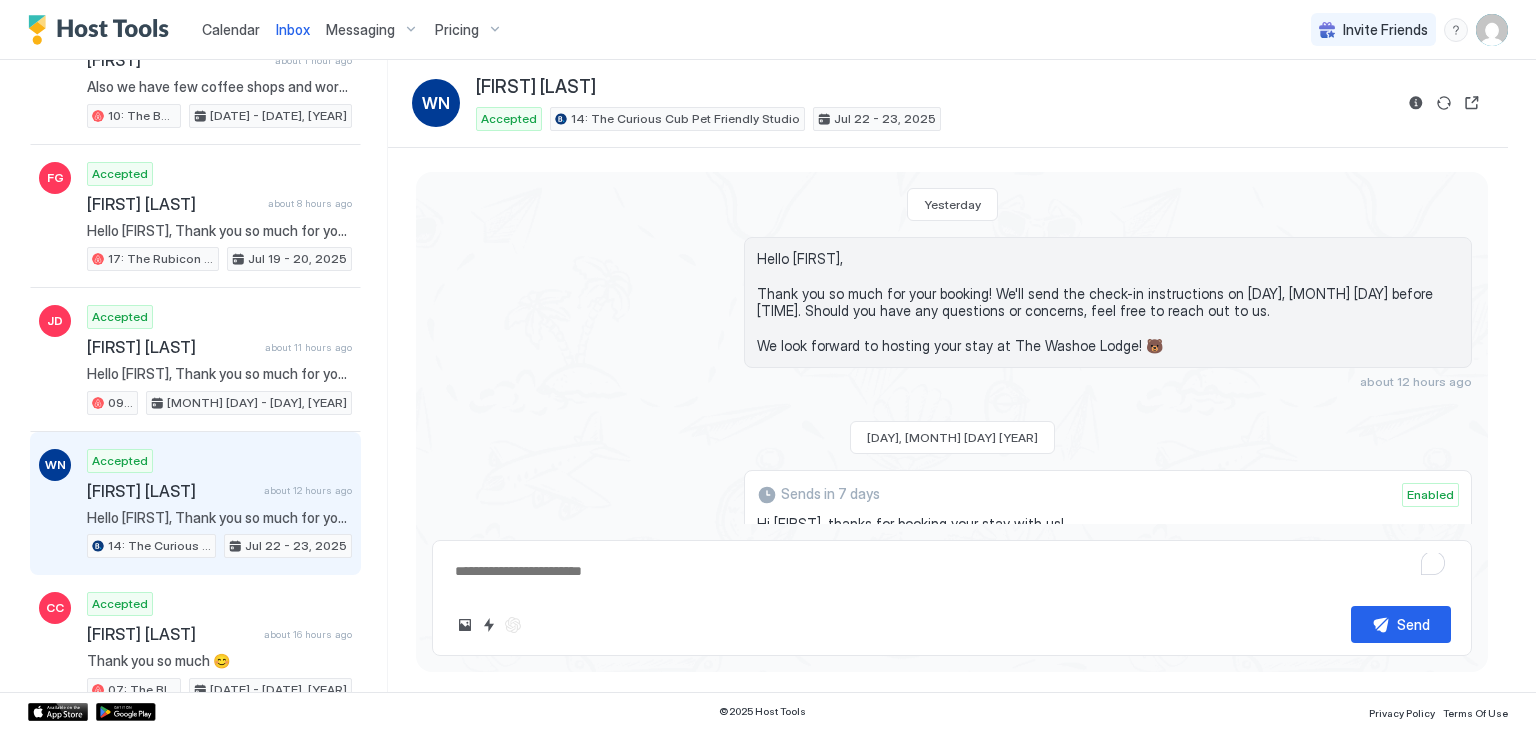 click on "Hello [FIRST],
Thank you so much for your booking! We'll send the check-in instructions on [DAY], [DATE] before [TIME]. Should you have any questions or concerns, feel free to reach out to us.
We look forward to hosting your stay at The Washoe Lodge! 🐻 about [TIME] ago" at bounding box center [952, 313] 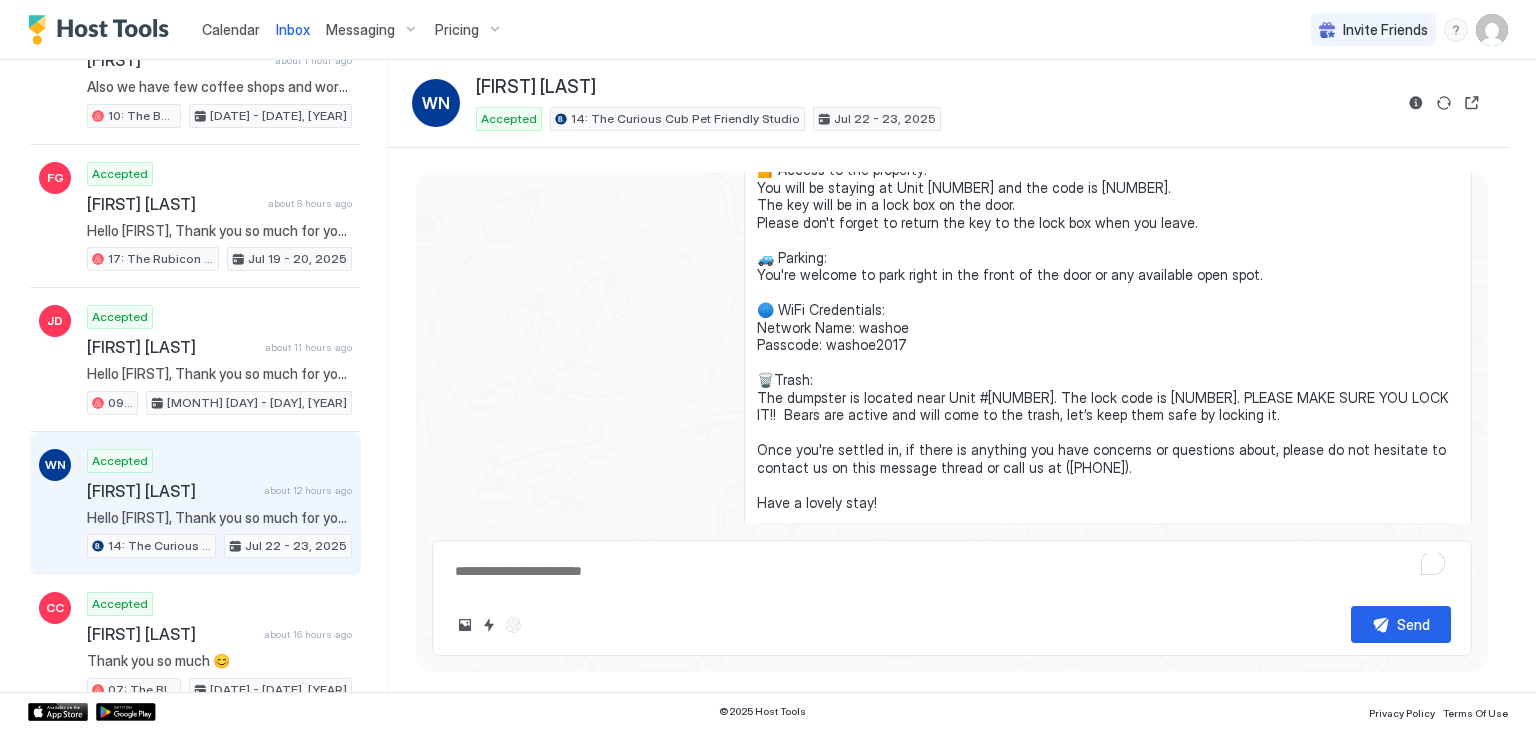 scroll, scrollTop: 492, scrollLeft: 0, axis: vertical 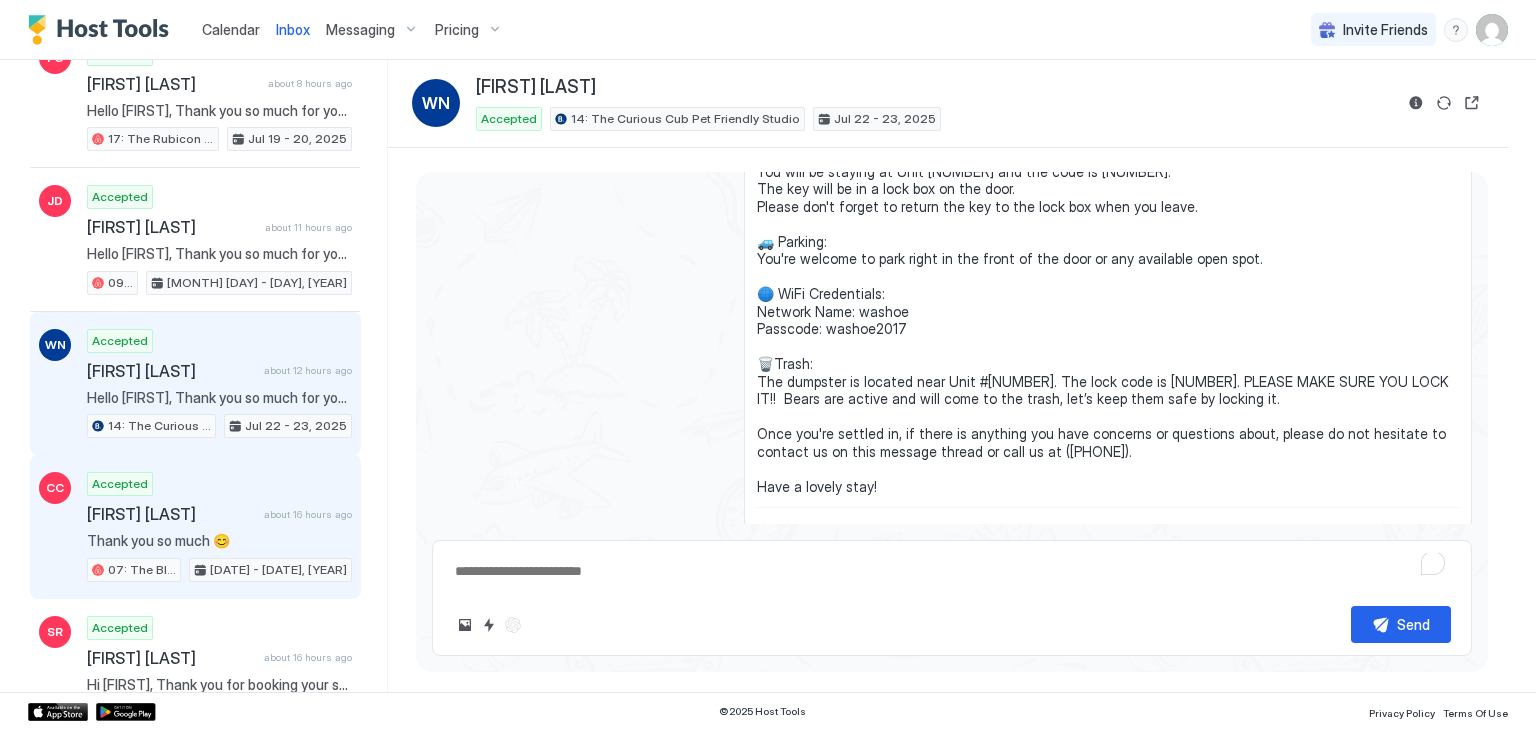 click on "Thank you so much 😊" at bounding box center [219, 541] 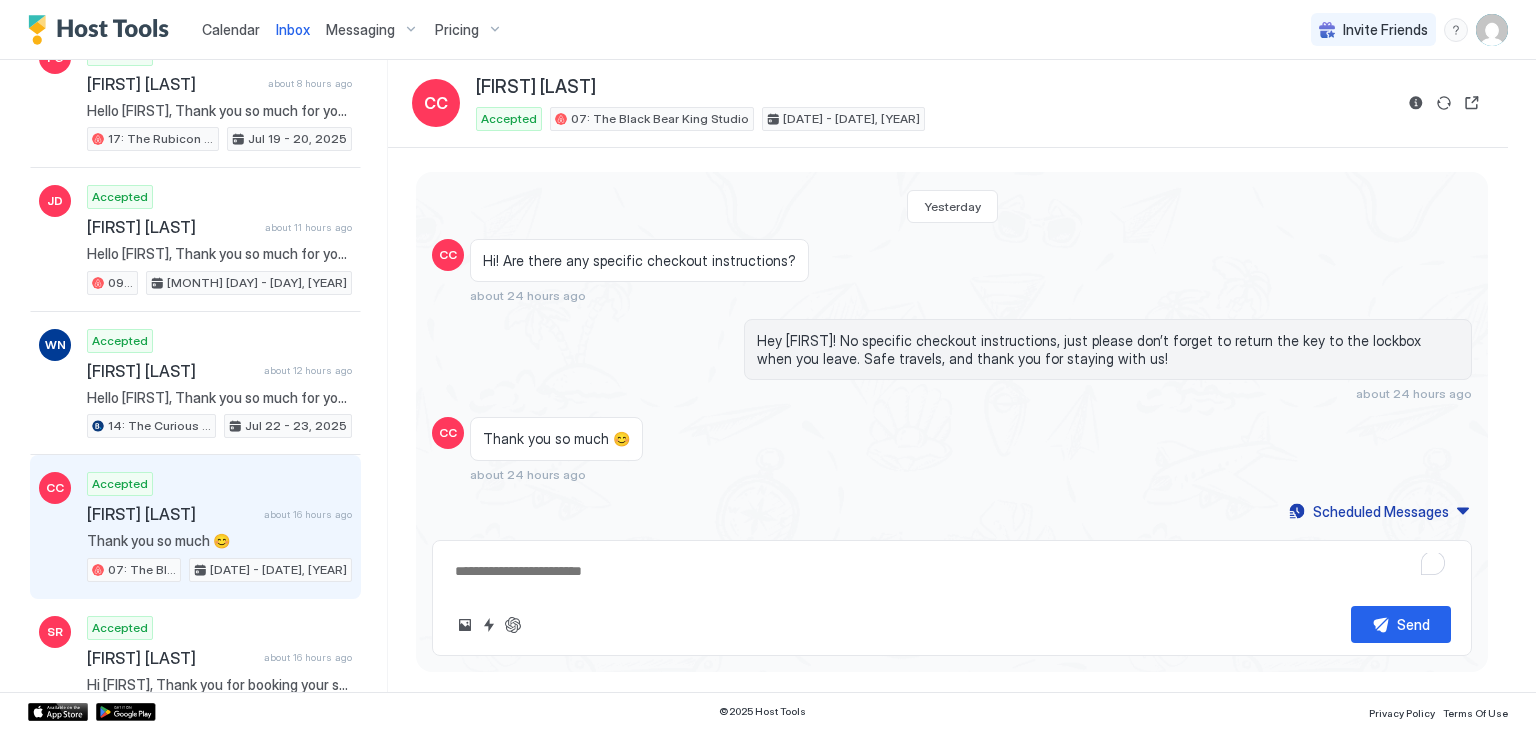 scroll, scrollTop: 1710, scrollLeft: 0, axis: vertical 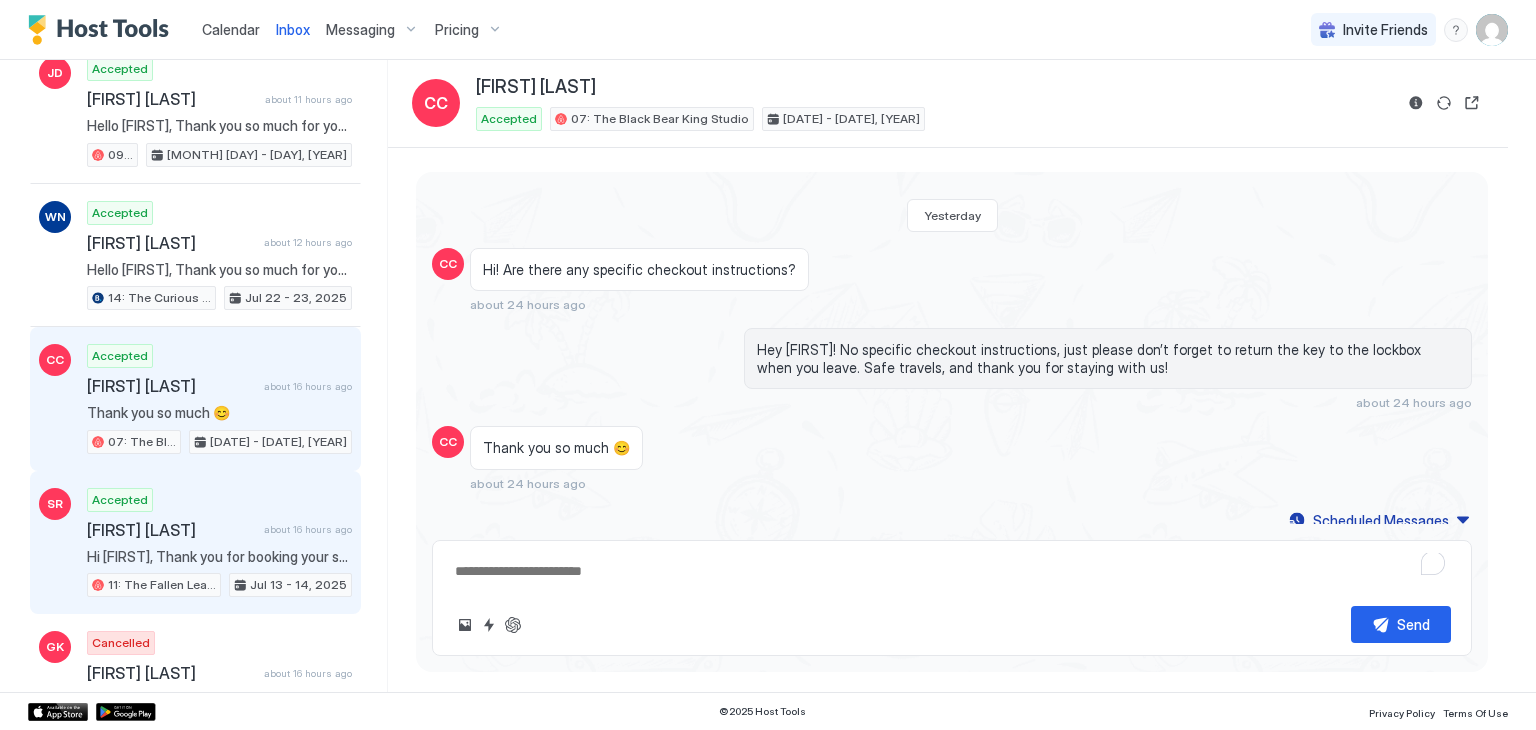 click on "[FIRST] [LAST]" at bounding box center [171, 530] 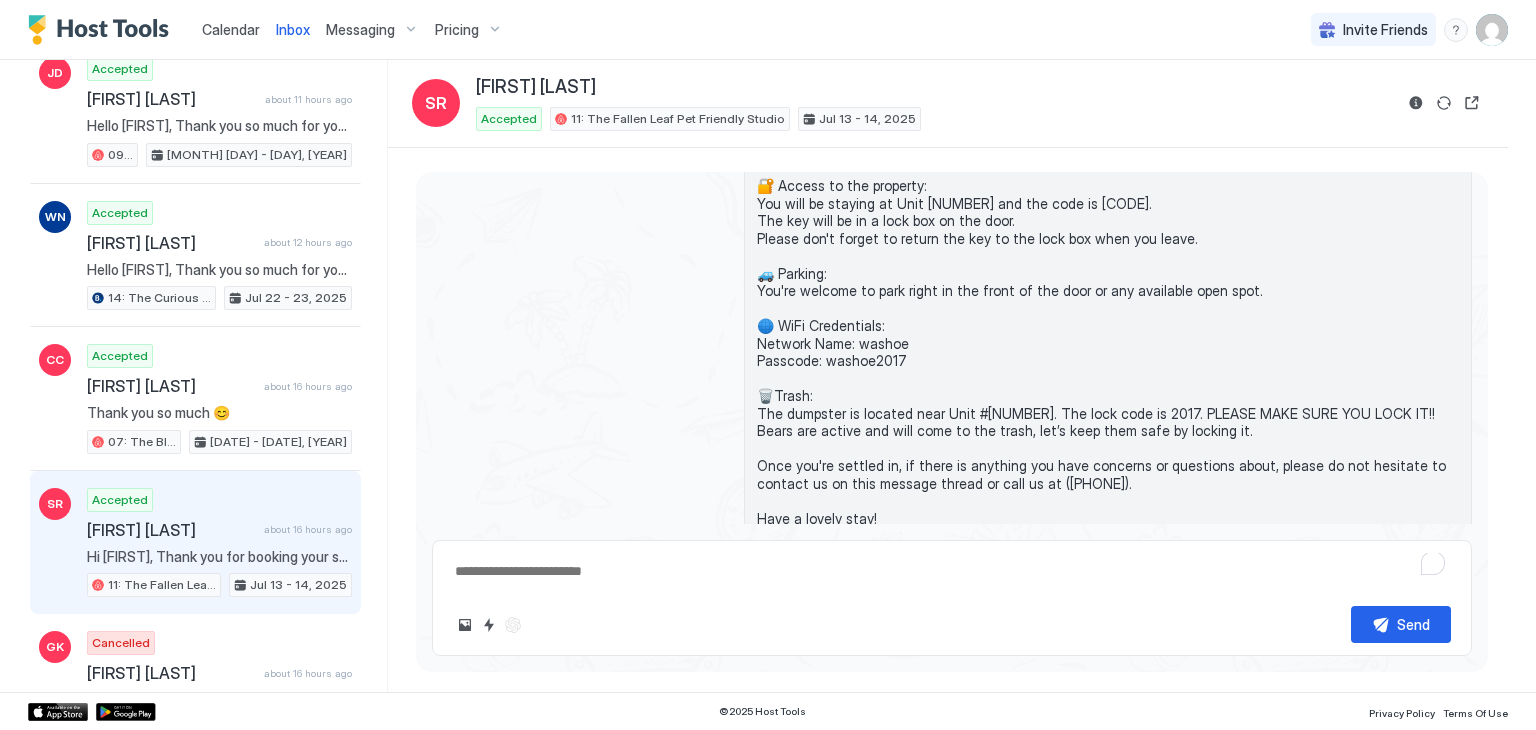 scroll, scrollTop: 230, scrollLeft: 0, axis: vertical 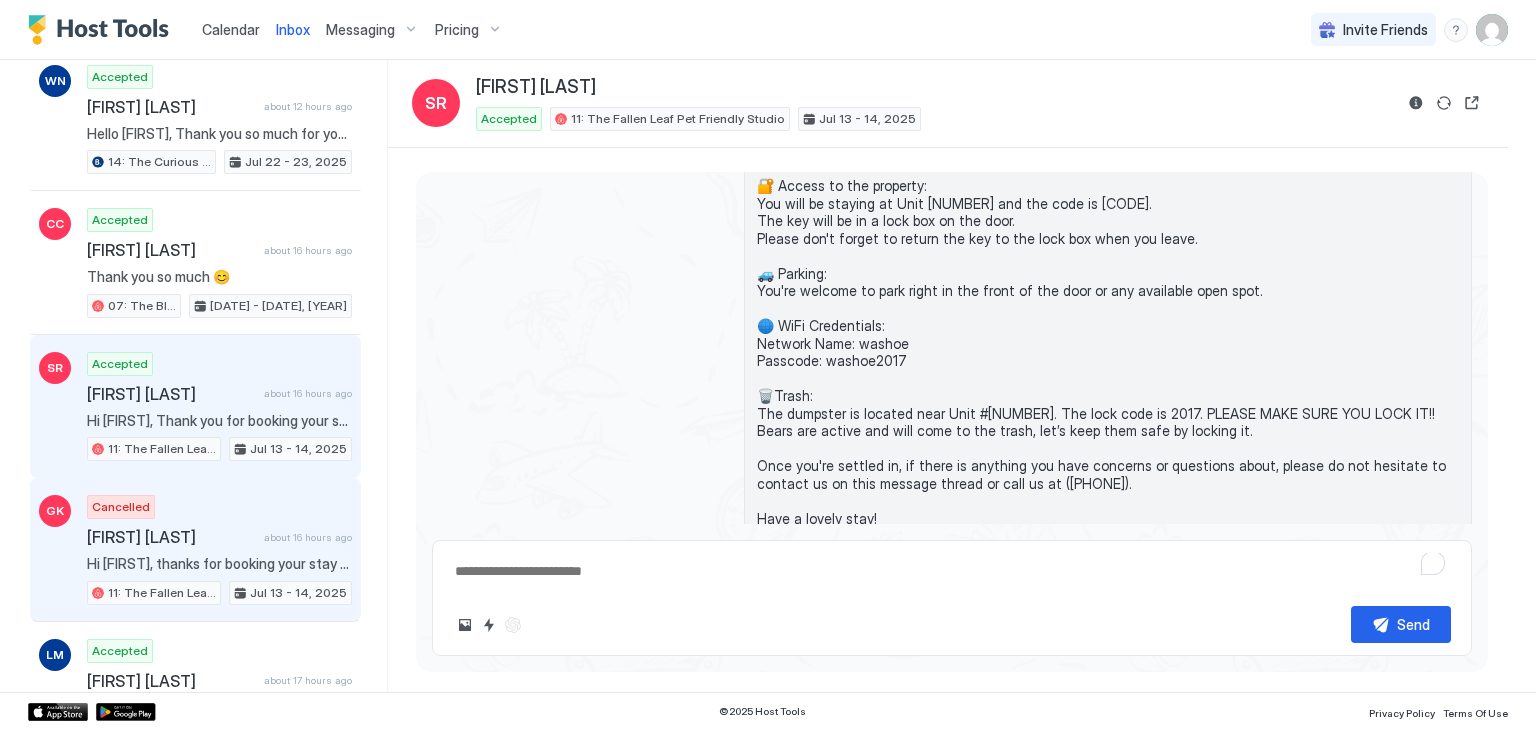 click on "[FIRST] [LAST]" at bounding box center [171, 537] 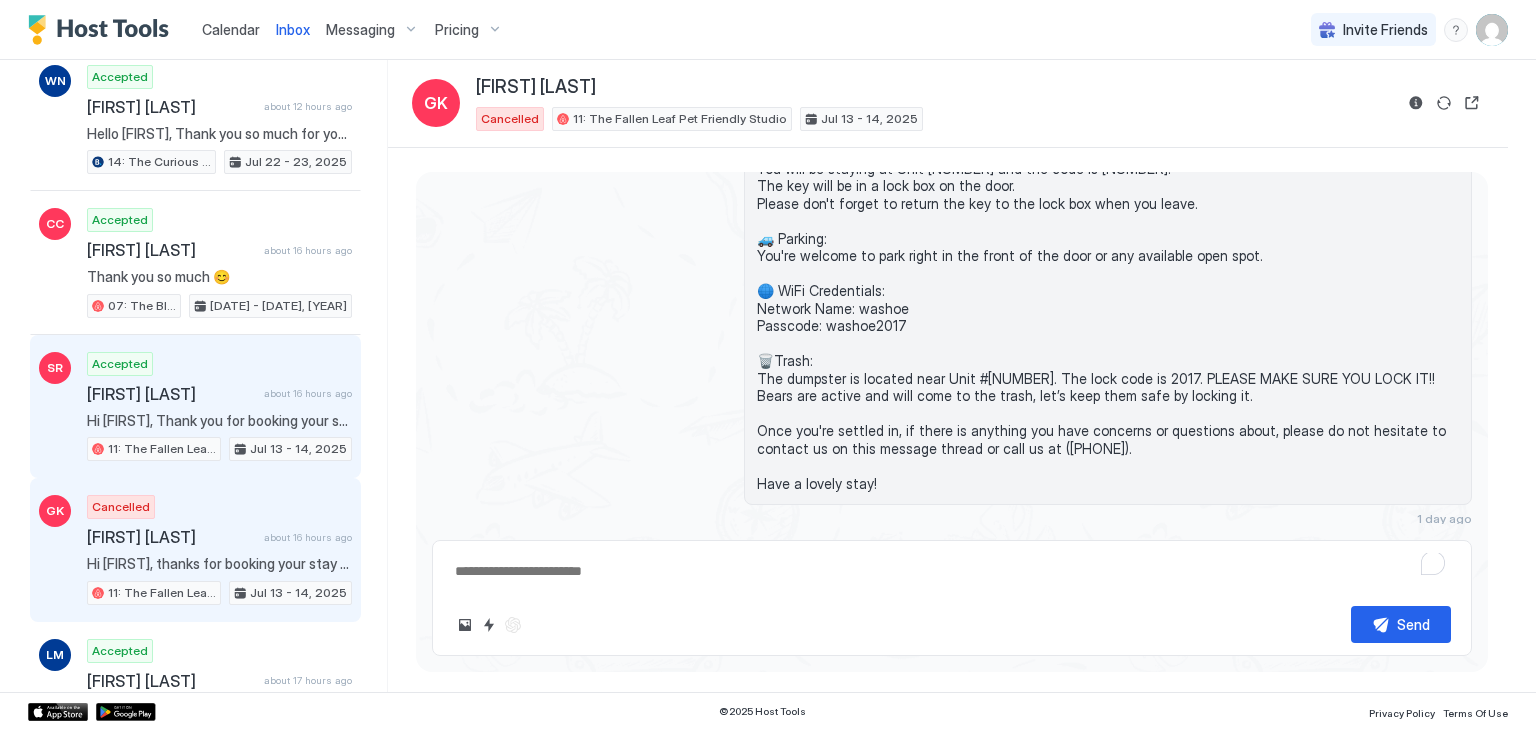 scroll, scrollTop: 230, scrollLeft: 0, axis: vertical 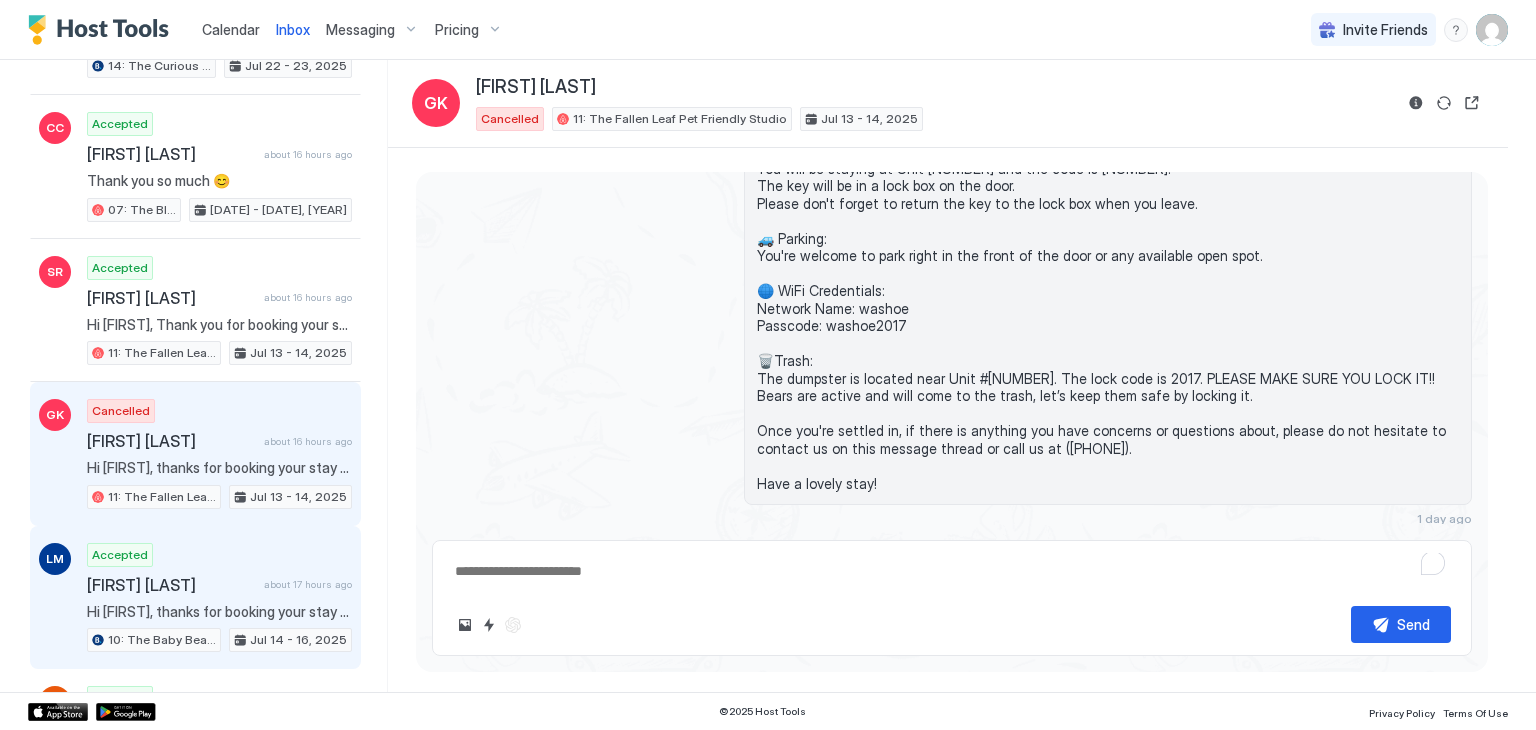 click on "[FIRST] [LAST]" at bounding box center [171, 585] 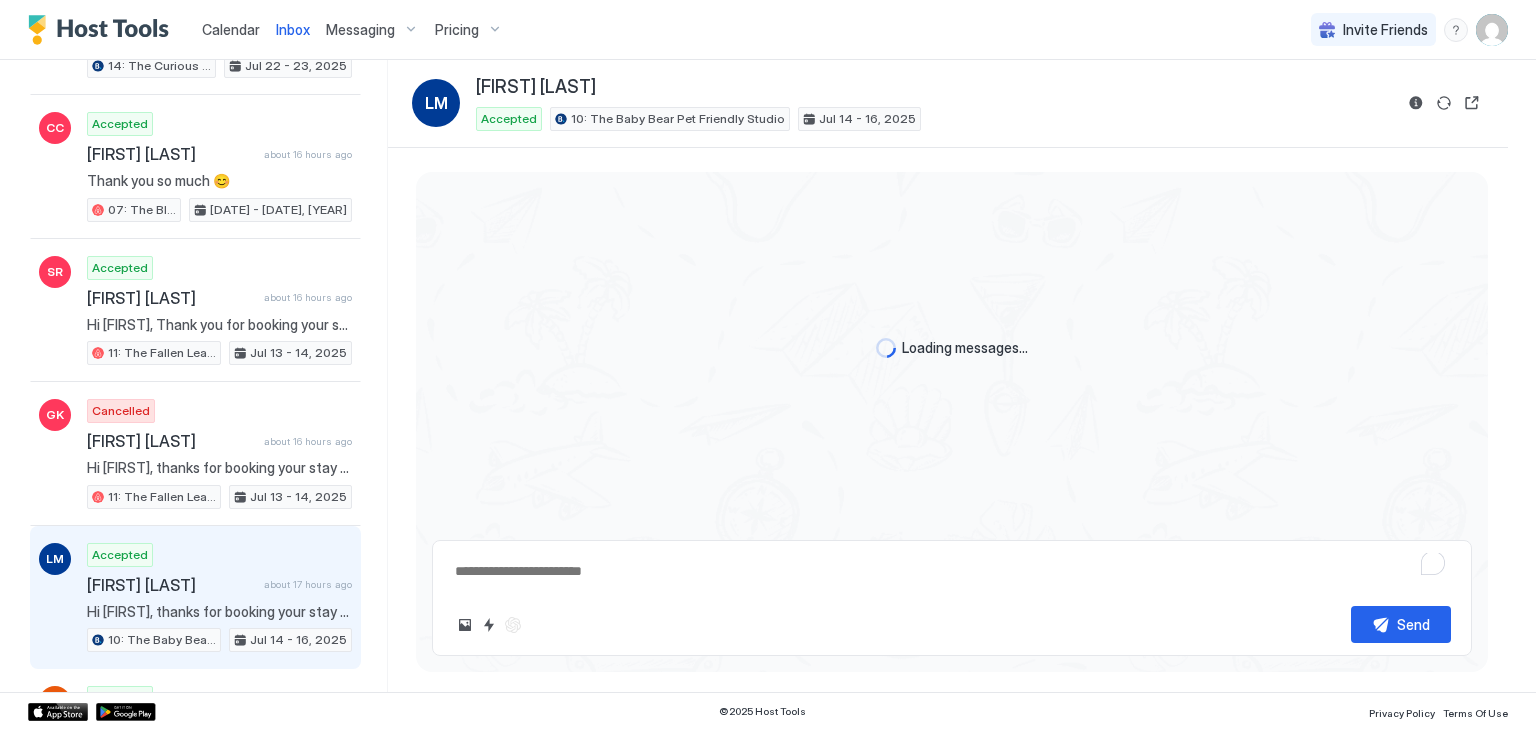 scroll, scrollTop: 462, scrollLeft: 0, axis: vertical 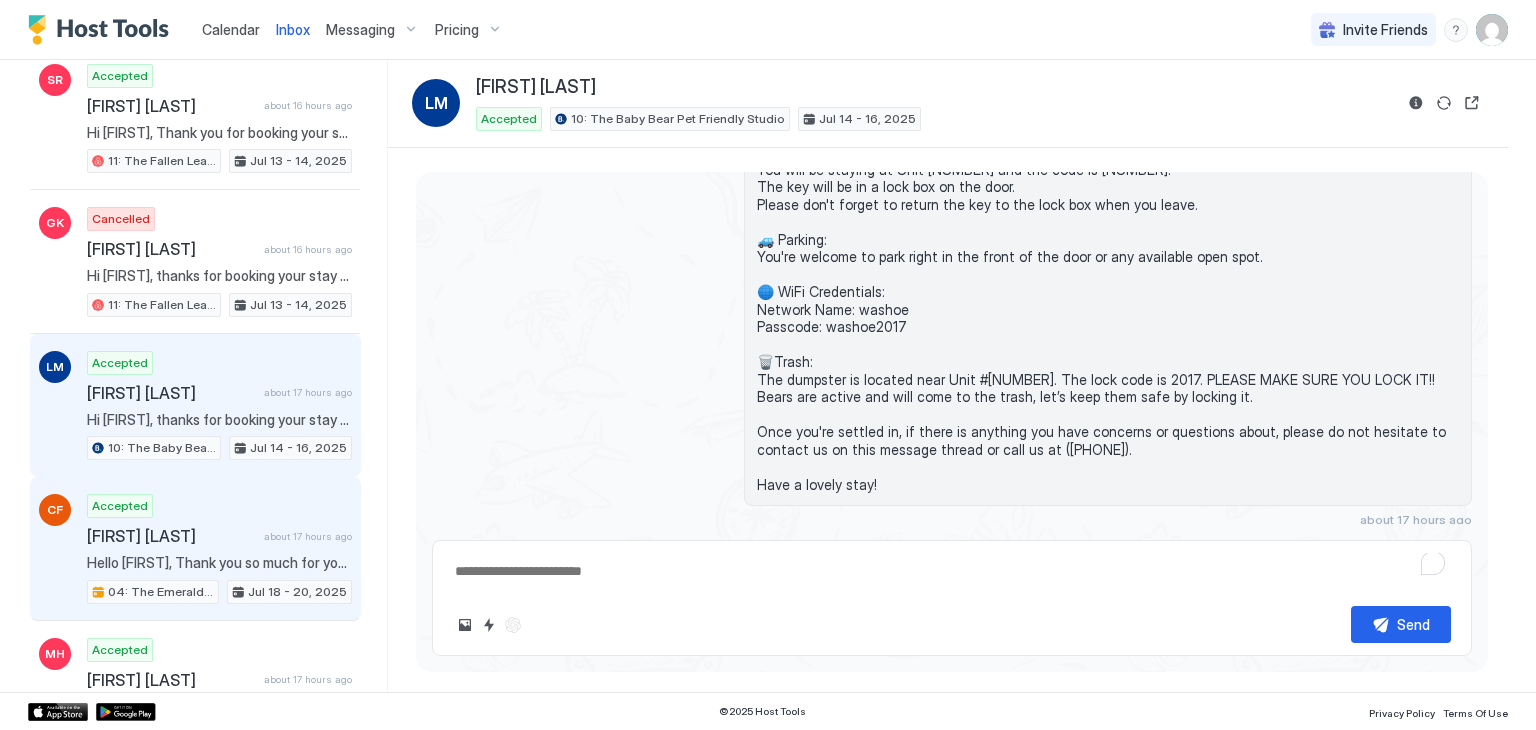 click on "Jul 18 - 20, 2025" at bounding box center [289, 592] 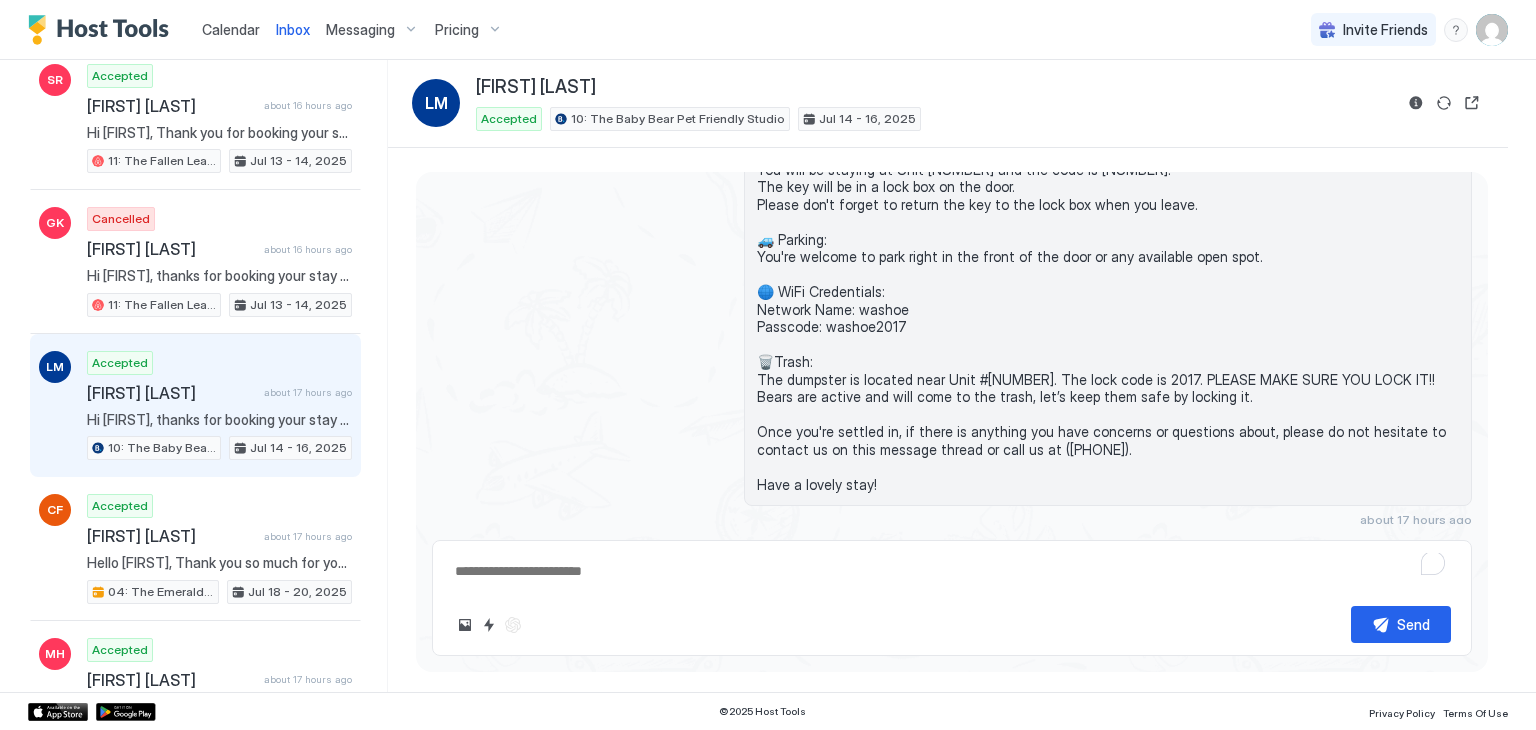 scroll, scrollTop: 0, scrollLeft: 0, axis: both 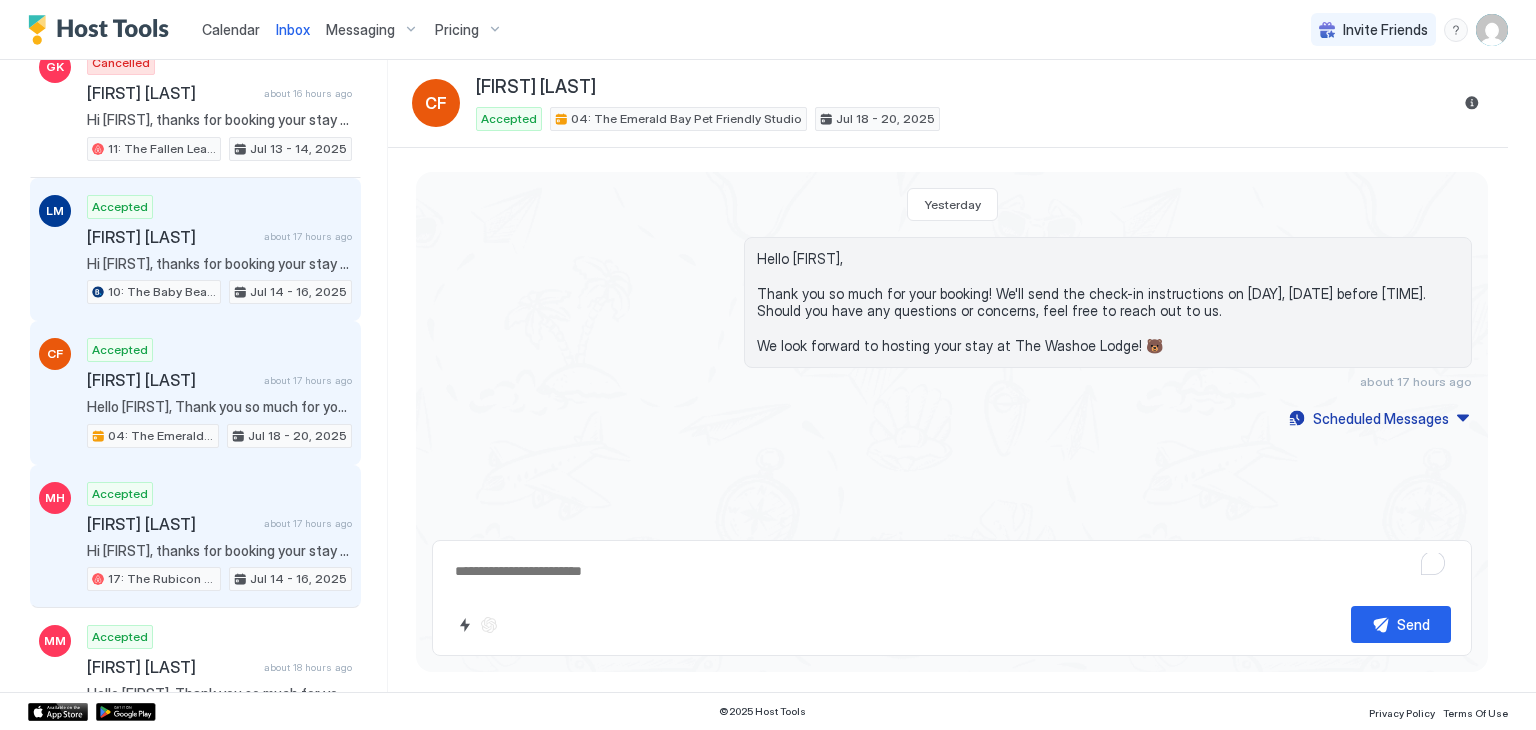 click on "Jul 14 - 16, 2025" at bounding box center [290, 579] 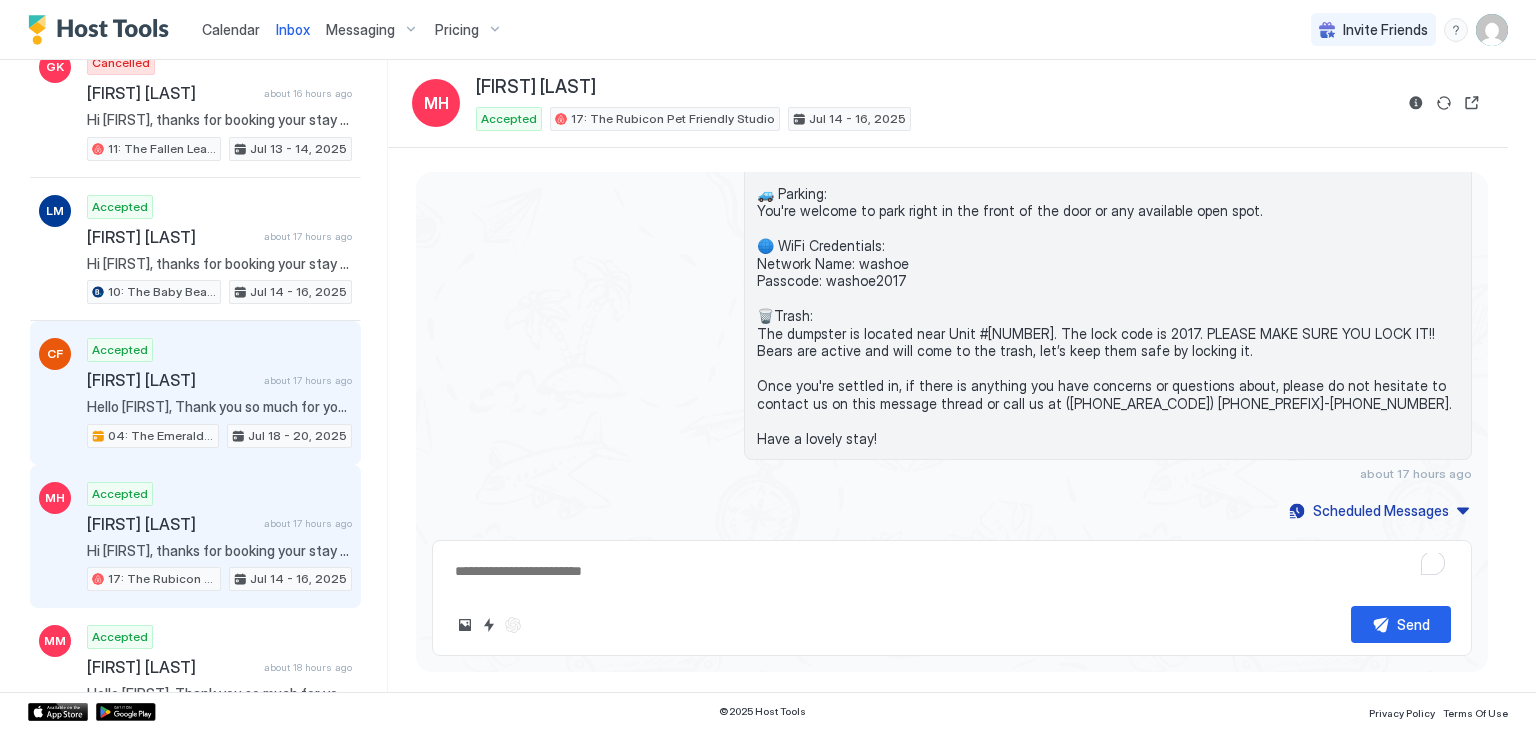 scroll, scrollTop: 440, scrollLeft: 0, axis: vertical 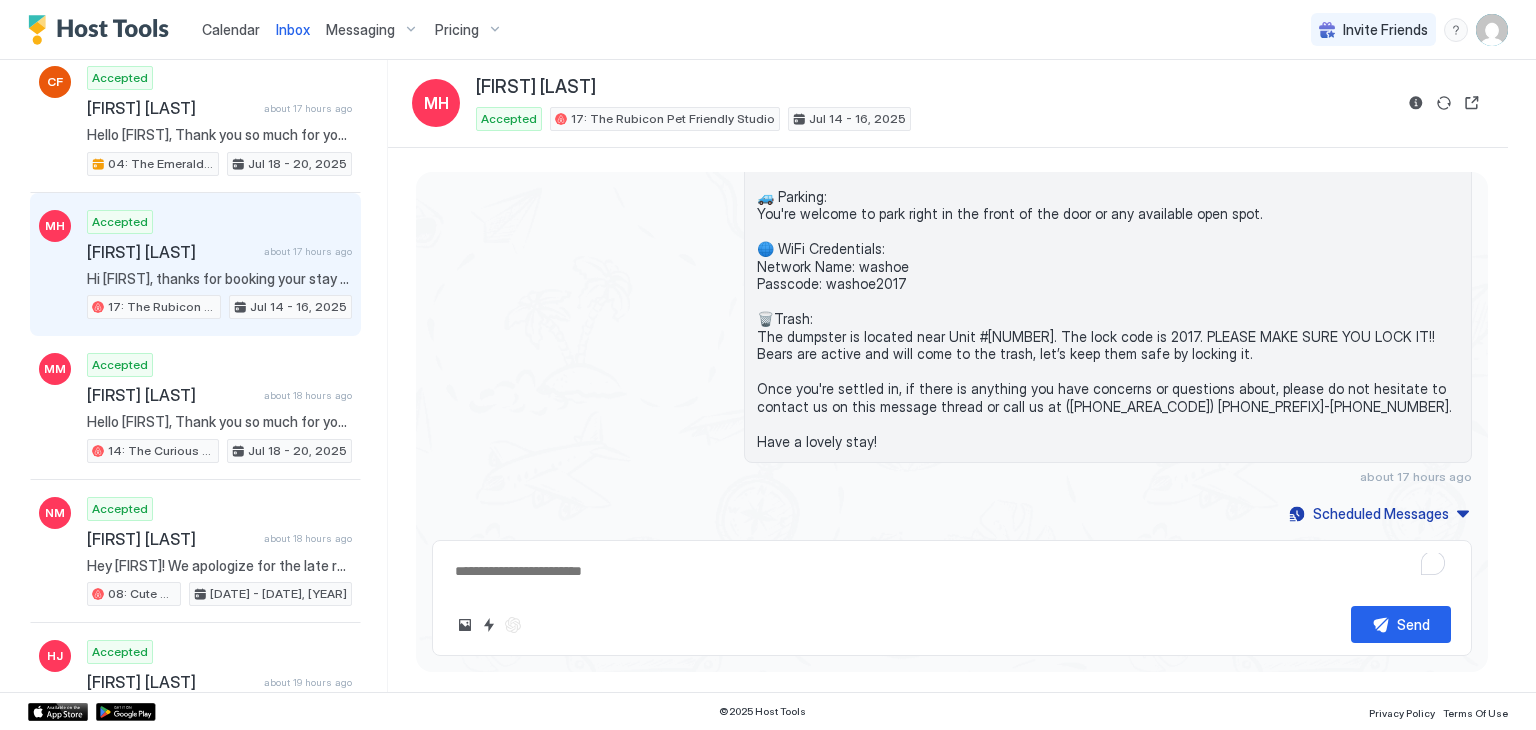 click on "Hi [FIRST], thanks for booking your stay with us!
Details of your Booking:
📍 [NUMBER] [STREET], [CITY], [STATE] [POSTAL CODE] Unit  #[NUMBER]
🛬 Arriving today, [DATE]  after 🕓 [TIME] onwards
🛫 Departing on [DAY], [DATE] by 🕙 [TIME].
🔐 Access to the property:
You will be staying at Unit [NUMBER] and the code is [NUMBER].
The key will be in a lock box on the door.
Please don't forget to return the key to the lock box when you leave.
🚙 Parking:
You're welcome to park right in the front of the door or any available open spot.
🌐 WiFi Credentials:
Network Name: washoe
Passcode: washoe2017
🗑️Trash:
The dumpster is located near Unit #[NUMBER]. The lock code is 2017. PLEASE MAKE SURE YOU LOCK IT!!  Bears are active and will come to the trash, let’s keep them safe by locking it.
Once you're settled in, if there is anything you have concerns or questions about, please do not hesitate to contact us on this message thread or call us at ([PHONE]).
Have a lovely stay! about [TIME]" at bounding box center (952, 225) 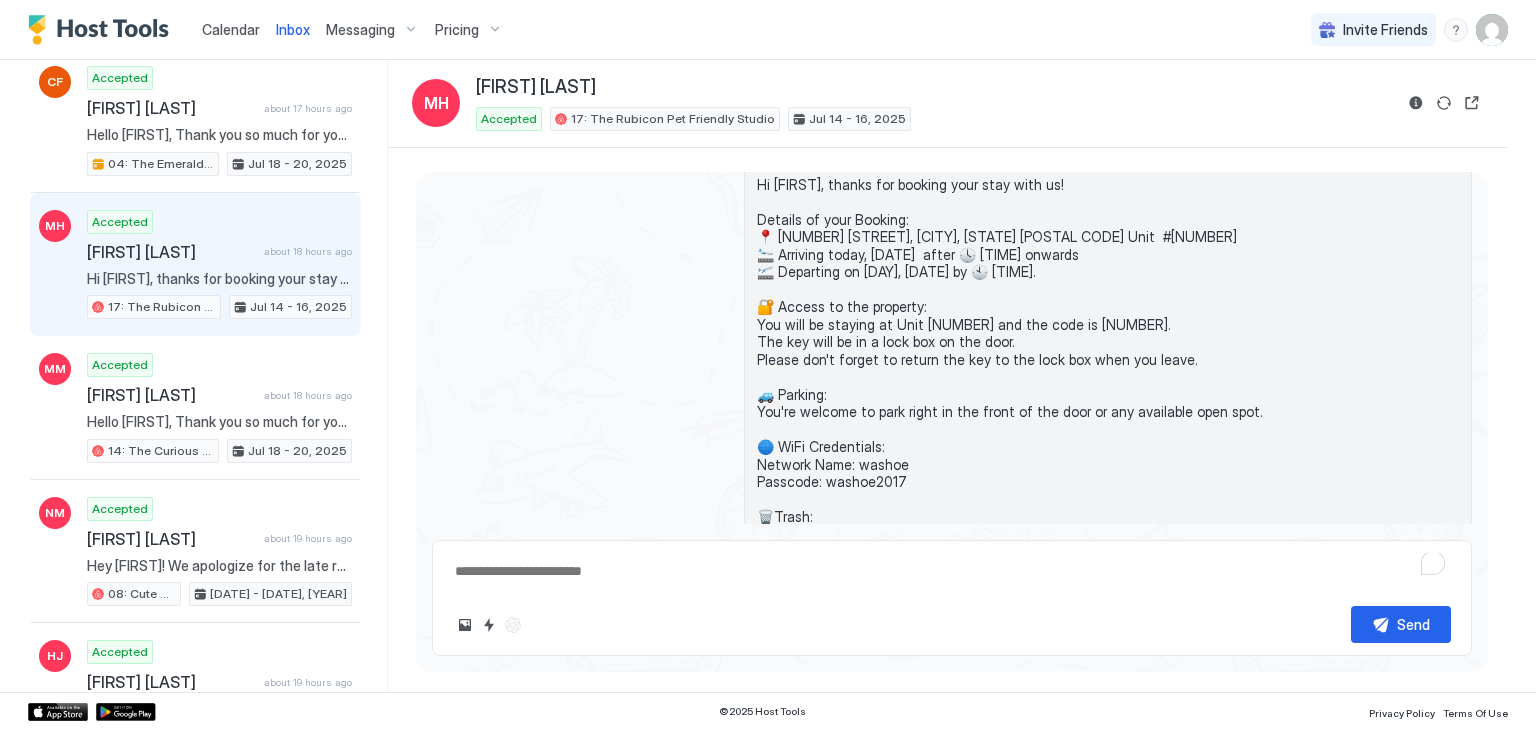 scroll, scrollTop: 440, scrollLeft: 0, axis: vertical 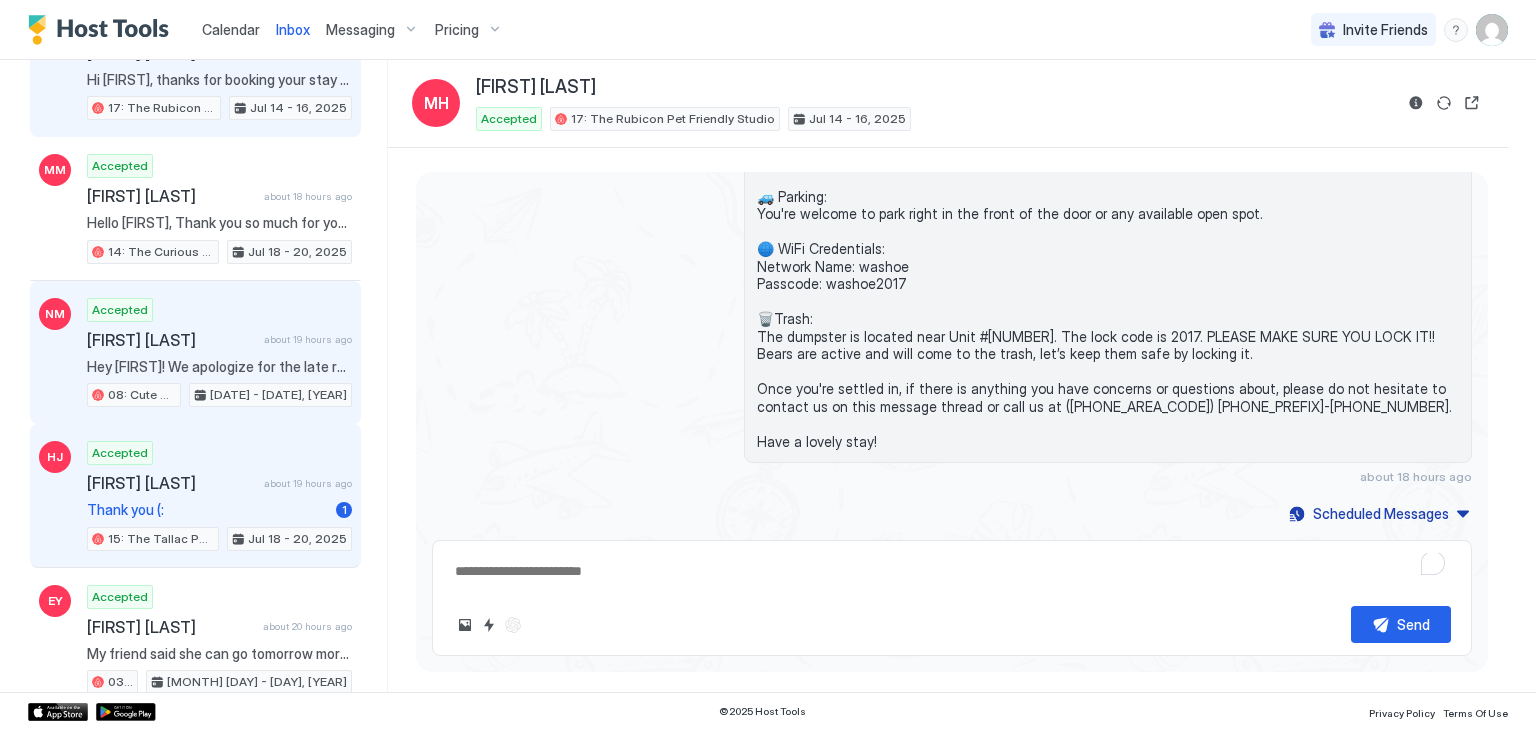 click on "[FIRST] [LAST]" at bounding box center [171, 483] 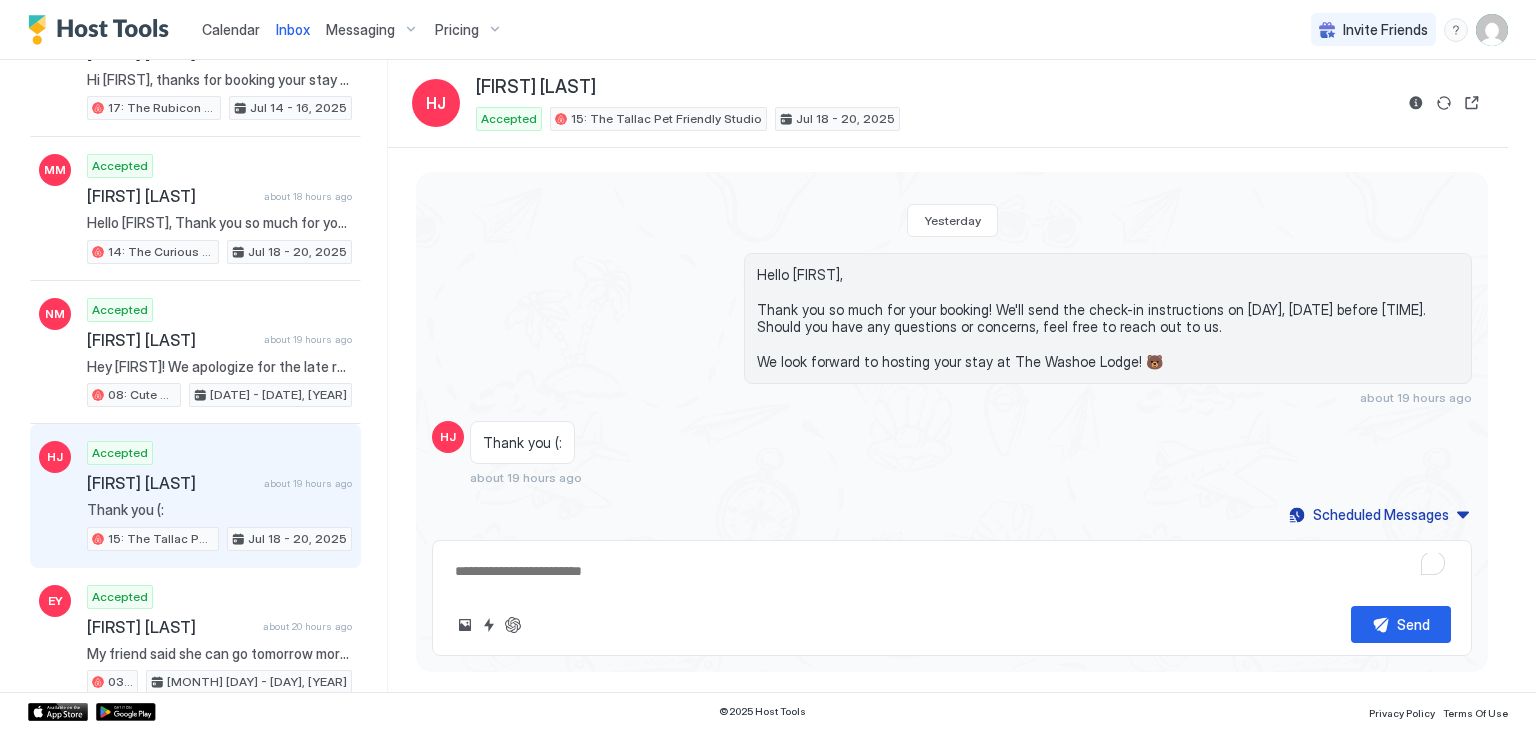 scroll, scrollTop: 0, scrollLeft: 0, axis: both 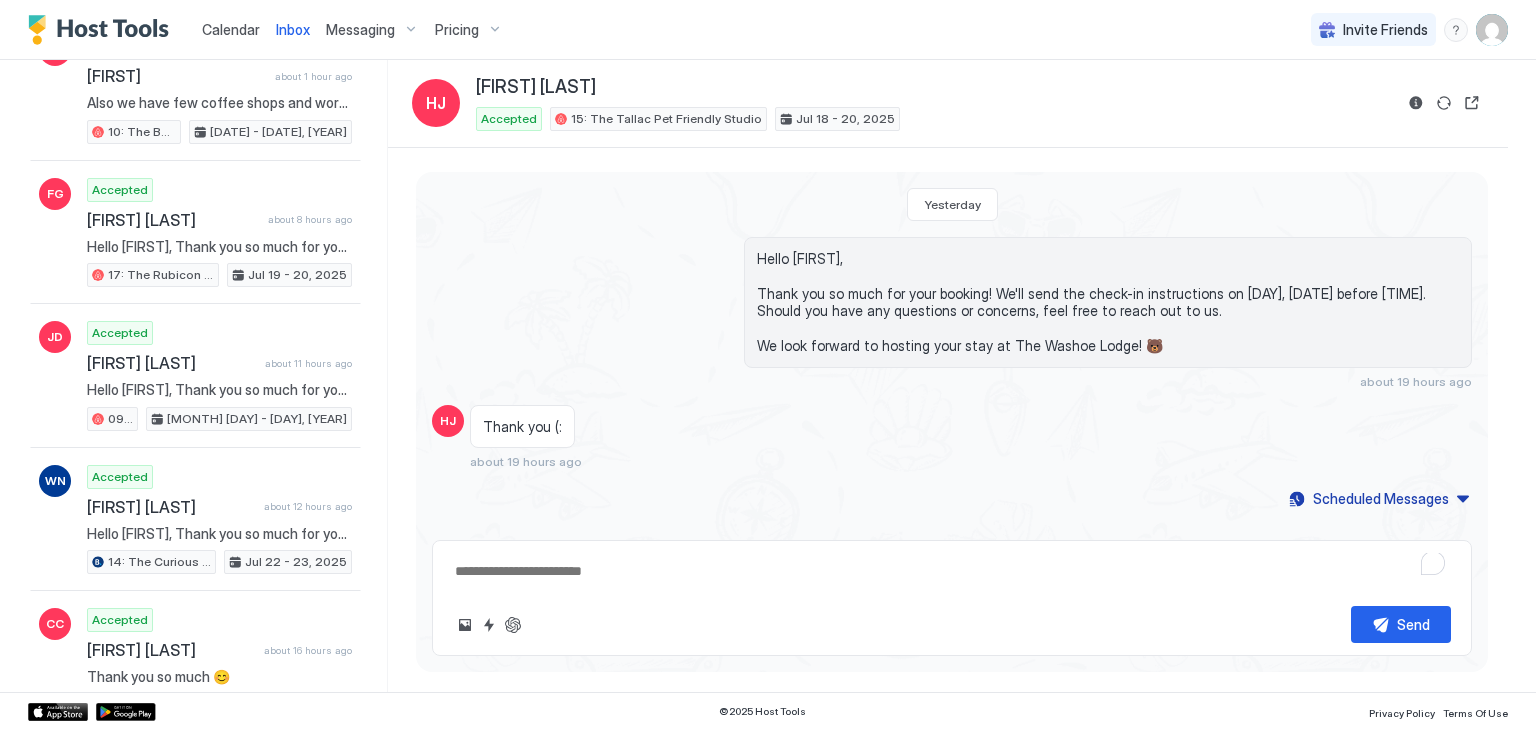 drag, startPoint x: 675, startPoint y: 450, endPoint x: 418, endPoint y: 501, distance: 262.01144 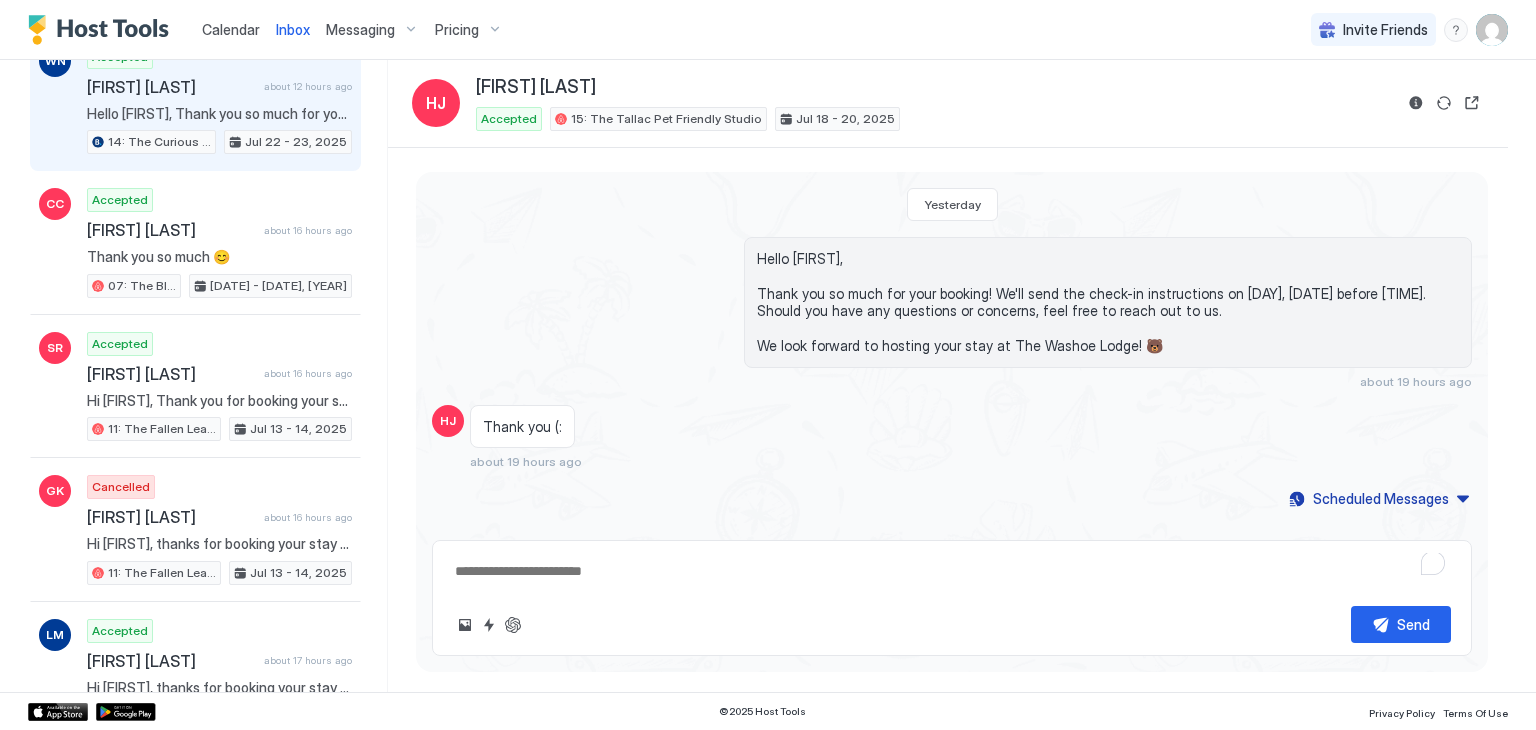 scroll, scrollTop: 738, scrollLeft: 0, axis: vertical 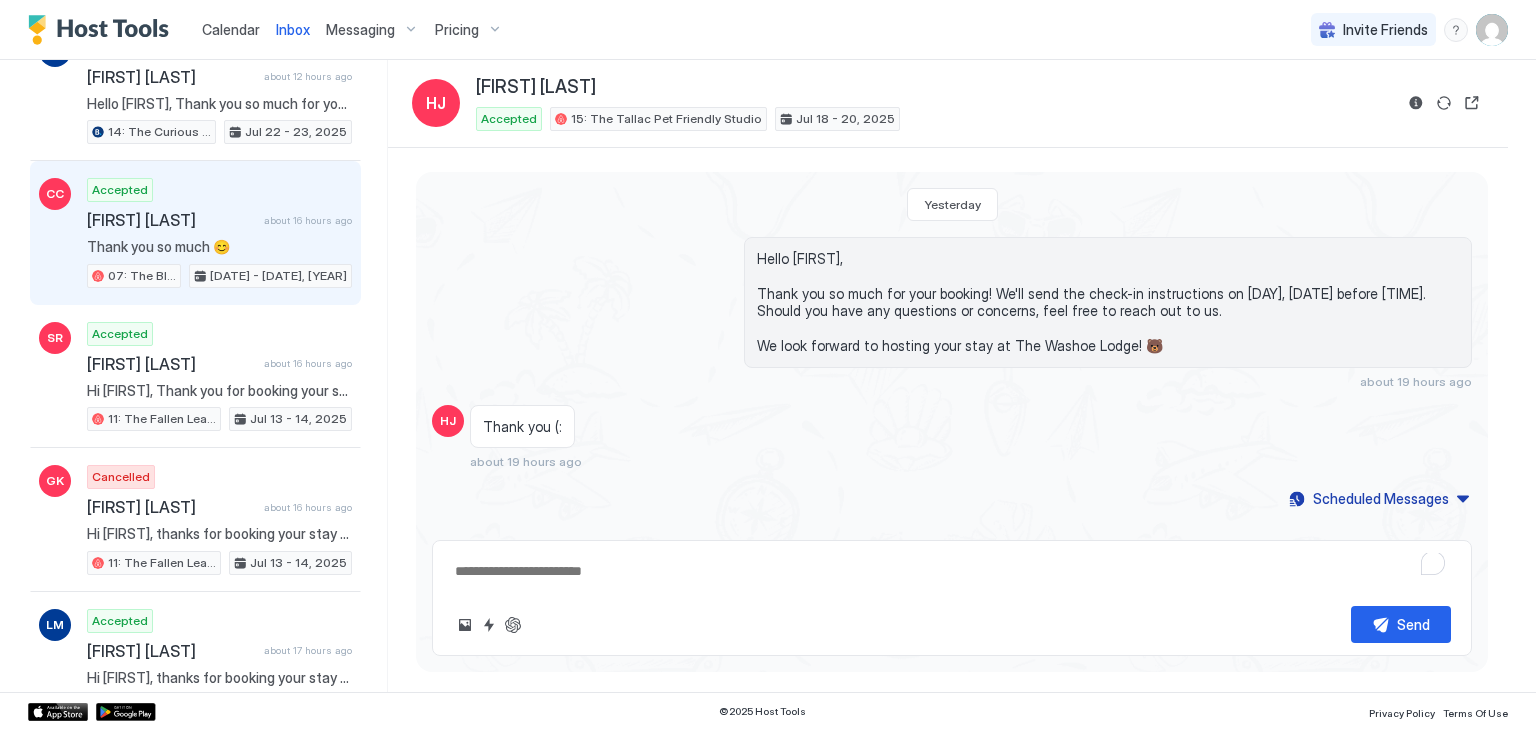 click on "Thank you so much 😊" at bounding box center [219, 247] 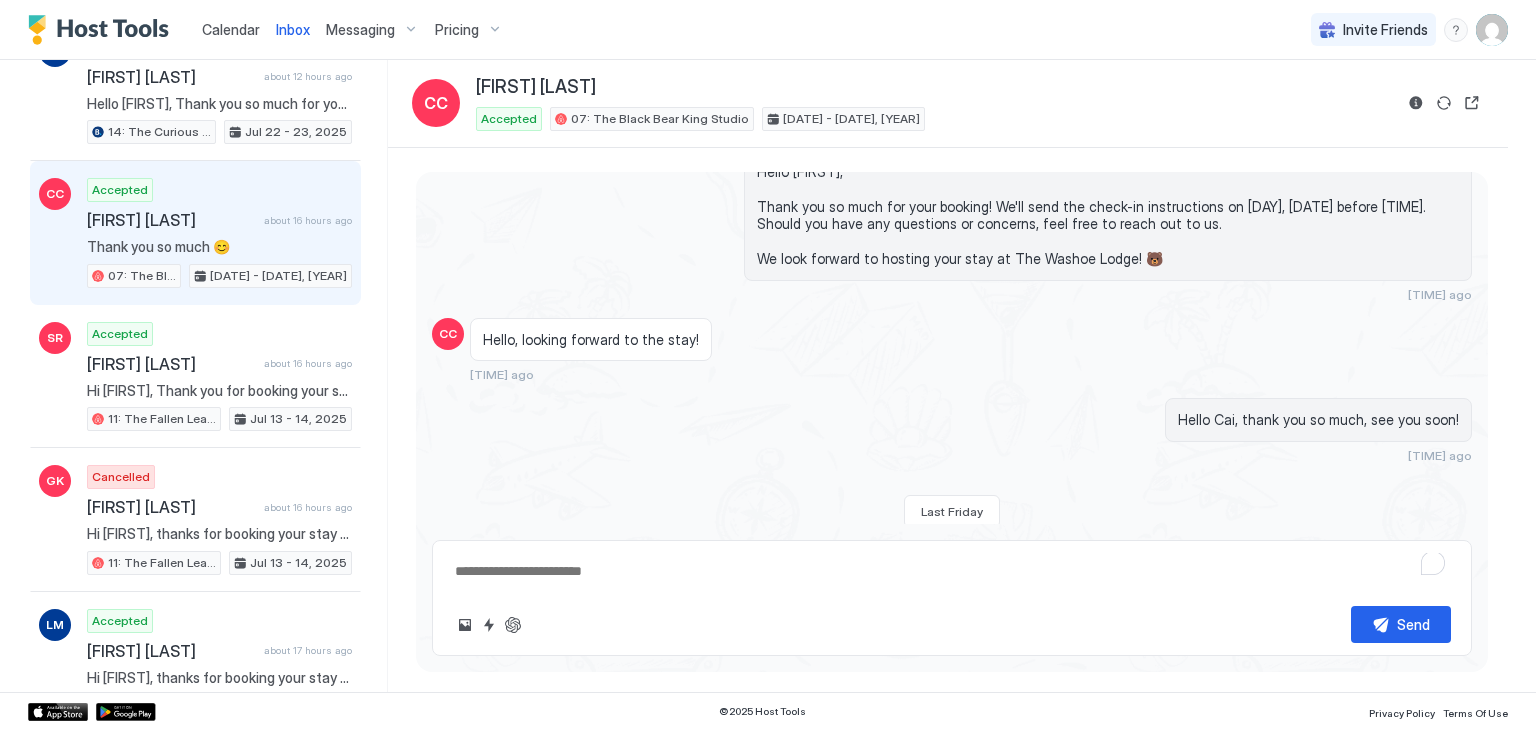 scroll, scrollTop: 0, scrollLeft: 0, axis: both 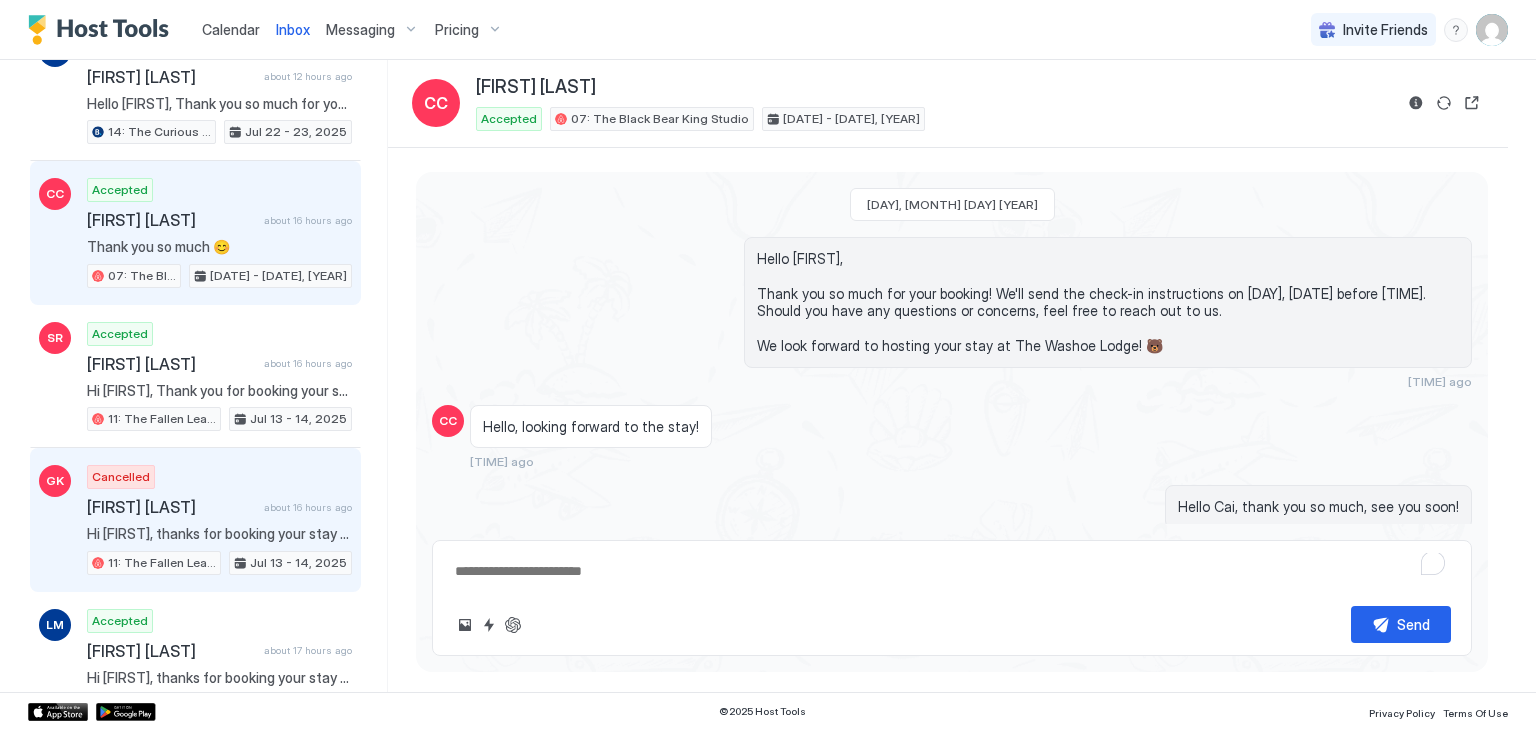 click on "Cancelled [FIRST] [LAST] about [TIME] [NUMBER]: The [NAME] Pet Friendly [NAME] [DATE] - [DATE], [YEAR]" at bounding box center (219, 520) 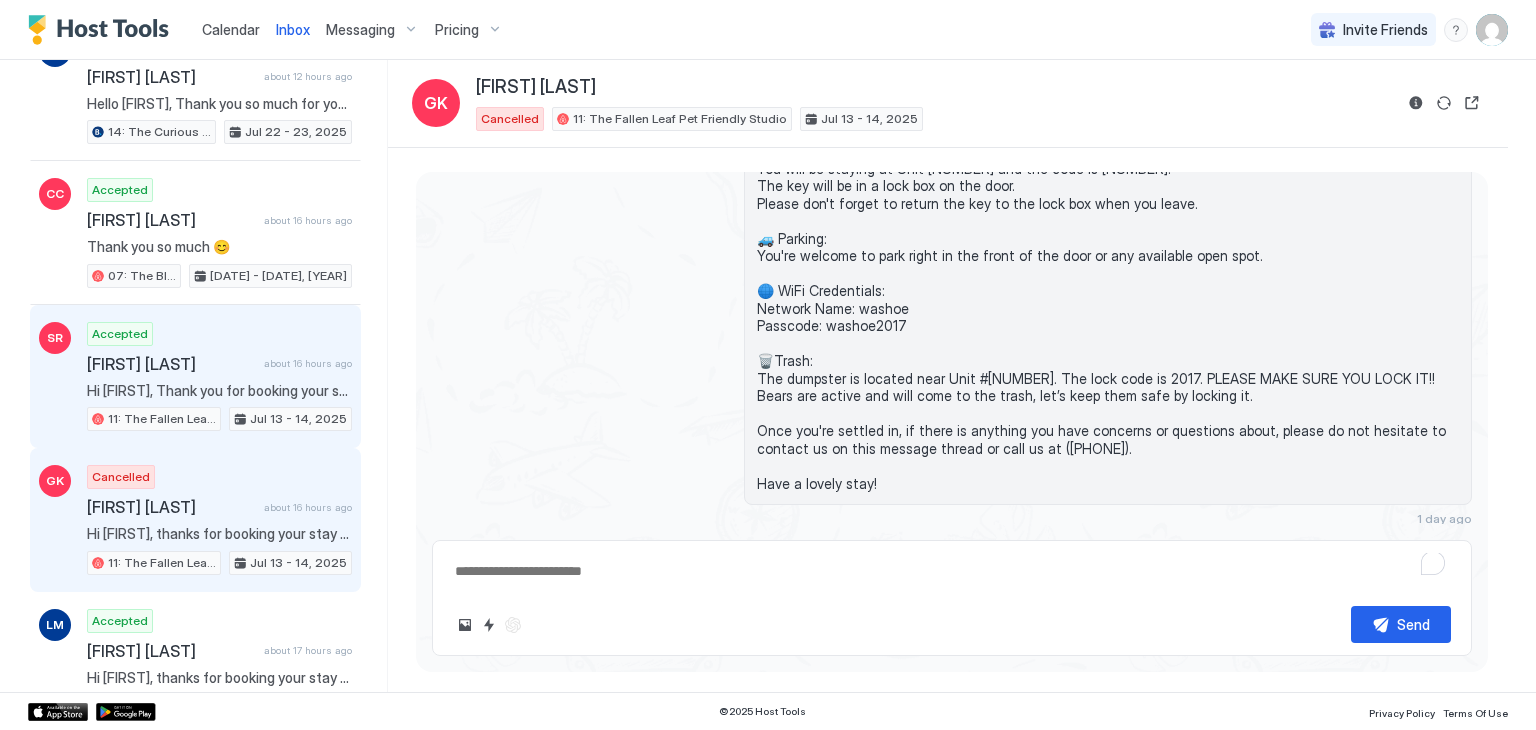 click on "[FIRST] [LAST] about 16 hours ago" at bounding box center [219, 364] 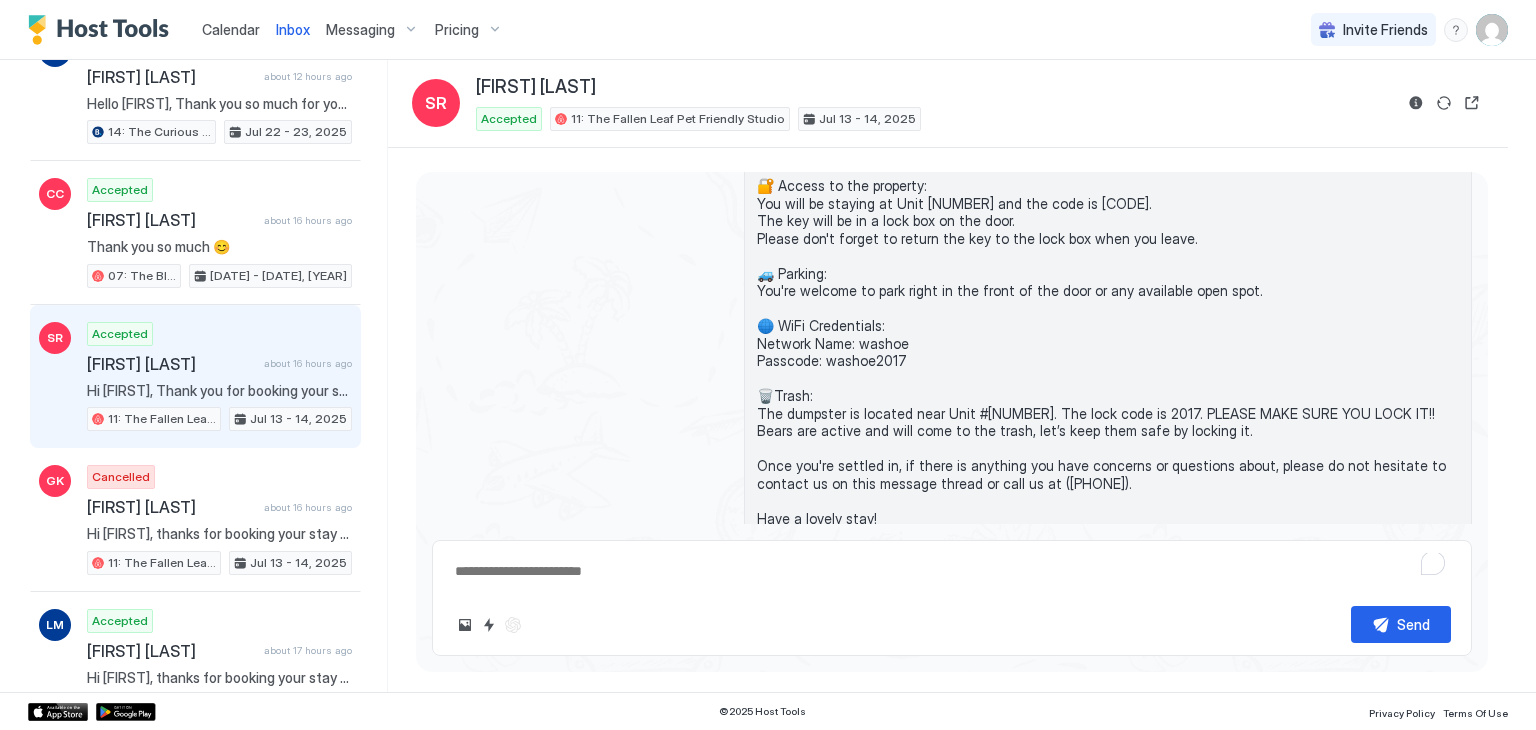 scroll, scrollTop: 0, scrollLeft: 0, axis: both 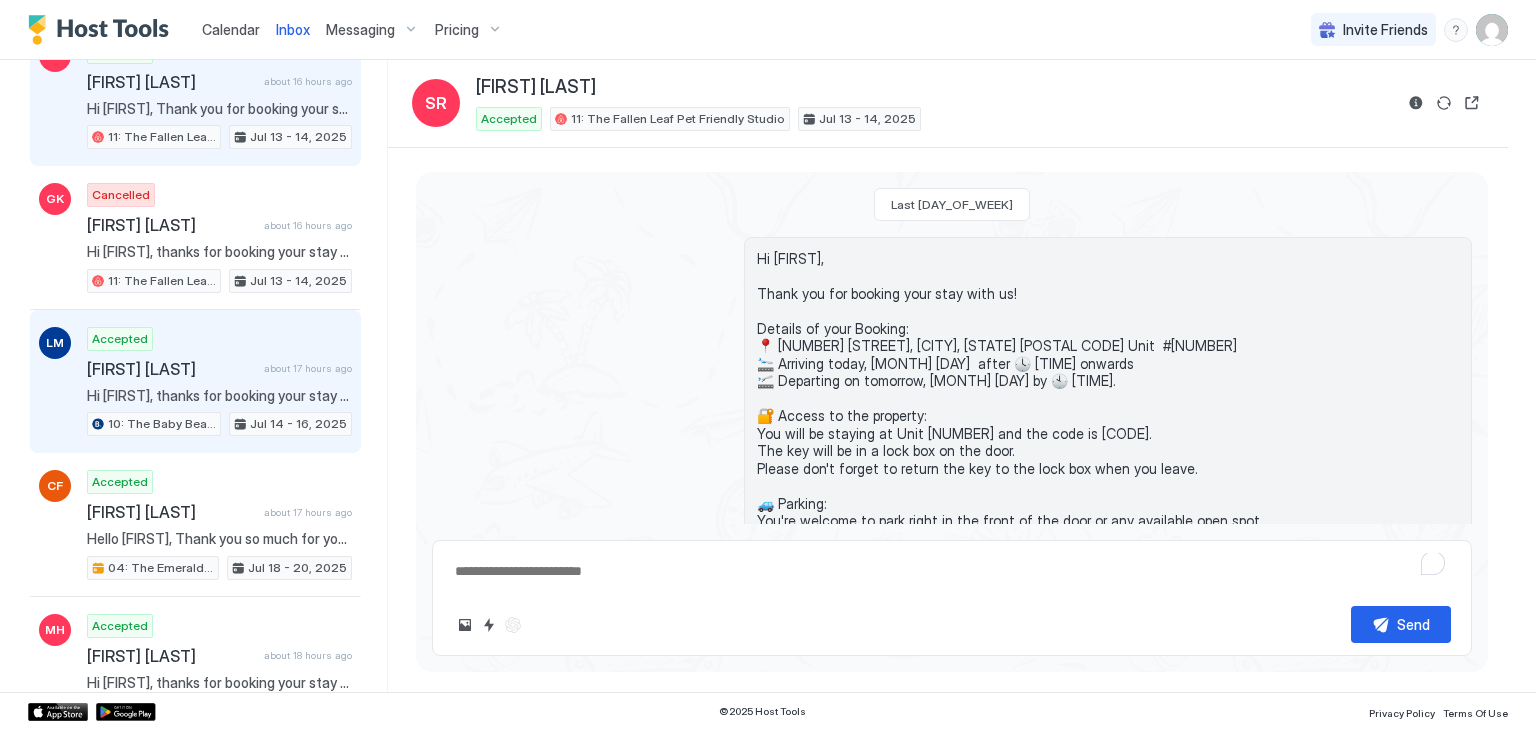 click on "Hi [FIRST], thanks for booking your stay with us!
Details of your Booking:
📍 [NUMBER] [STREET], [CITY], [STATE] [POSTAL CODE] Unit  #[NUMBER]
🛬 Arriving today, [DATE]  after 🕓 [TIME] onwards
🛫 Departing on [DAY], [DATE] by 🕙 [TIME].
🔐 Access to the property:
You will be staying at Unit [NUMBER] and the code is [NUMBER].
The key will be in a lock box on the door.
Please don't forget to return the key to the lock box when you leave.
🚙 Parking:
You're welcome to park right in the front of the door or any available open spot.
🌐 WiFi Credentials:
Network Name: washoe
Passcode: washoe2017
🗑️Trash:
The dumpster is located near Unit #[NUMBER]. The lock code is 2017. PLEASE MAKE SURE YOU LOCK IT!!  Bears are active and will come to the trash, let’s keep them safe by locking it.
Once you're settled in, if there is anything you have concerns or questions about, please do not hesitate to contact us on this message thread or call us at ([PHONE]).
Have a lovely stay!" at bounding box center (219, 396) 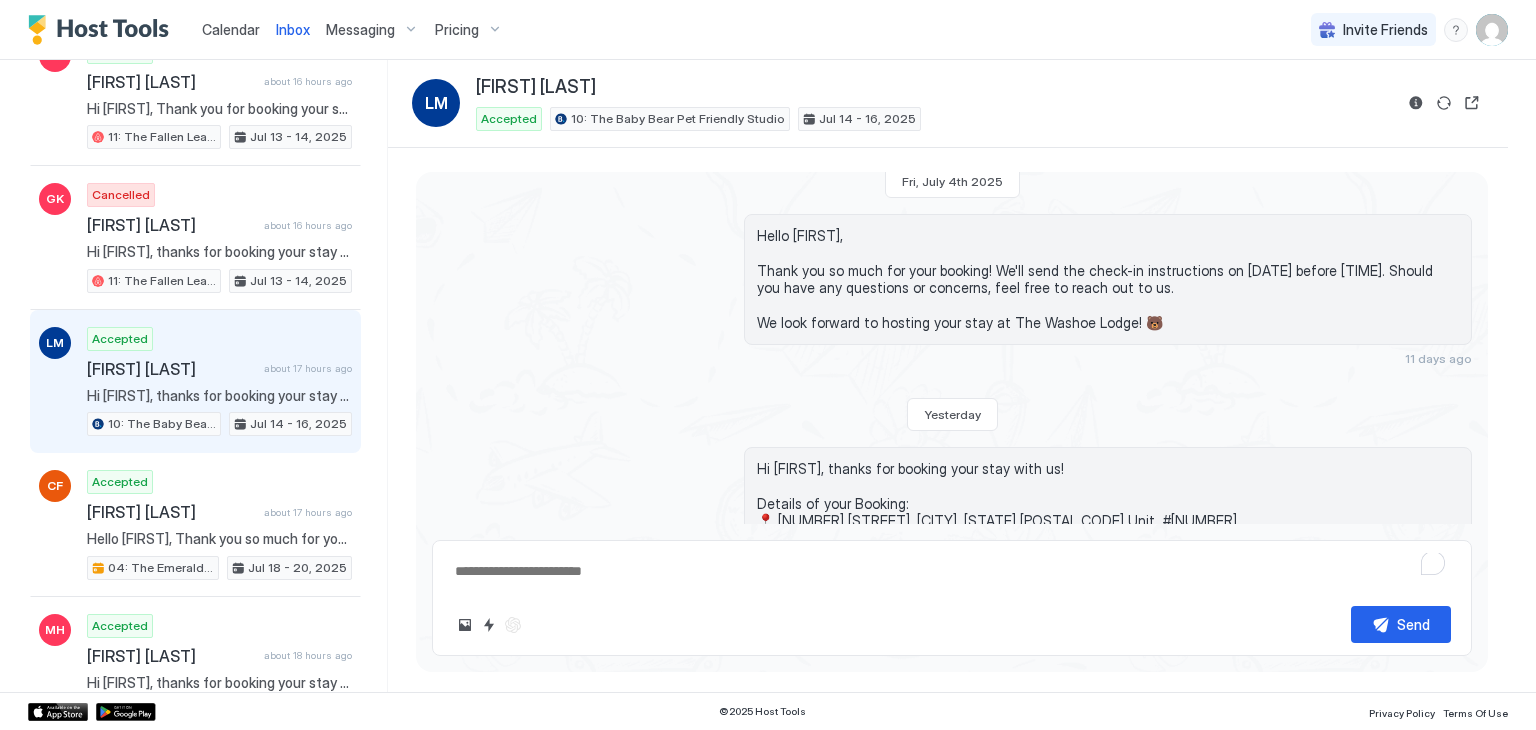scroll, scrollTop: 0, scrollLeft: 0, axis: both 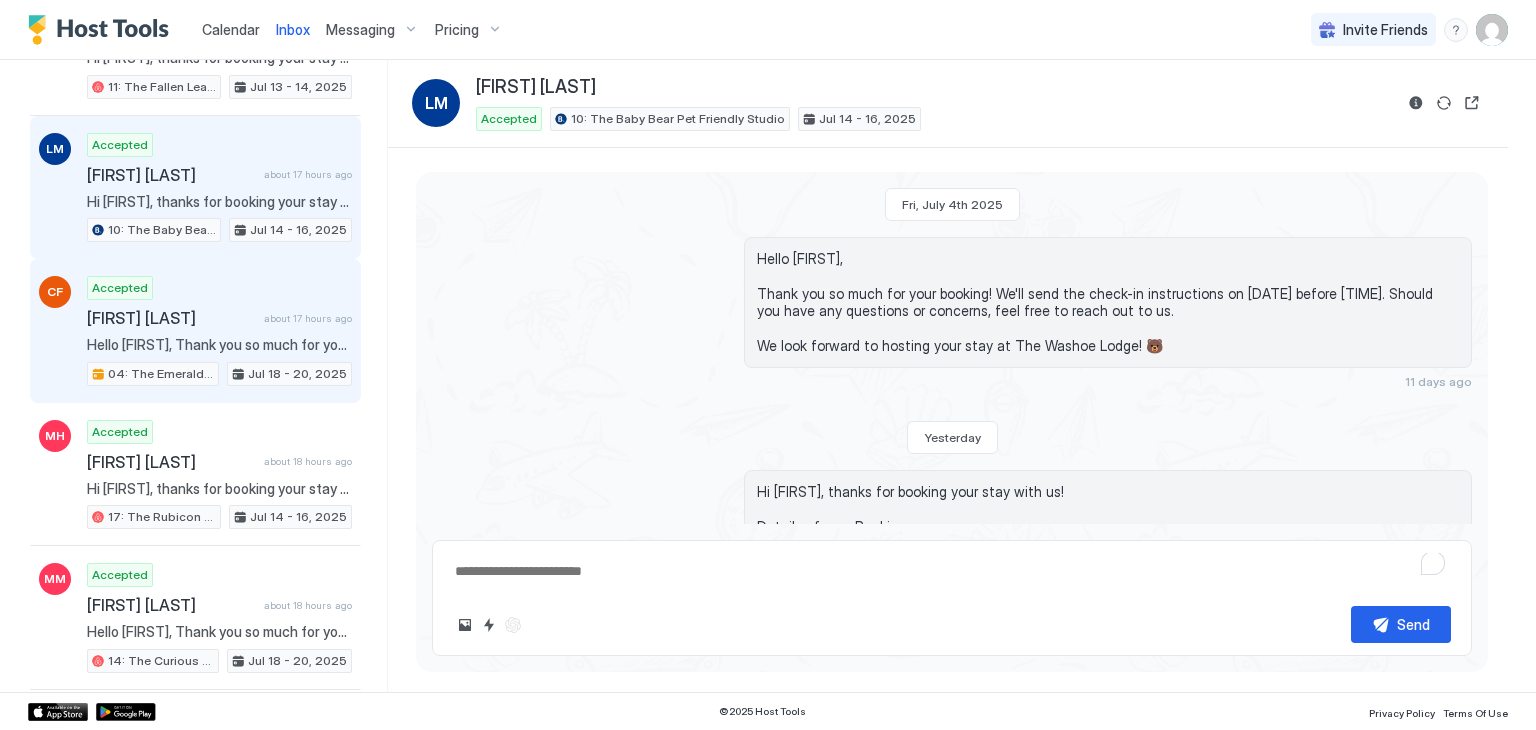 click on "[FIRST] [LAST] about [TIME]" at bounding box center [219, 318] 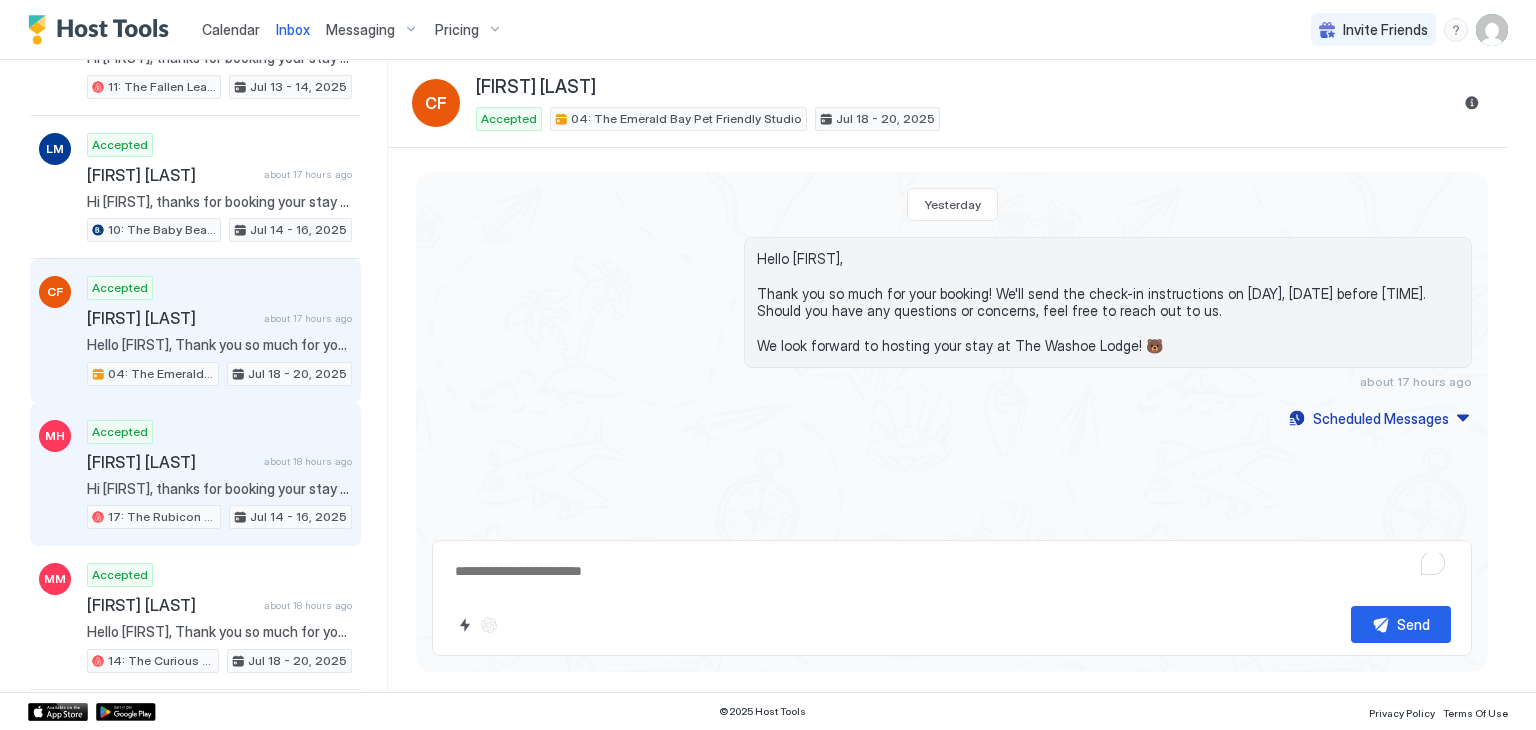 click on "[FIRST] [LAST] [TIME] ago" at bounding box center (219, 462) 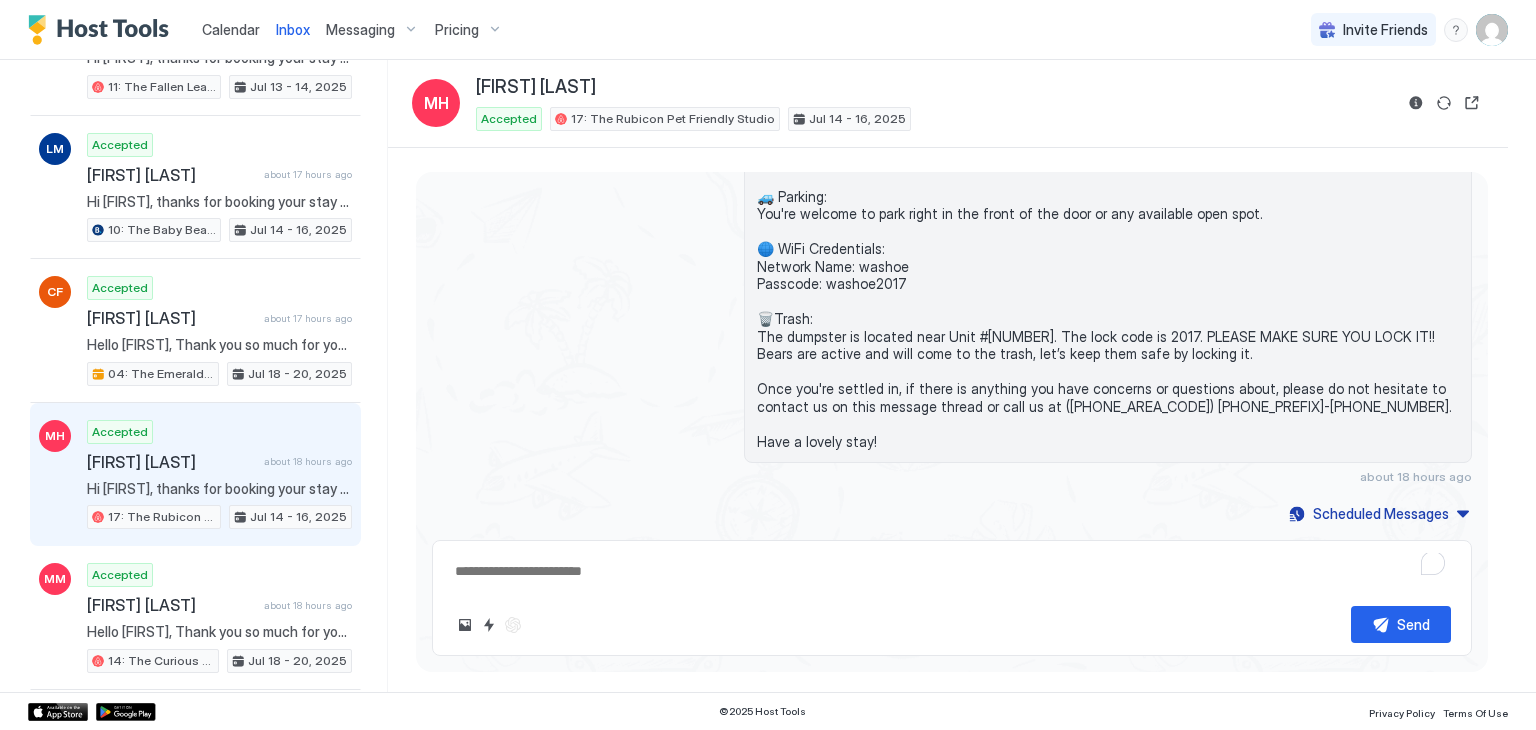 scroll, scrollTop: 0, scrollLeft: 0, axis: both 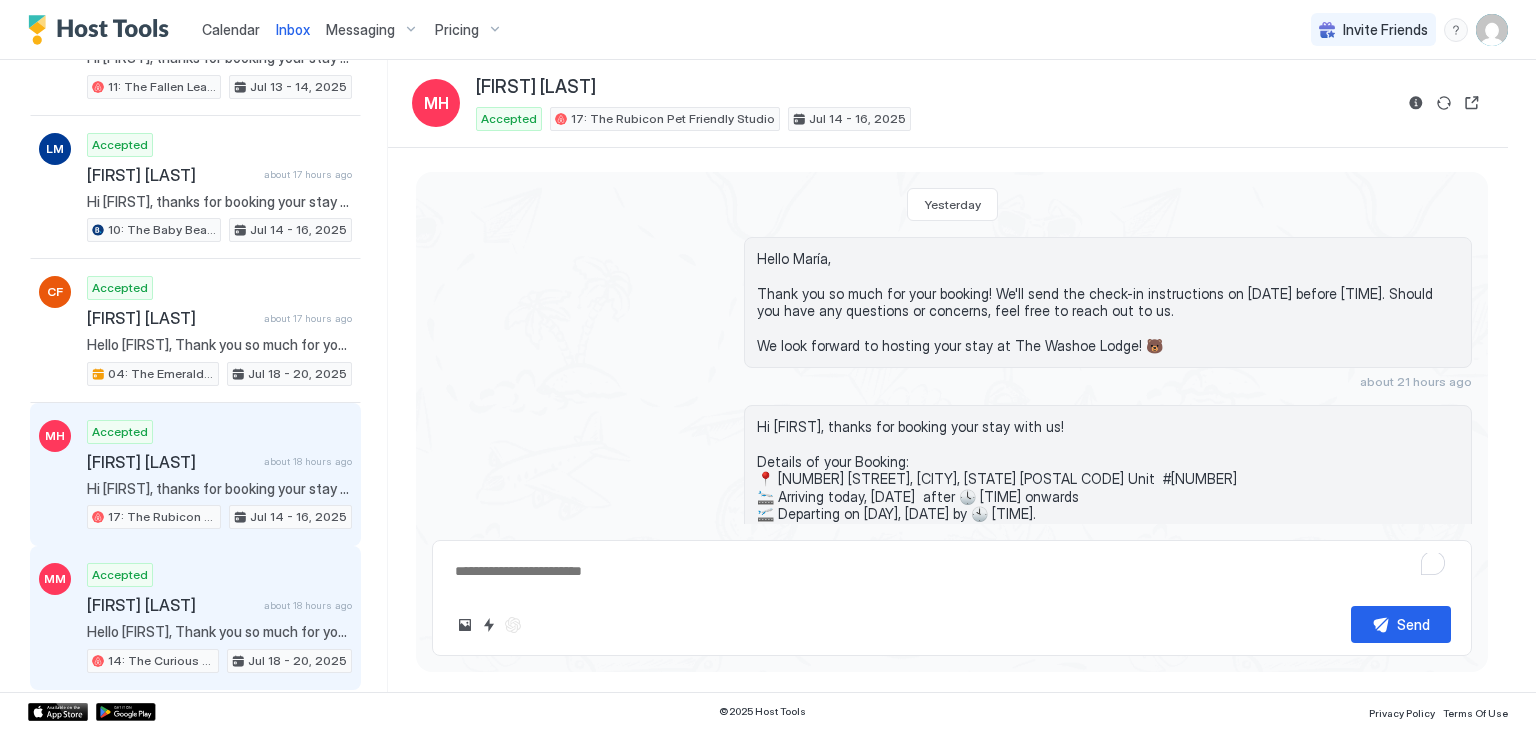 click on "Accepted Megan Martinez about [TIME] Hello Megan,
Thank you so much for your booking! We'll send the check-in instructions on [DATE] before [TIME]. Should you have any questions or concerns, feel free to reach out to us.
We look forward to hosting your stay at The Washoe Lodge! 🐻 [NUMBER]: The Curious Cub Pet Friendly Studio [DATE] - [DATE], [YEAR]" at bounding box center [219, 618] 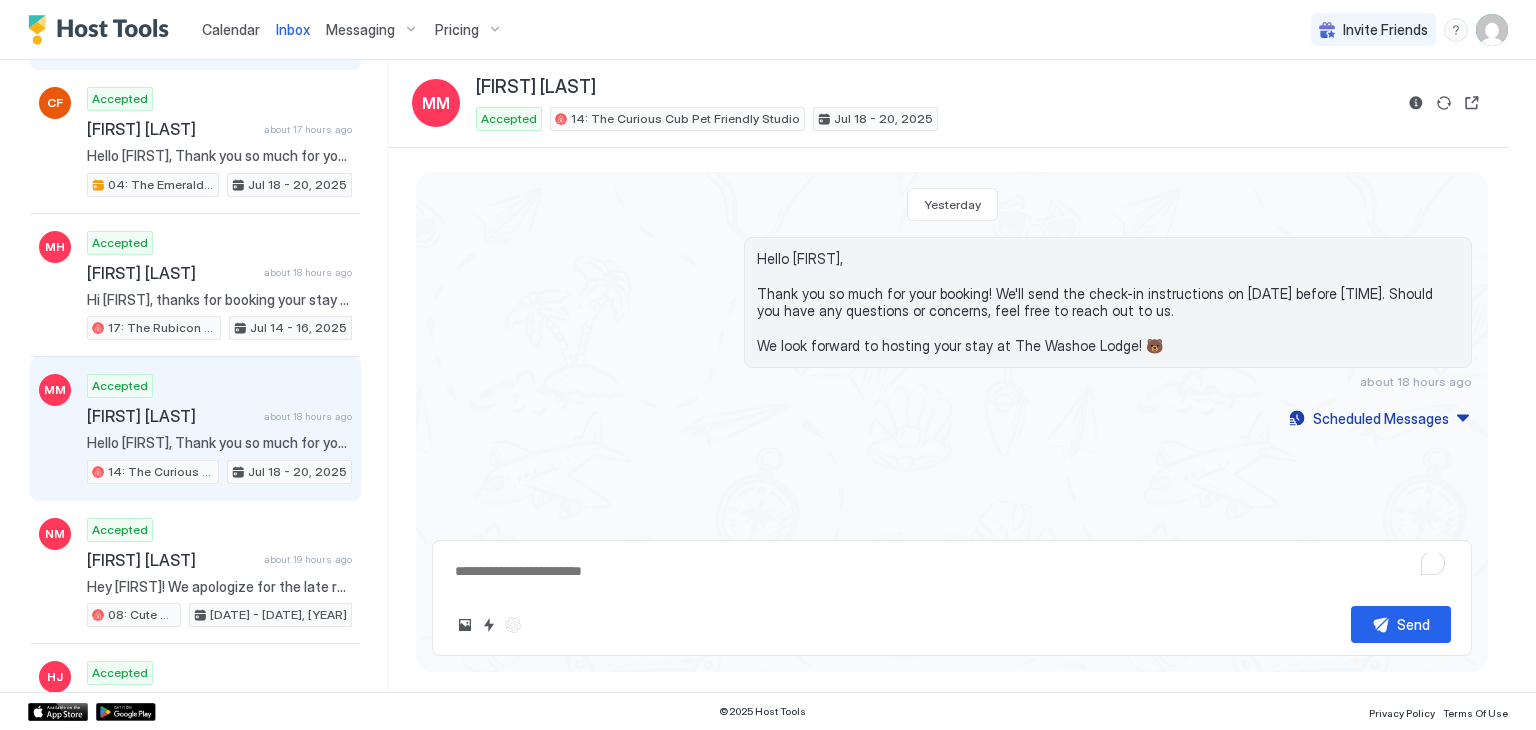 scroll, scrollTop: 1448, scrollLeft: 0, axis: vertical 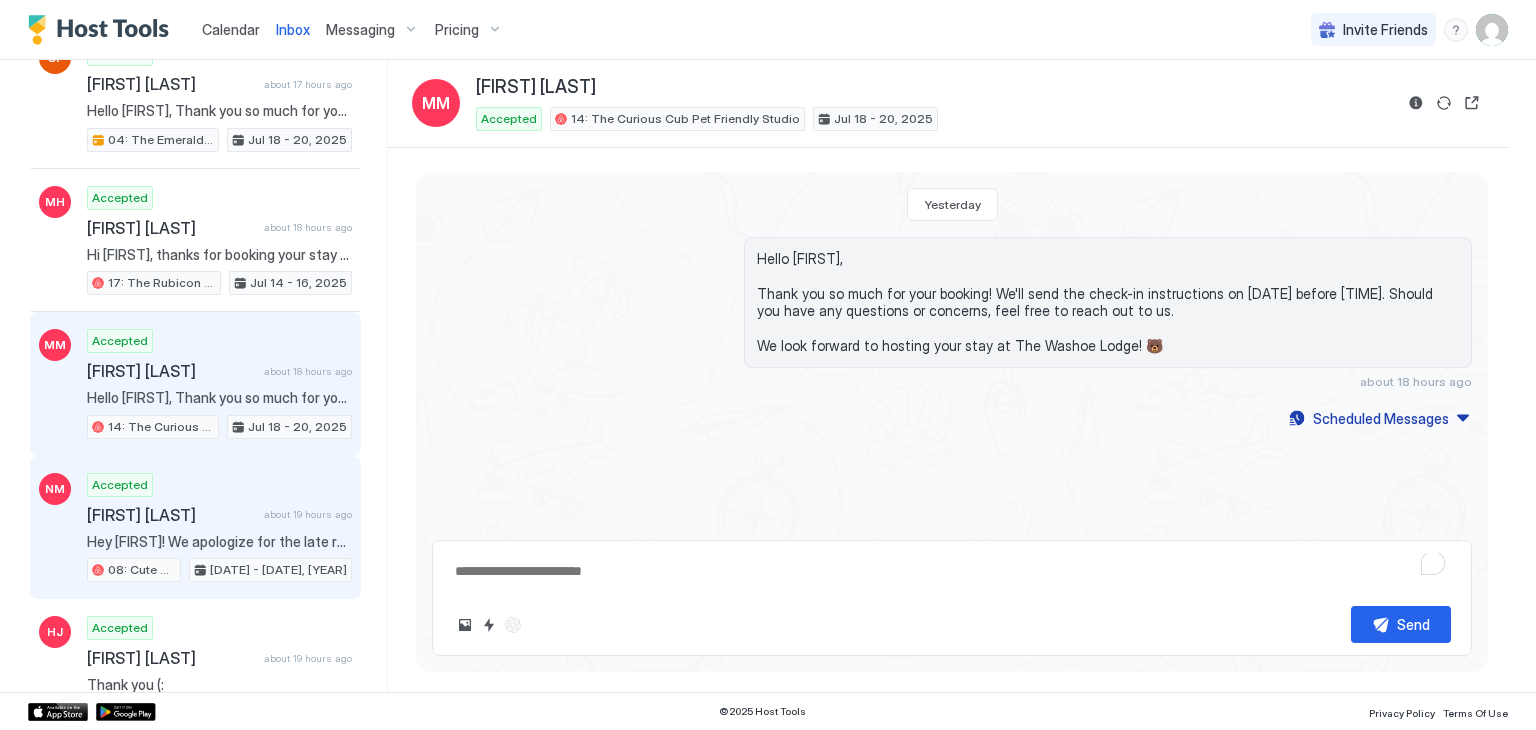 click on "Accepted [FIRST] [LAST] [TIME] ago Hey [FIRST]! We apologize for the late reply. Please let us know if you need anything else! [NUMBER]: Cute Studio Bike to Beach  [DATE] - [DATE], [YEAR]" at bounding box center (219, 528) 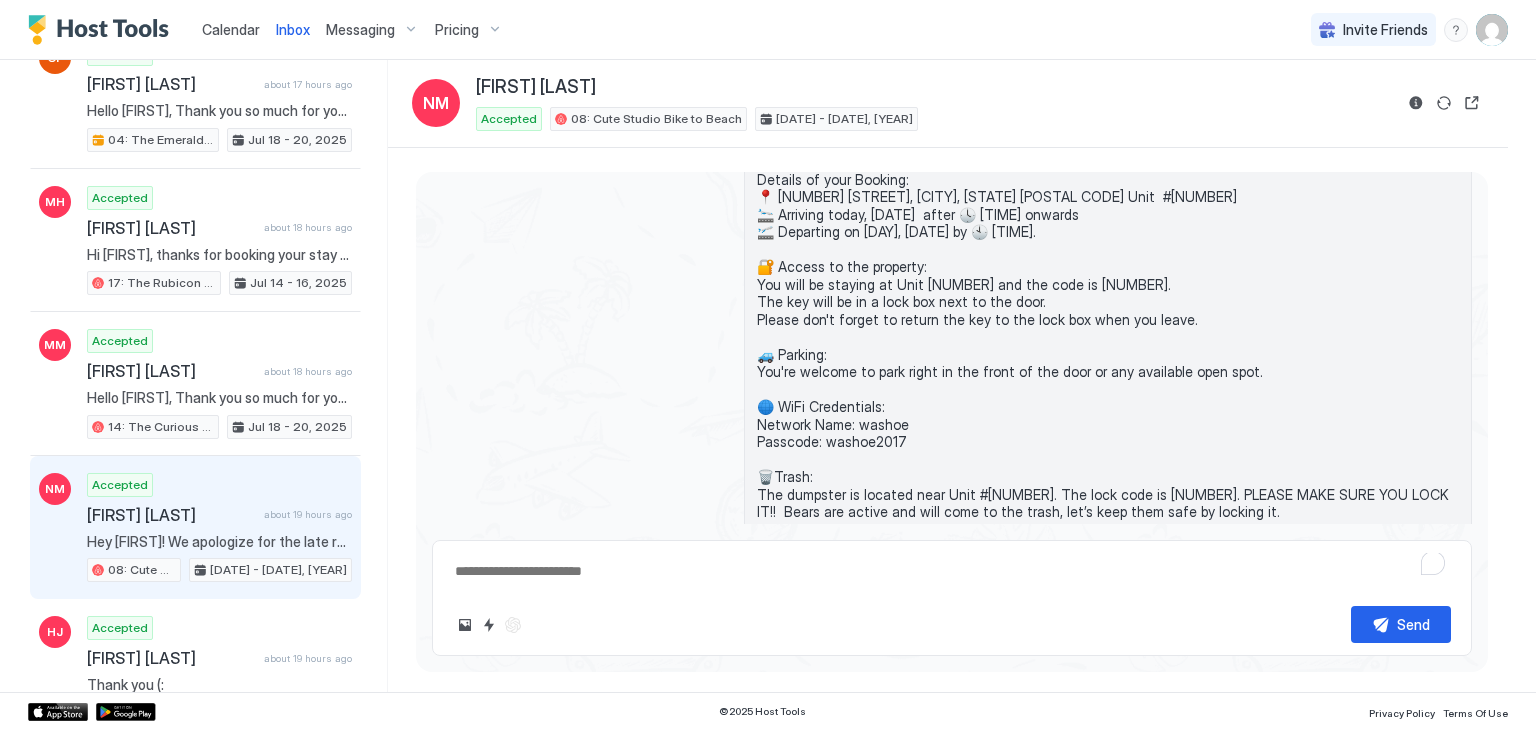 scroll, scrollTop: 0, scrollLeft: 0, axis: both 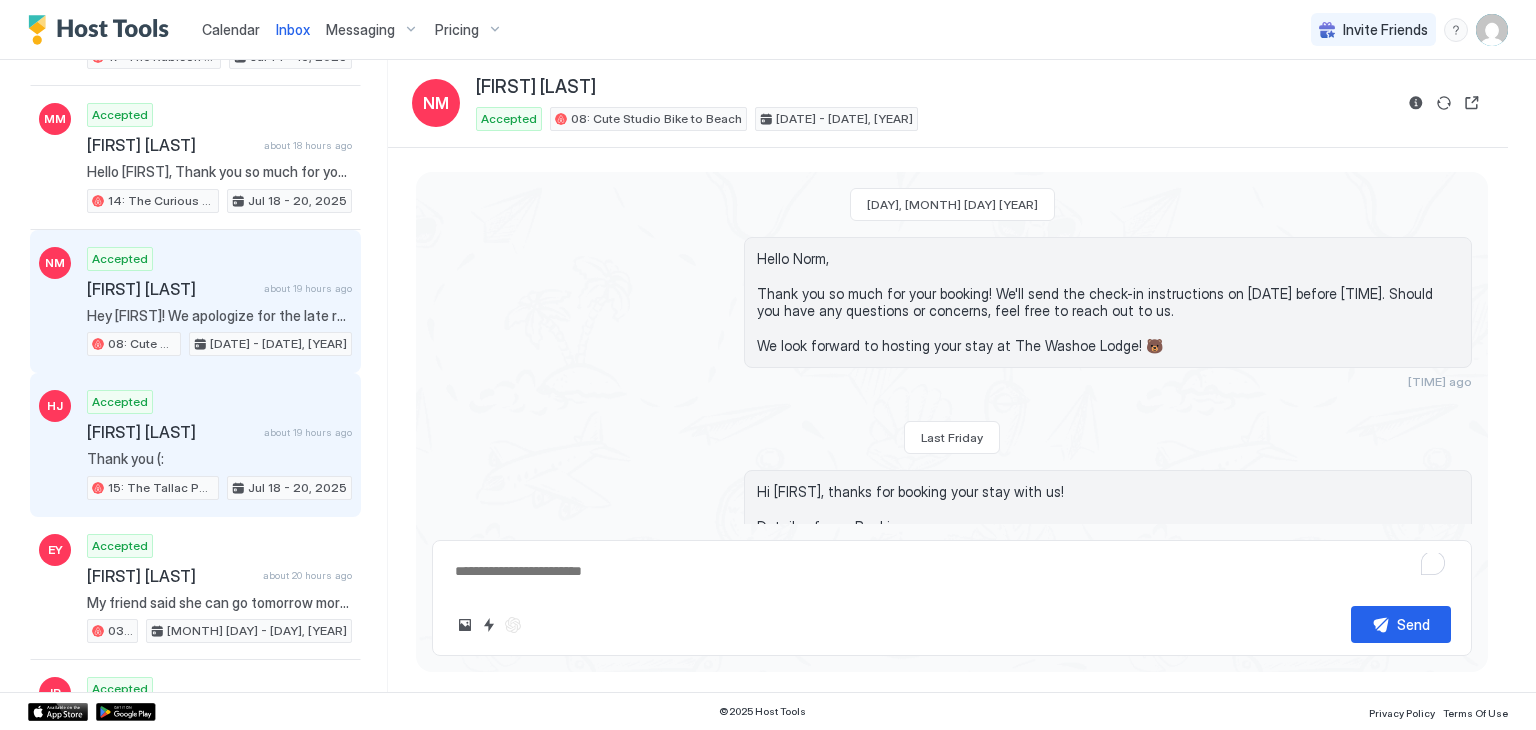 click on "Thank you (:" at bounding box center (219, 459) 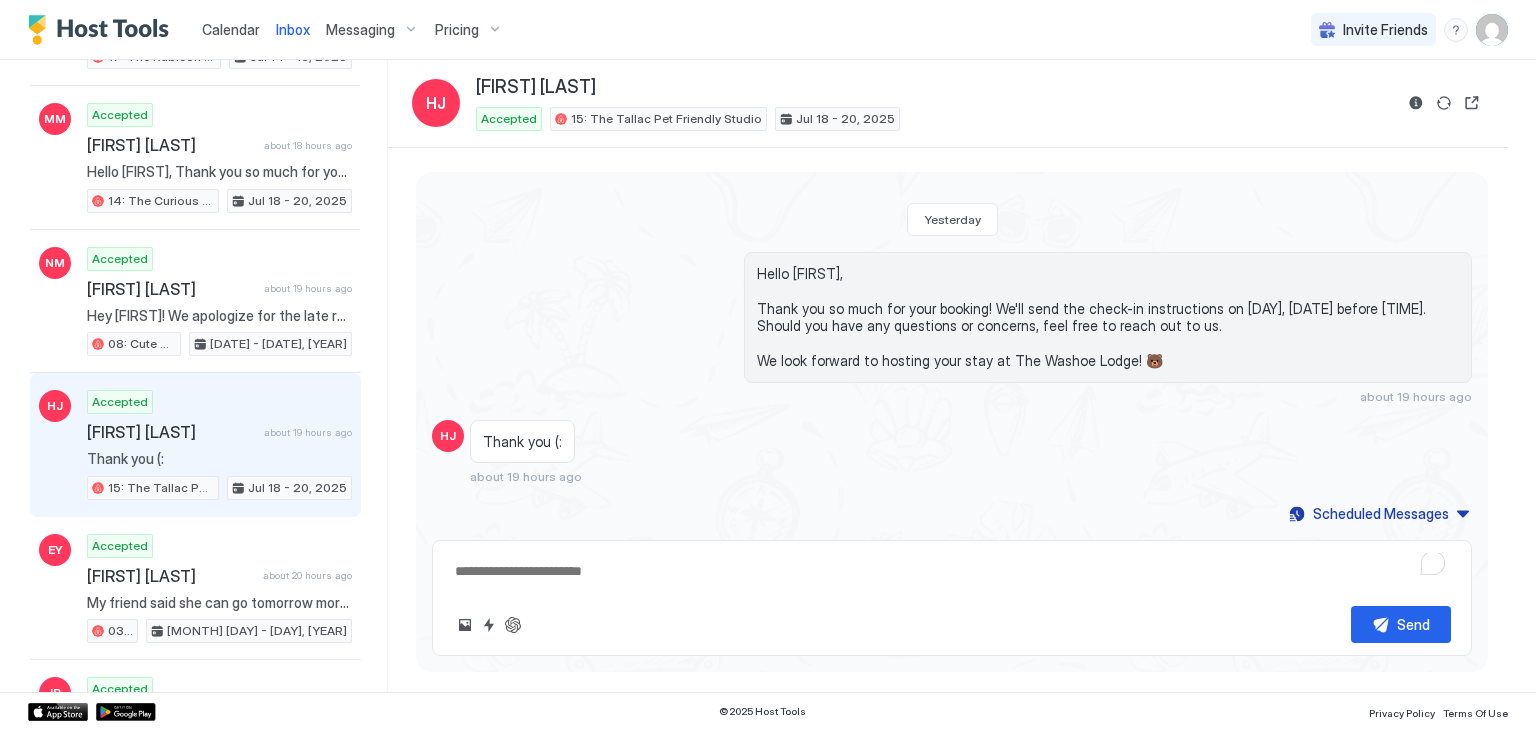 scroll, scrollTop: 0, scrollLeft: 0, axis: both 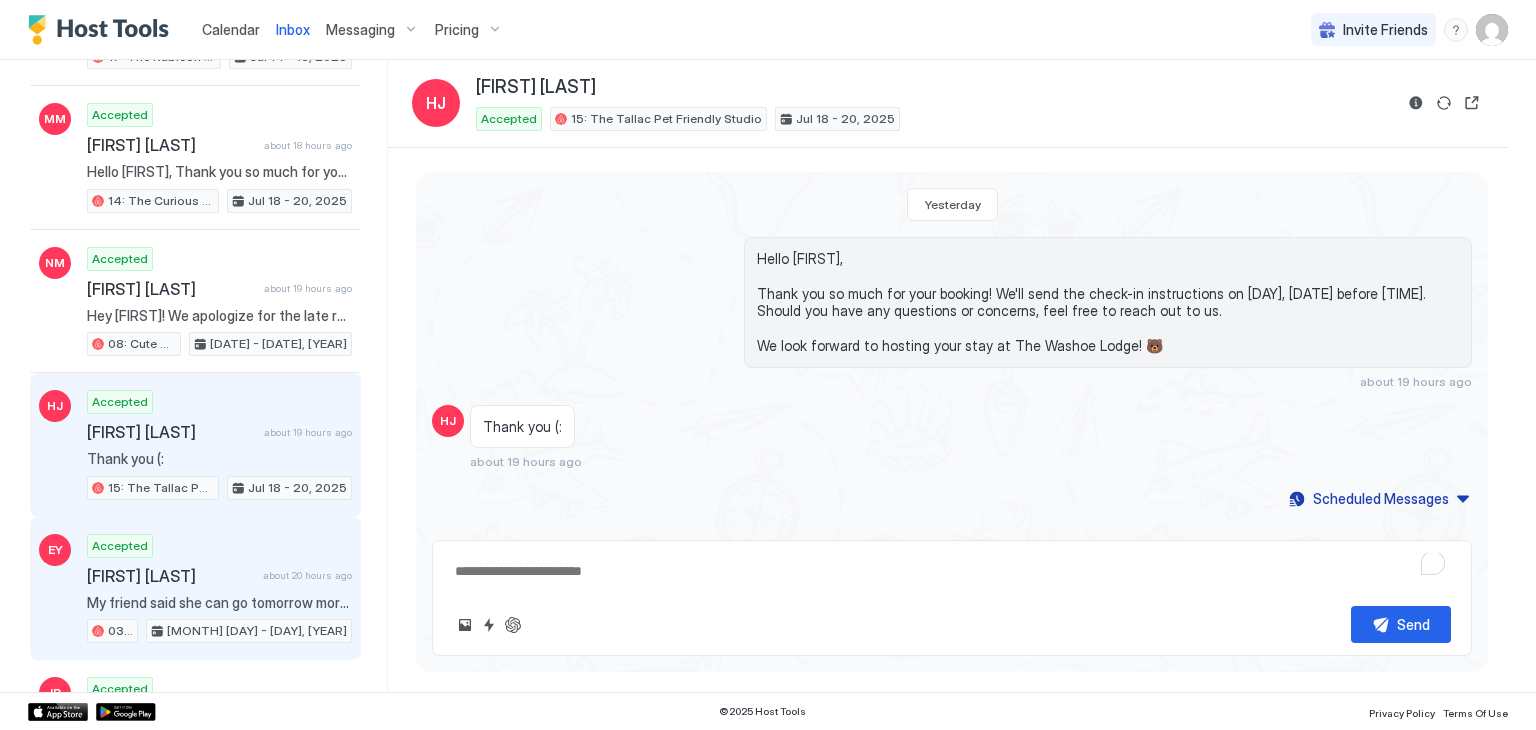 click on "[FIRST] [LAST] about [TIME]" at bounding box center (219, 576) 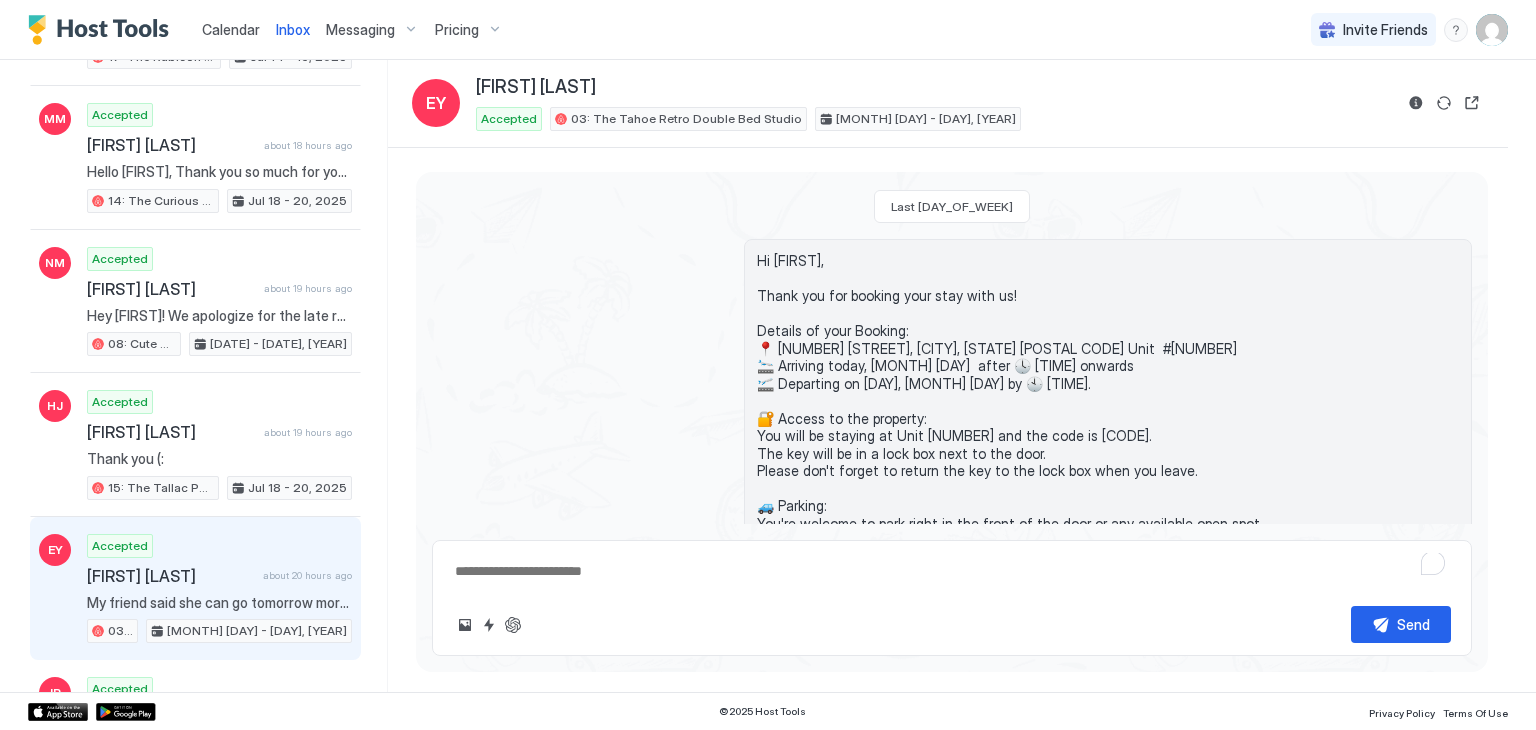 scroll, scrollTop: 0, scrollLeft: 0, axis: both 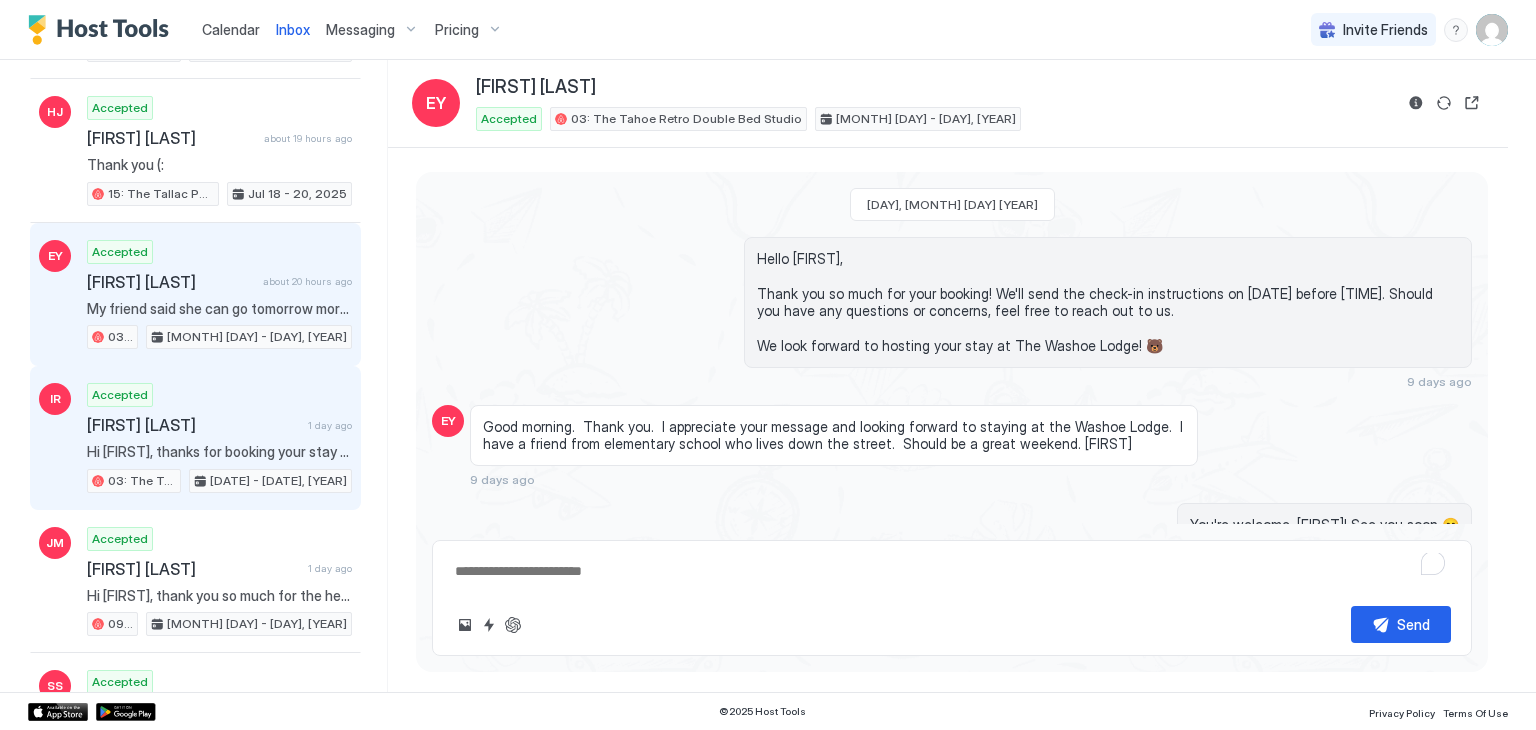 click on "03: The Tahoe Retro Double Bed Studio" at bounding box center (134, 481) 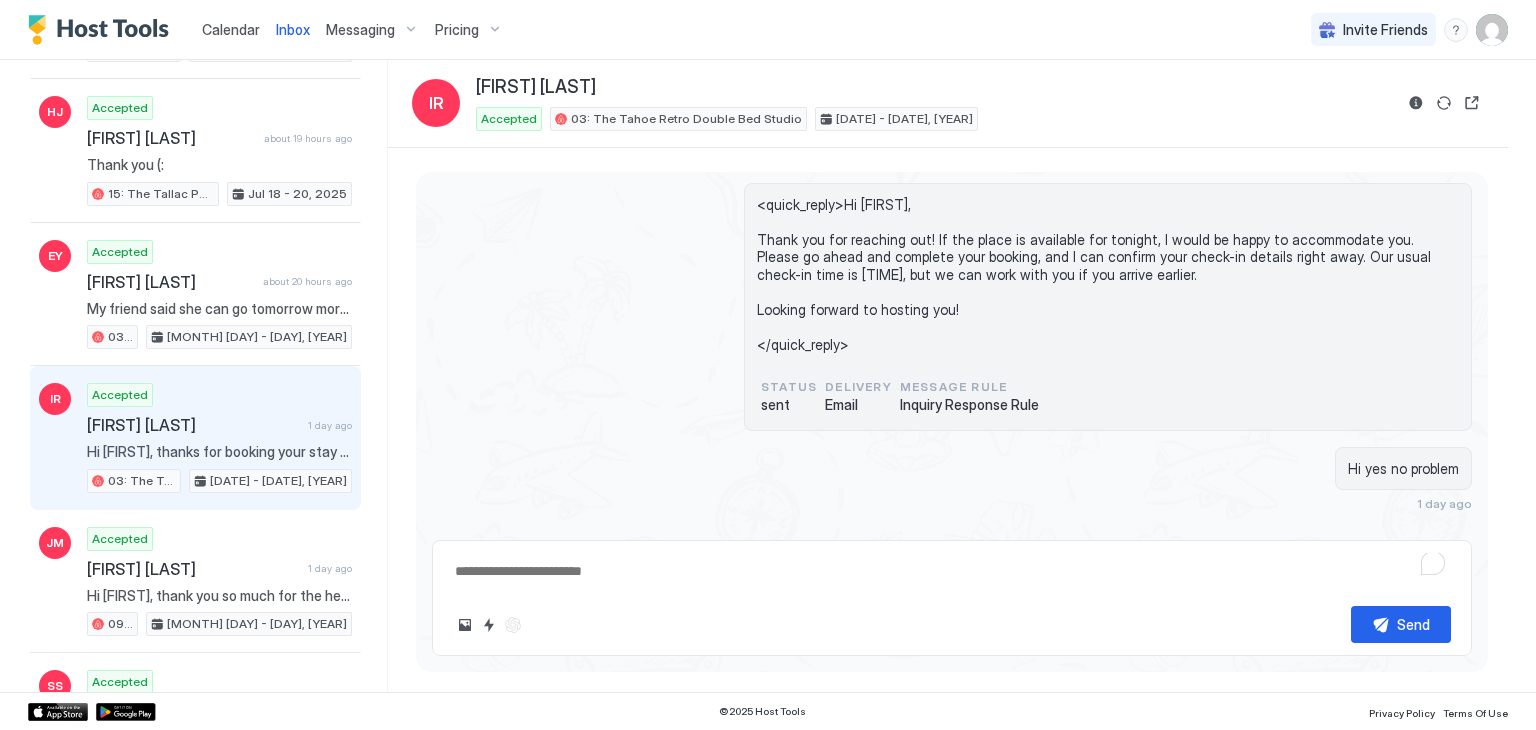 scroll, scrollTop: 0, scrollLeft: 0, axis: both 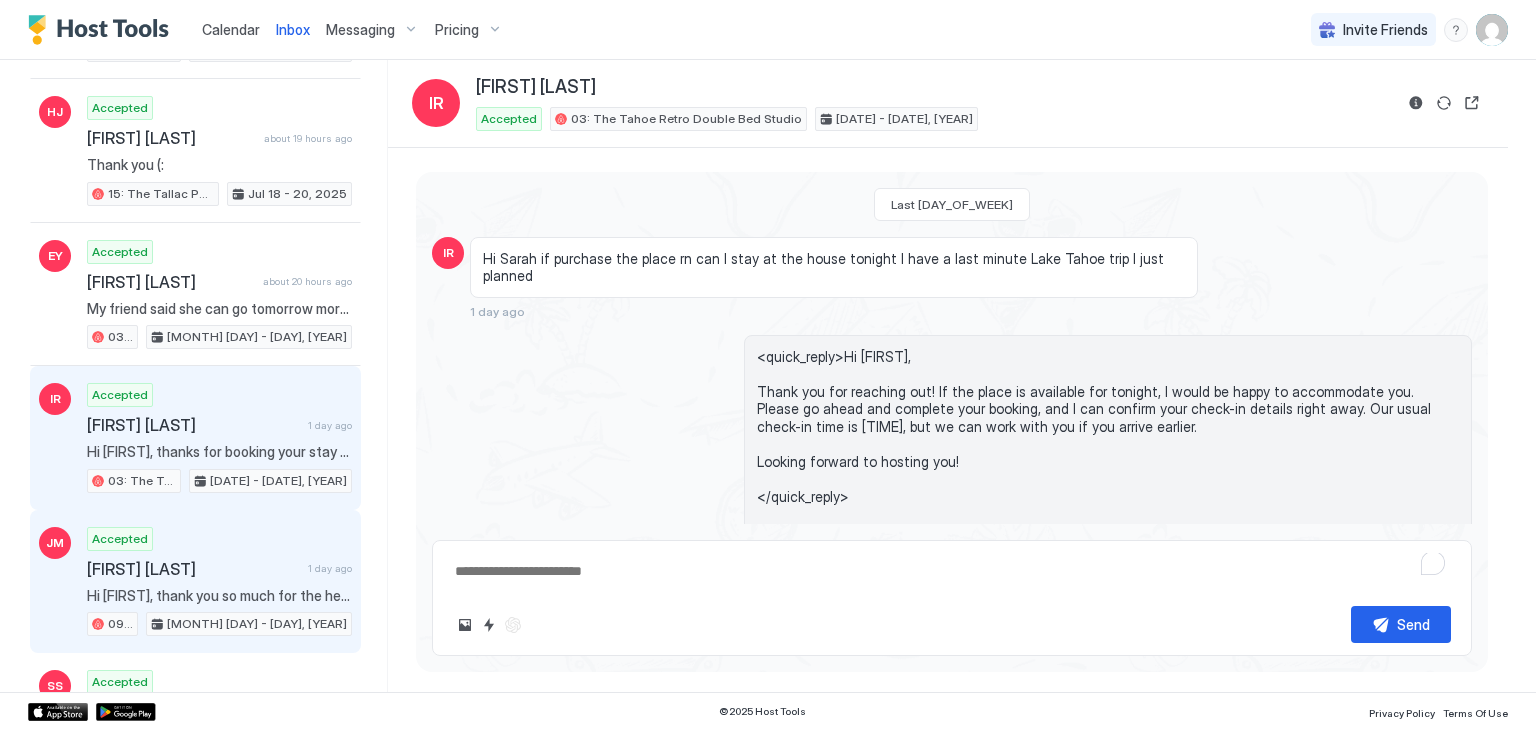 click on "Hi [FIRST], thank you so much for the heads up! We're really sorry for the inconvenience; this is definitely not the experience we want for you.
We'll follow up on our end to make sure this doesn't happen again." at bounding box center [219, 596] 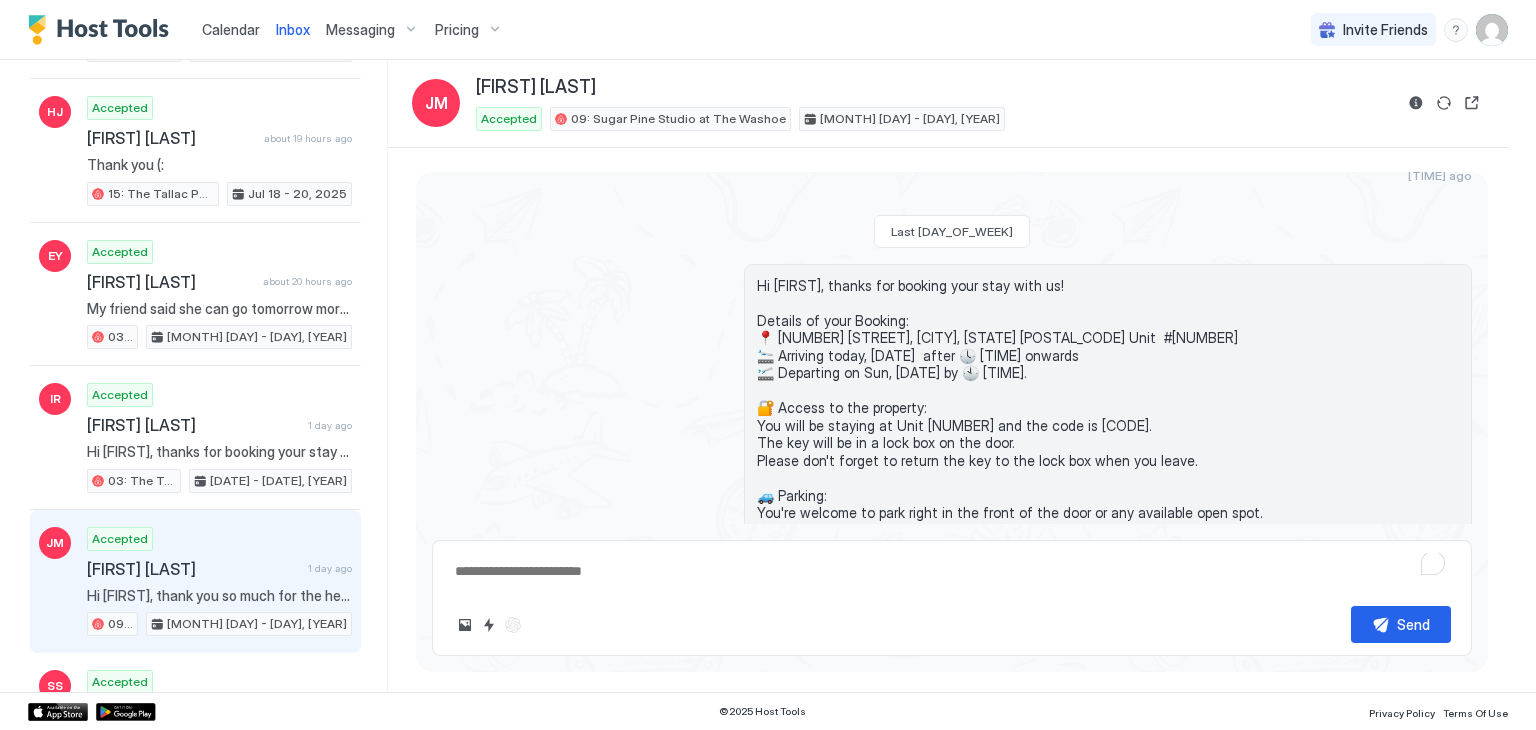 scroll, scrollTop: 0, scrollLeft: 0, axis: both 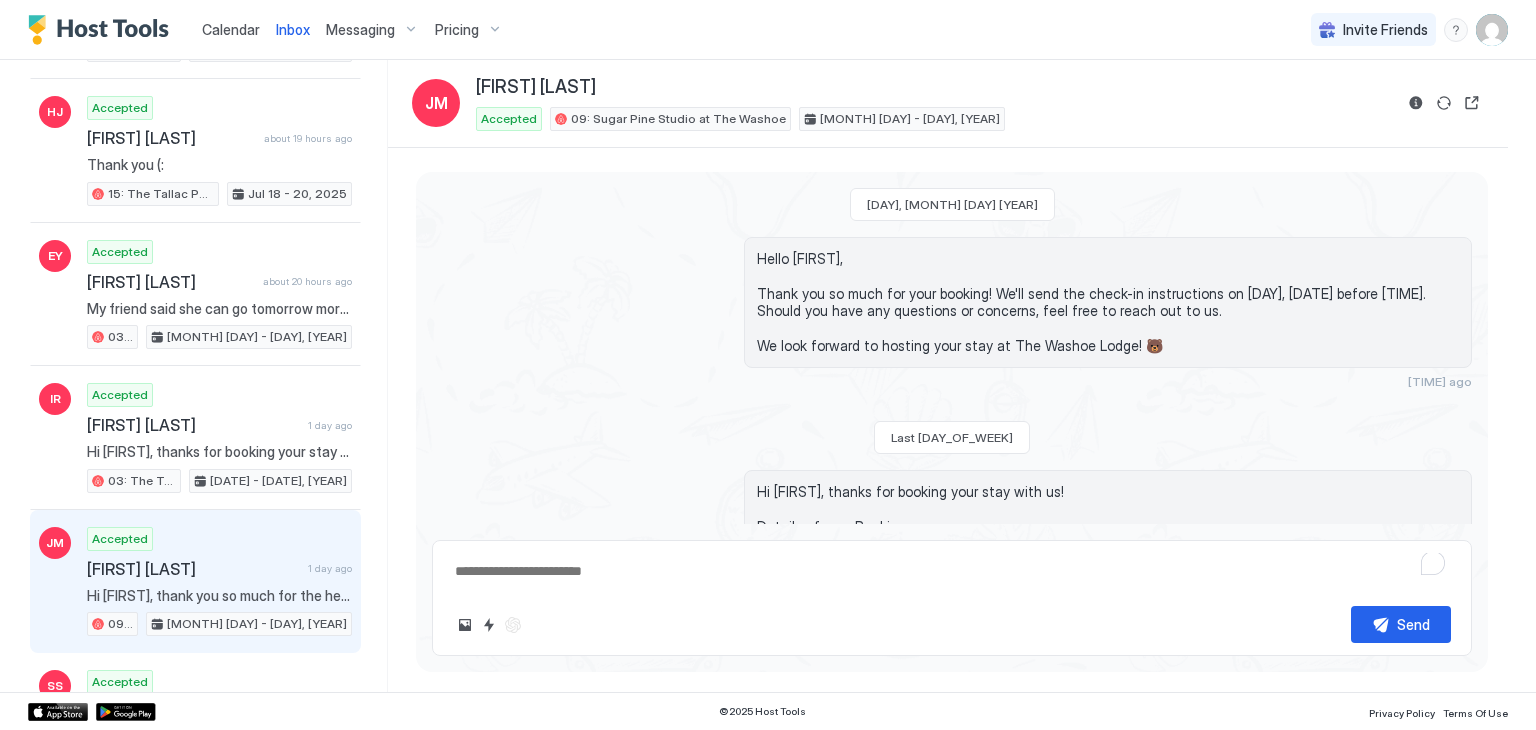 click on "Hi [FIRST], thank you so much for the heads up! We're really sorry for the inconvenience; this is definitely not the experience we want for you.
We'll follow up on our end to make sure this doesn't happen again." at bounding box center [219, 596] 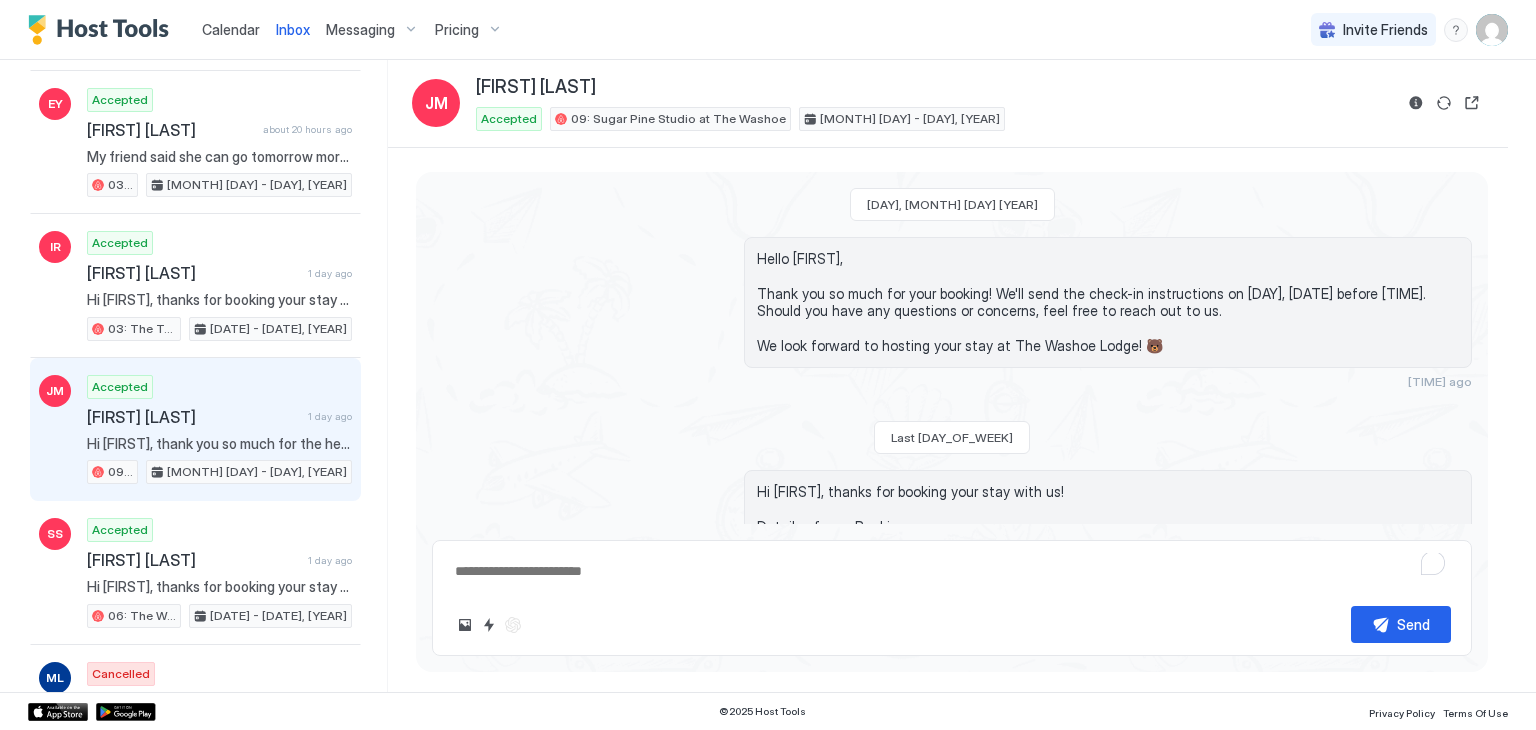 scroll, scrollTop: 2123, scrollLeft: 0, axis: vertical 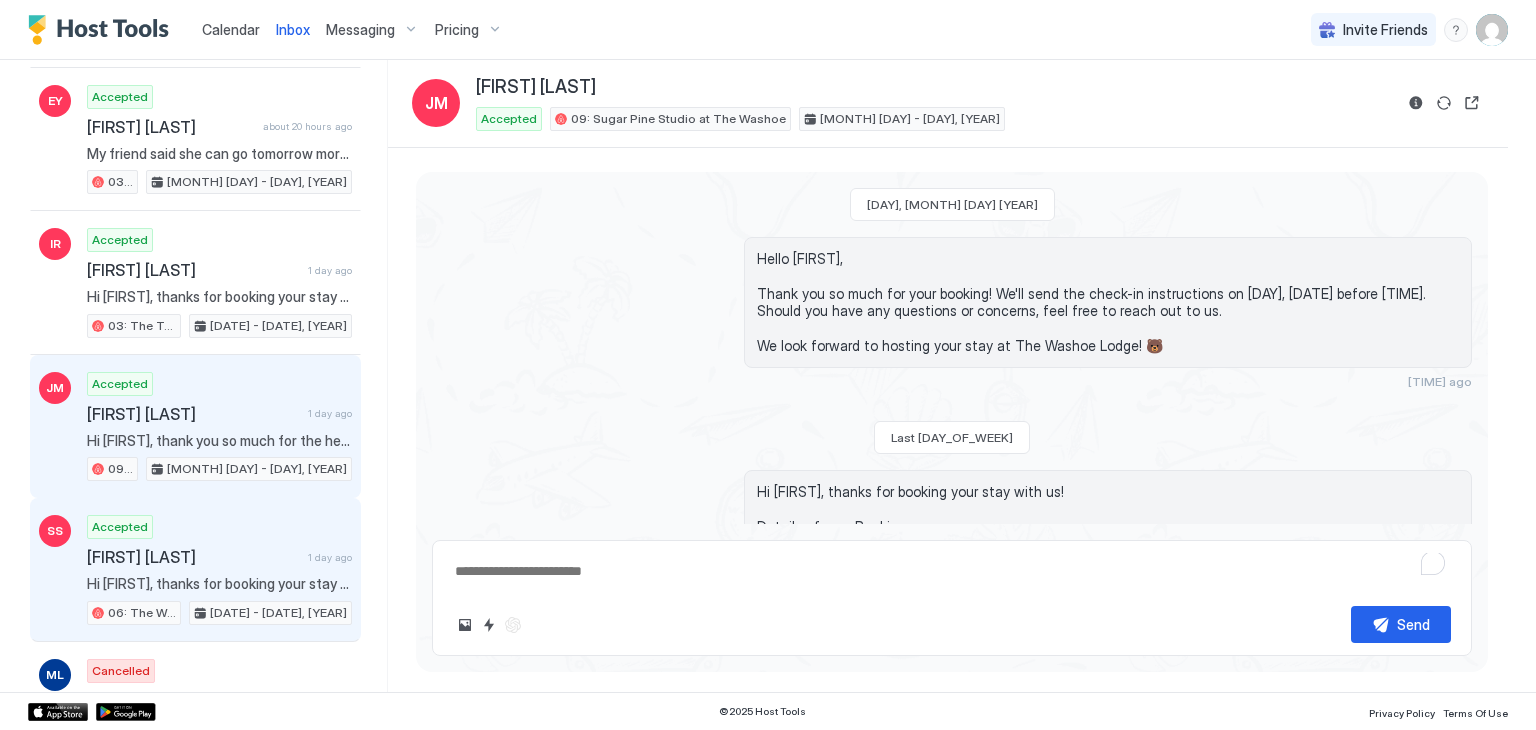 click on "[FIRST] [LAST]" at bounding box center [193, 557] 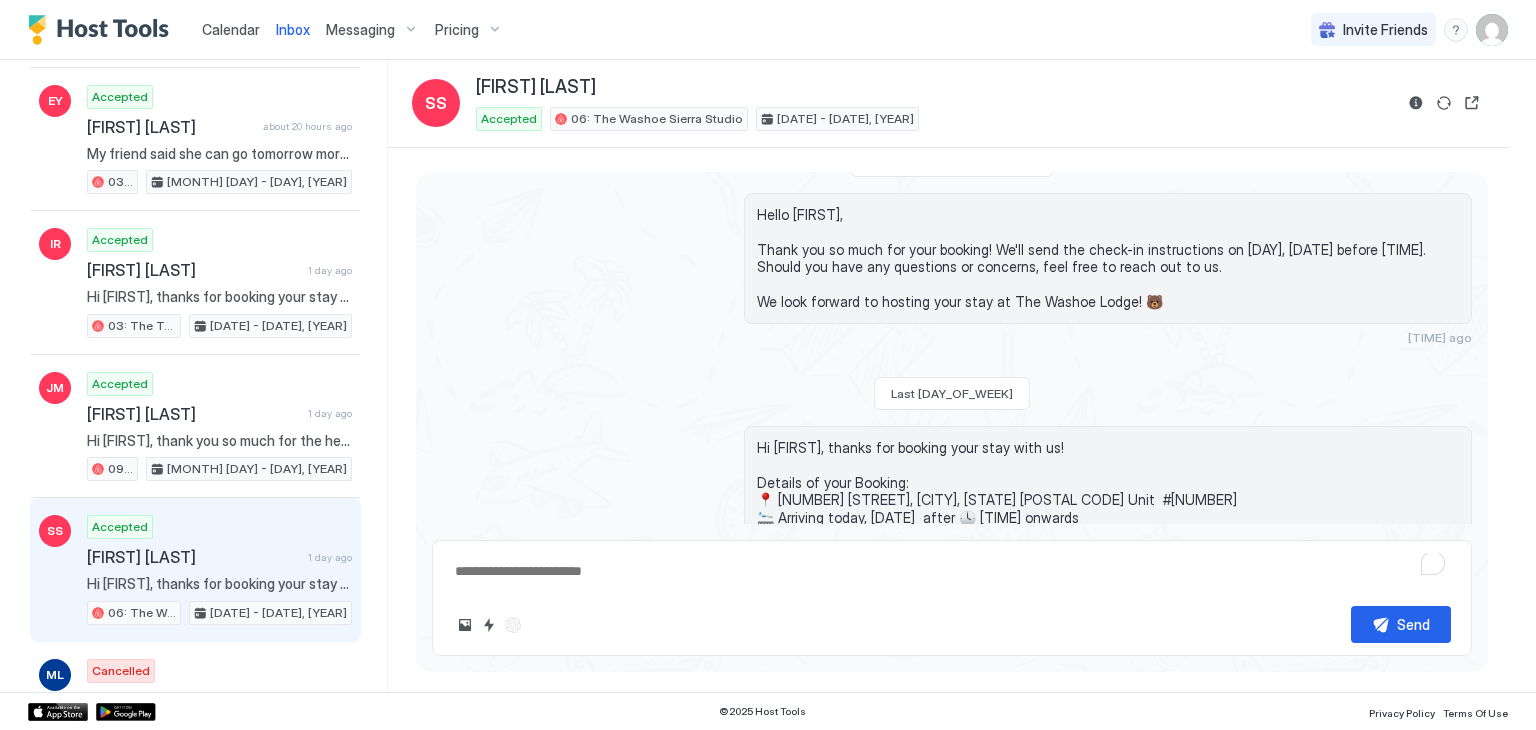 scroll, scrollTop: 0, scrollLeft: 0, axis: both 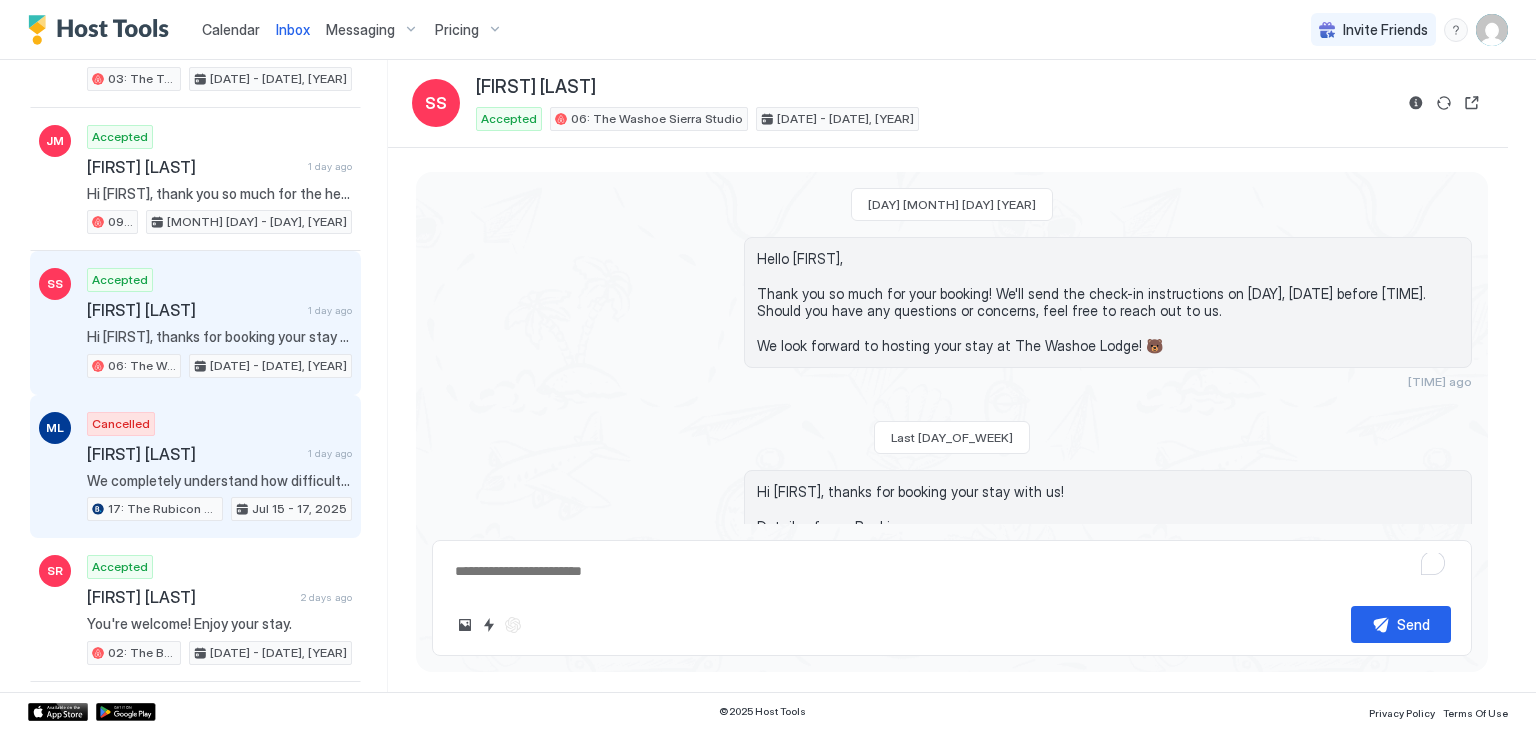 click on "Cancelled [FIRST] [LAST] [TIME] ago We completely understand how difficult and emotional this time can be. We would love to be more flexible, but unfortunately, we're unable to hold or reschedule the reservation. [NUMBER]: The [NAME] Pet Friendly Studio [DATE] - [DATE], [YEAR]" at bounding box center [219, 467] 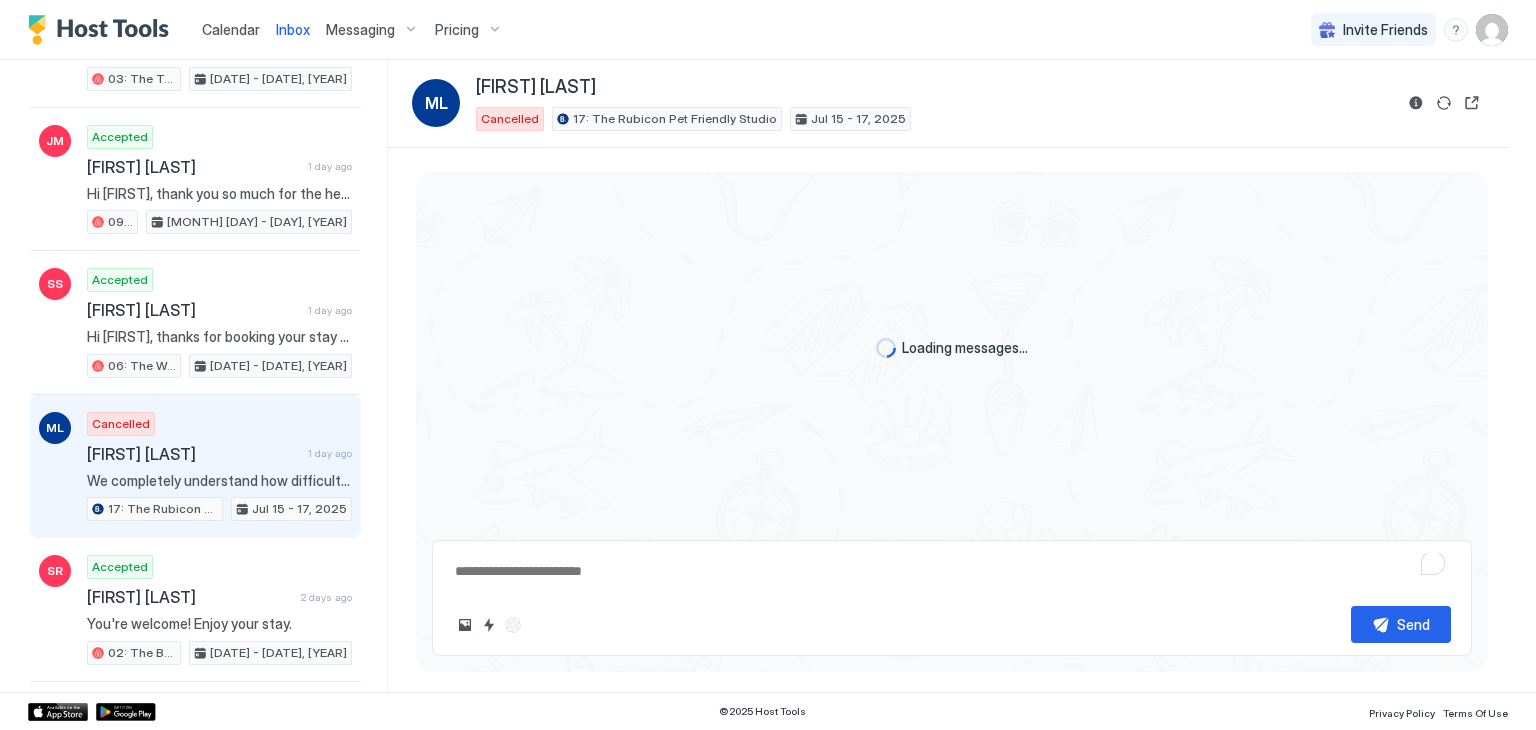 scroll, scrollTop: 616, scrollLeft: 0, axis: vertical 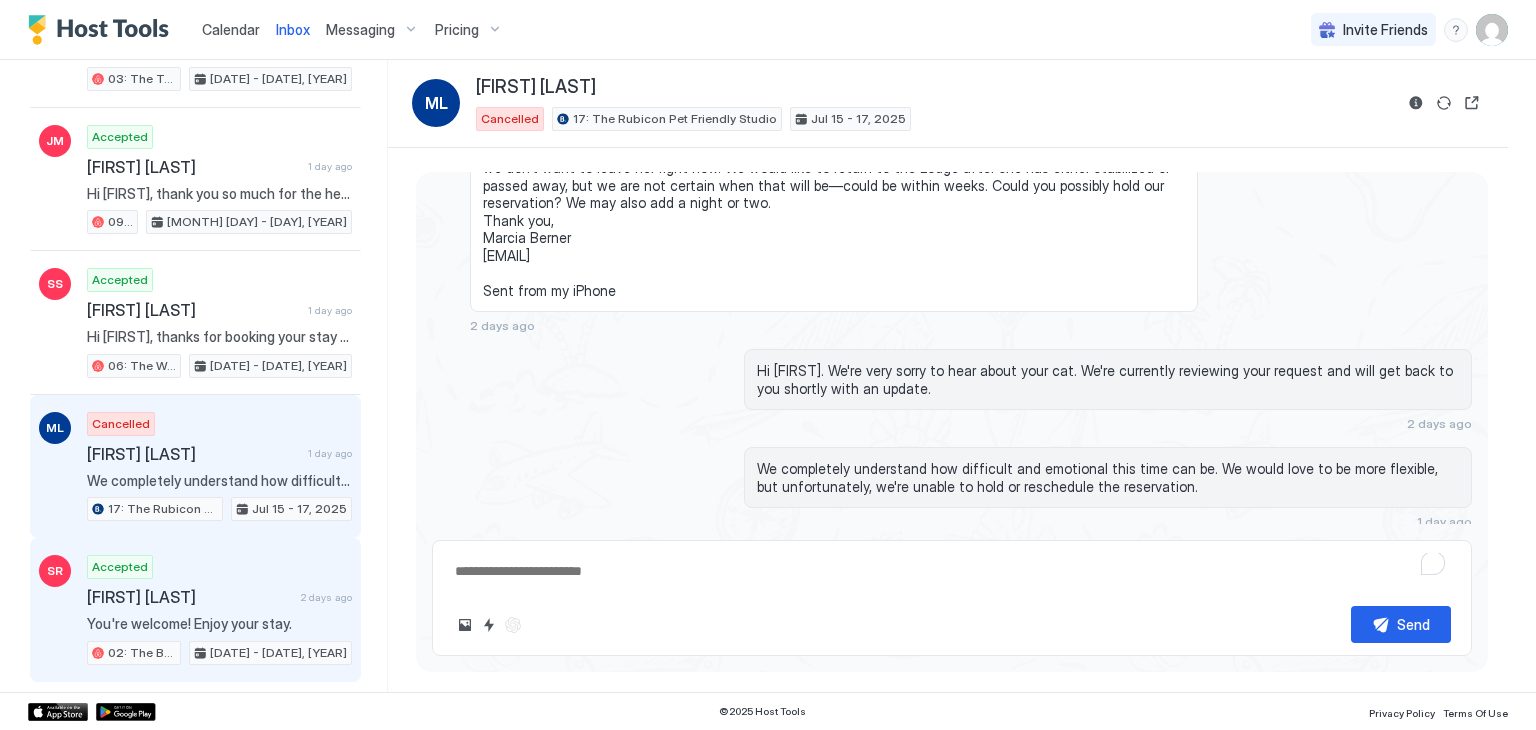 click on "Accepted [FIRST] [LAST] 2 days ago You're welcome! Enjoy your stay. 02: The Bear Paw Pet Friendly King Studio [MONTH] [DAY] - [DAY], [YEAR]" at bounding box center [219, 610] 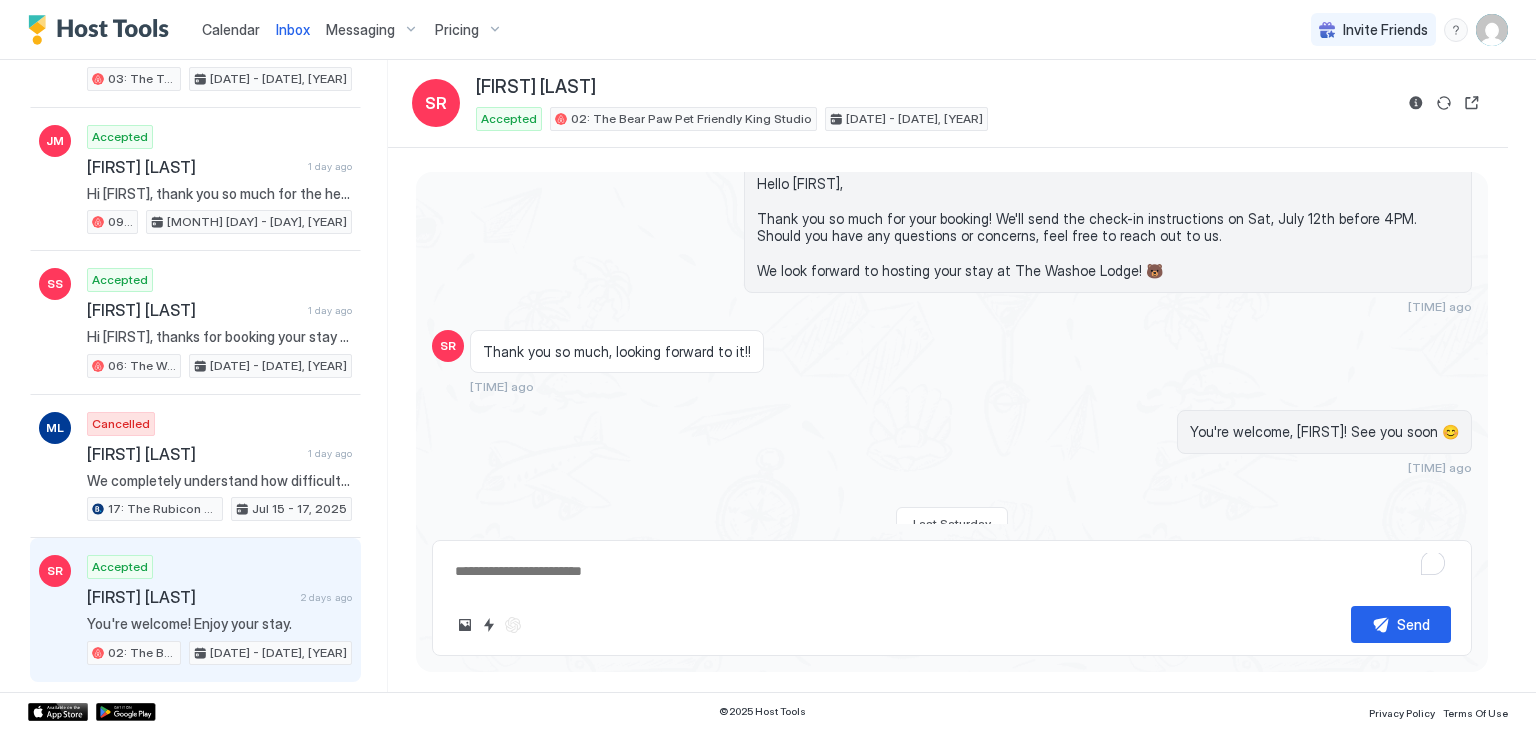 scroll, scrollTop: 87, scrollLeft: 0, axis: vertical 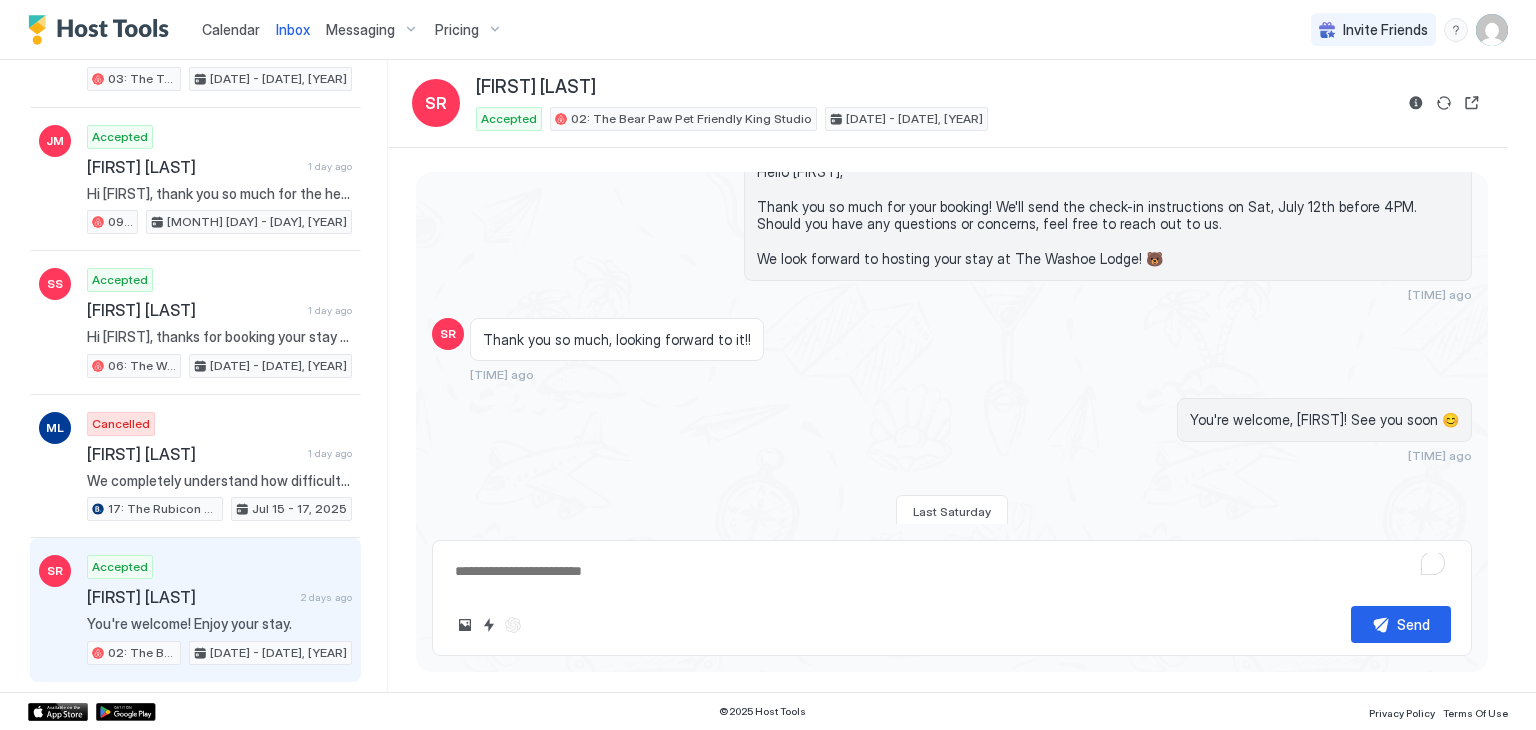 click on "You're welcome, [FIRST]! See you soon 😊" at bounding box center [1324, 420] 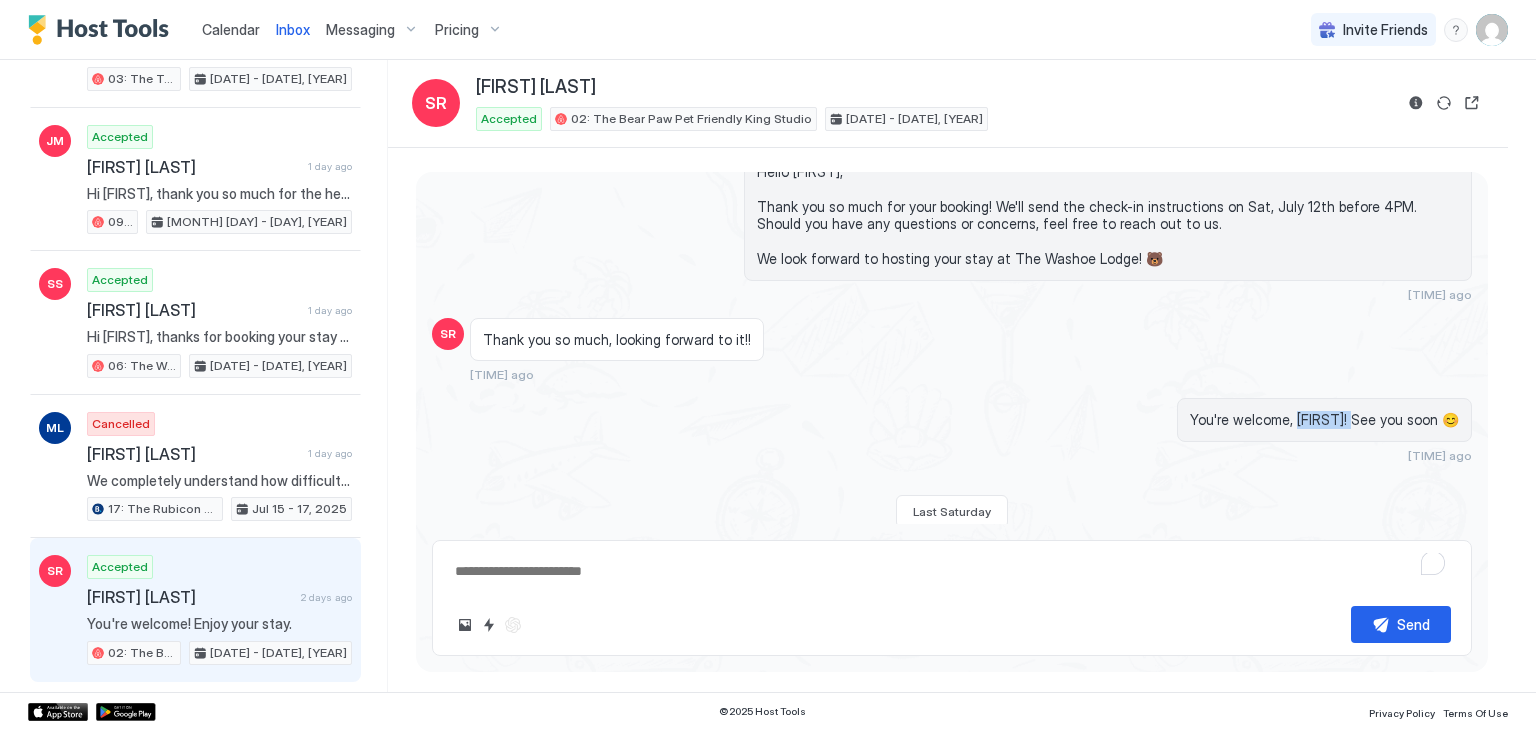 click on "You're welcome, [FIRST]! See you soon 😊" at bounding box center [1324, 420] 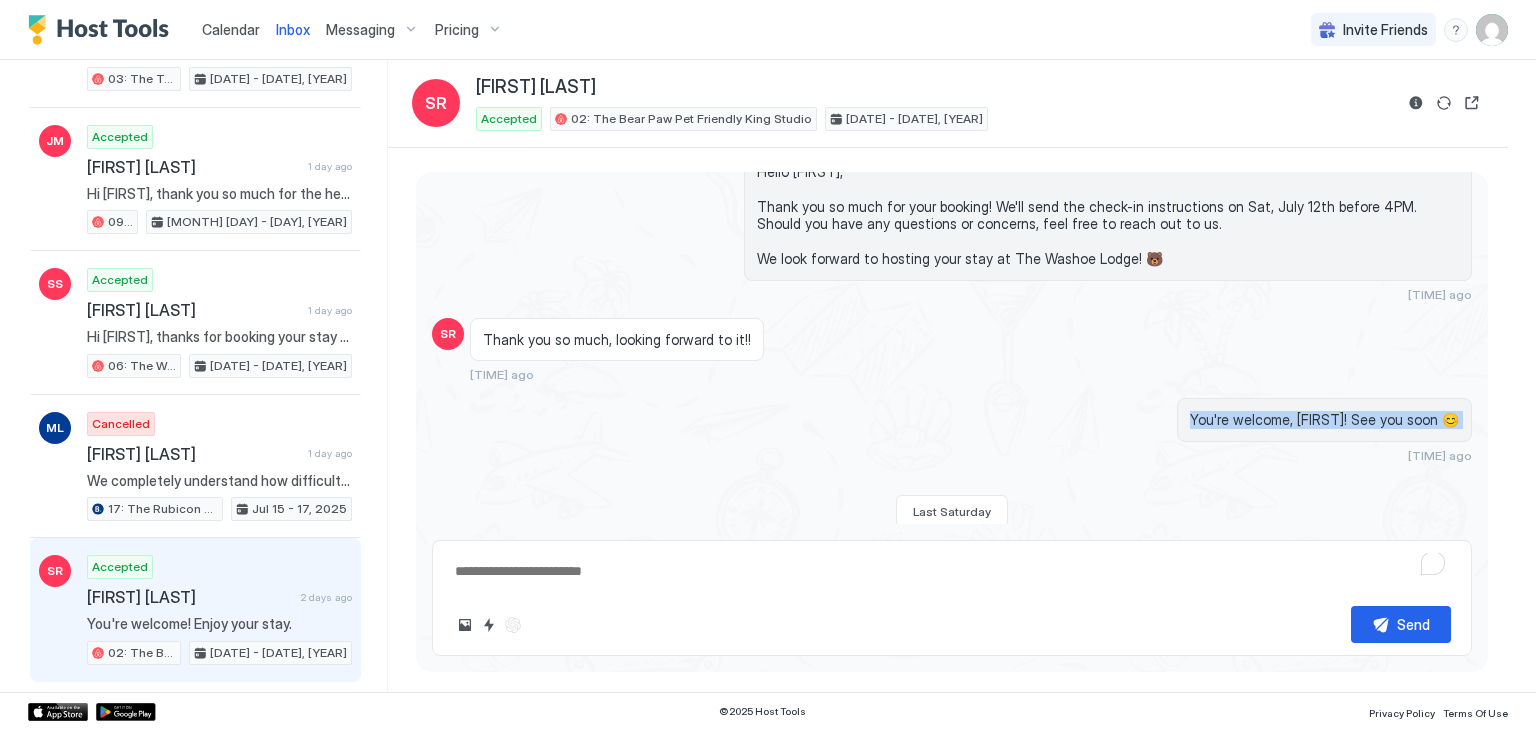 click on "You're welcome, [FIRST]! See you soon 😊" at bounding box center [1324, 420] 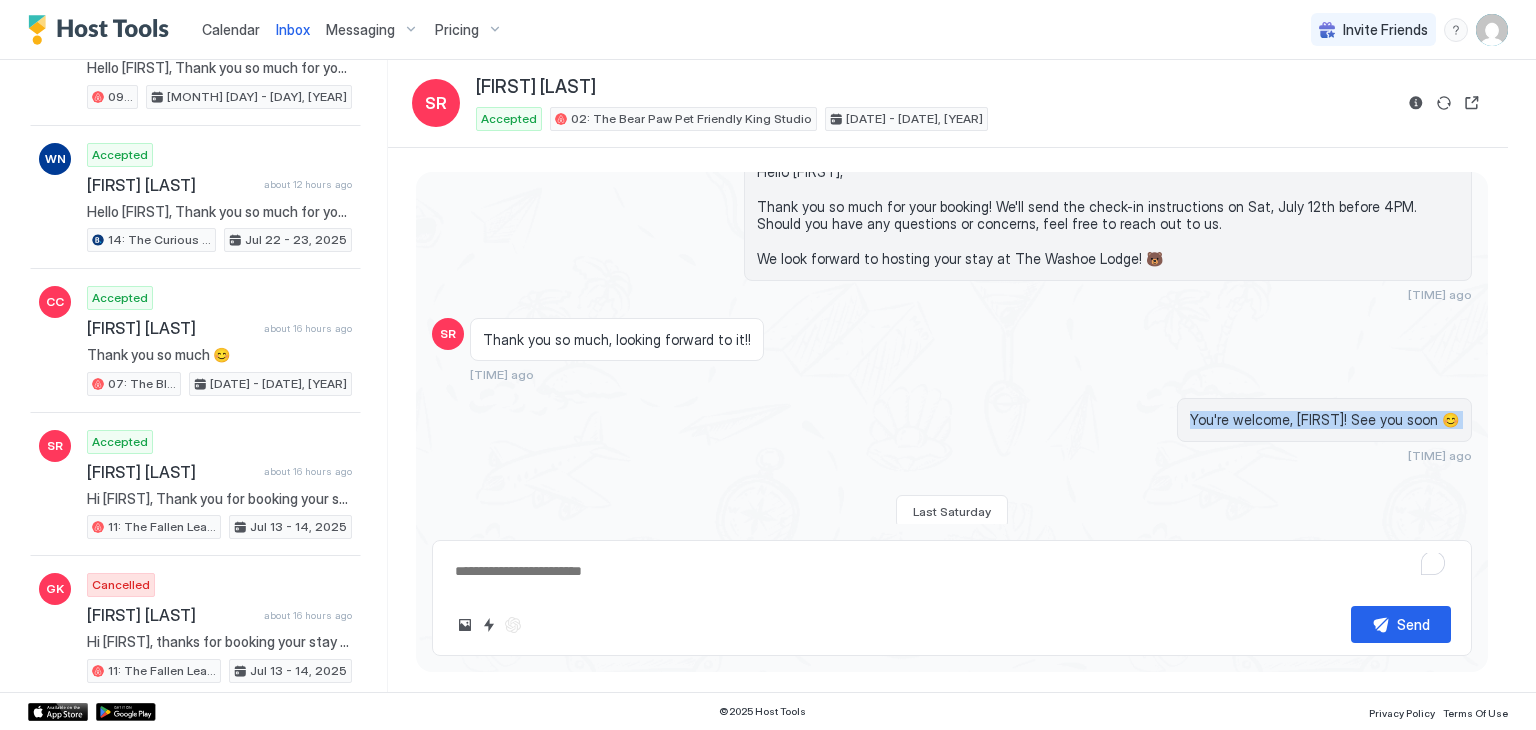 scroll, scrollTop: 630, scrollLeft: 0, axis: vertical 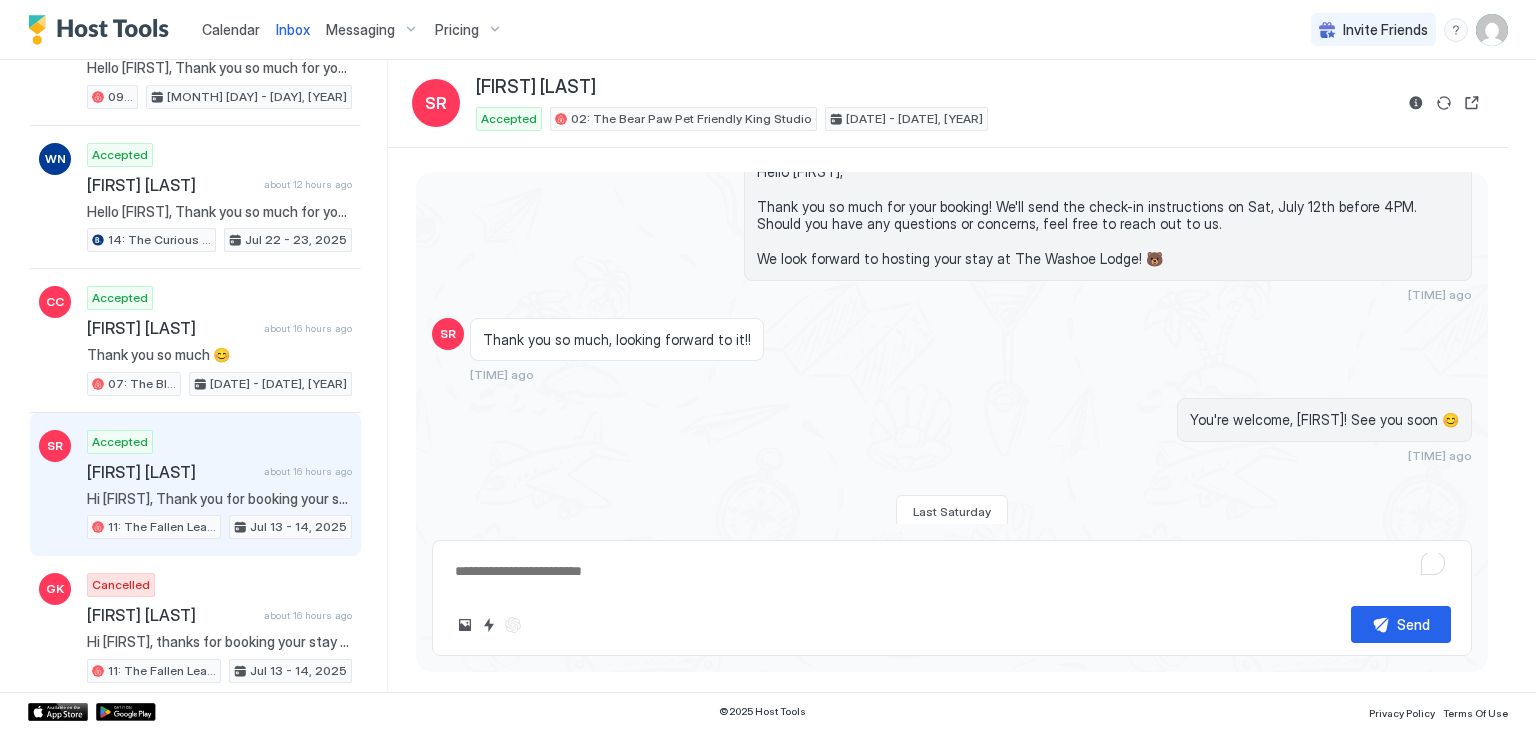 click on "Hi [FIRST],
Thank you for booking your stay with us!
Details of your Booking:
📍 [NUMBER] [STREET], [CITY], [STATE] [POSTAL CODE] Unit  #[NUMBER]
🛬 Arriving today, [MONTH] [DAY]  after 🕓 [TIME] onwards
🛫 Departing on tomorrow, [MONTH] [DAY] by 🕙 [TIME].
🔐 Access to the property:
You will be staying at Unit [NUMBER] and the code is [CODE].
The key will be in a lock box on the door.
Please don't forget to return the key to the lock box when you leave.
🚙 Parking:
You're welcome to park right in the front of the door or any available open spot.
🌐 WiFi Credentials:
Network Name: washoe
Passcode: washoe2017
🗑️Trash:
The dumpster is located near Unit #[NUMBER]. The lock code is 2017. PLEASE MAKE SURE YOU LOCK IT!!  Bears are active and will come to the trash, let’s keep them safe by locking it.
Once you're settled in, if there is anything you have concerns or questions about, please do not hesitate to contact us on this message thread or call us at ([PHONE]).
Have a lovely stay!" at bounding box center (219, 499) 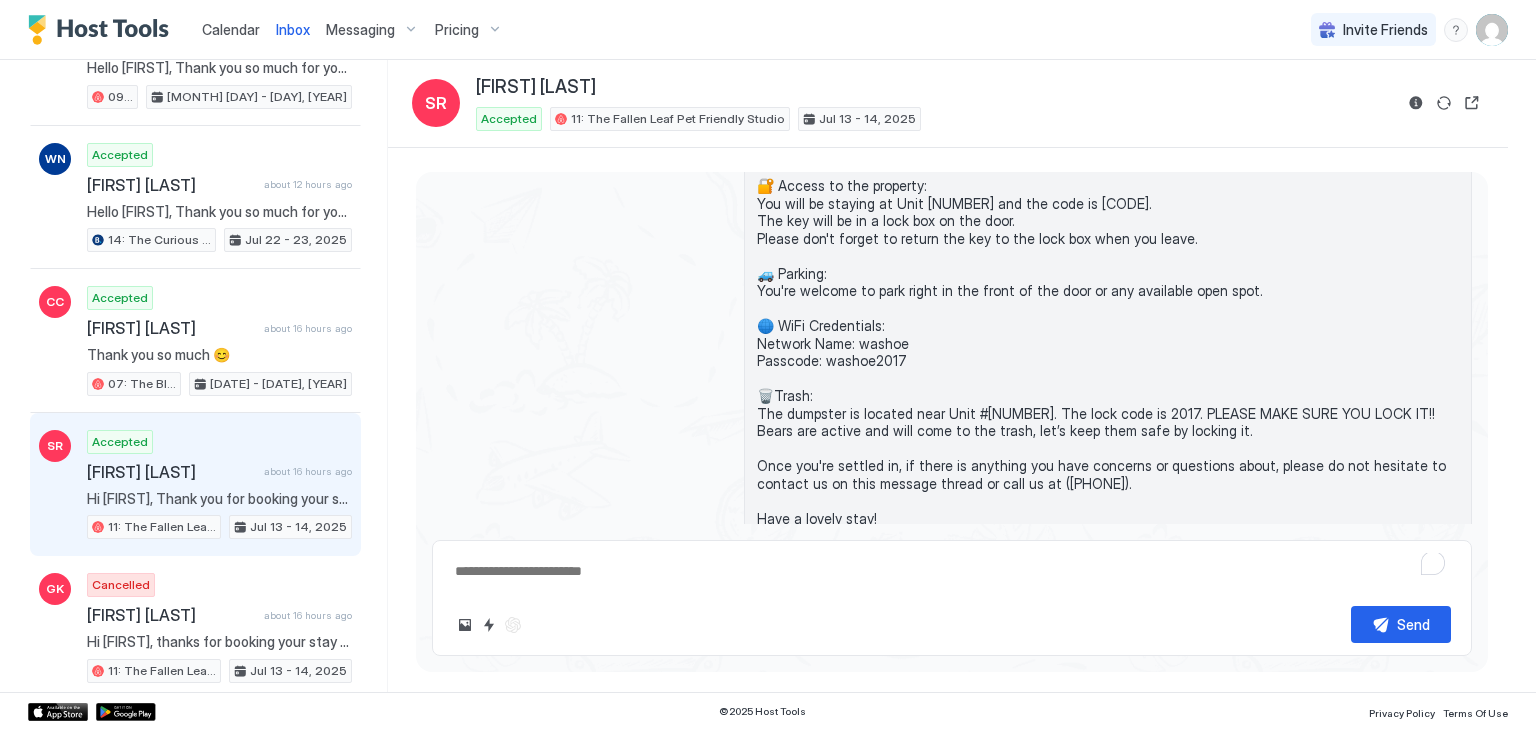 scroll 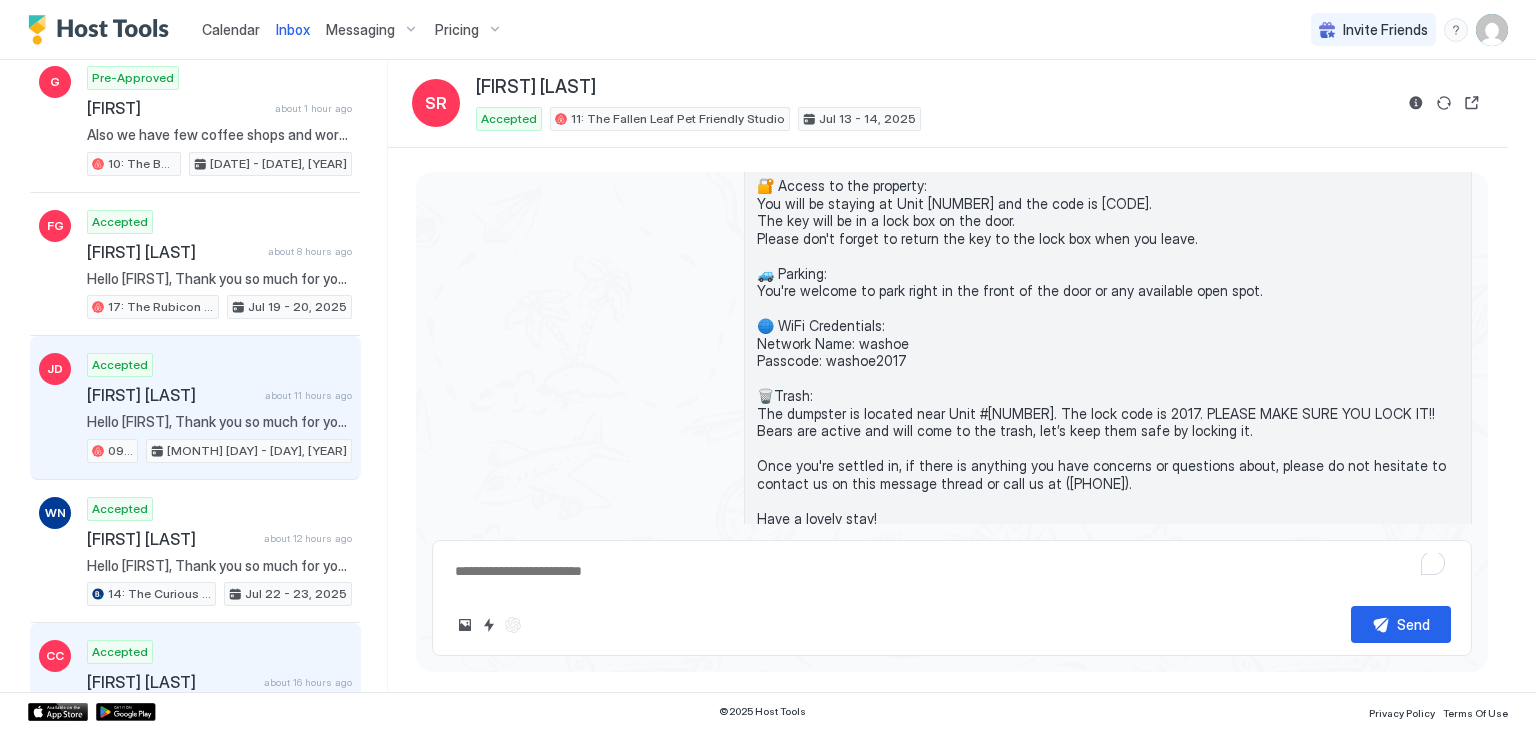 click on "[FIRST] [LAST]" at bounding box center (172, 395) 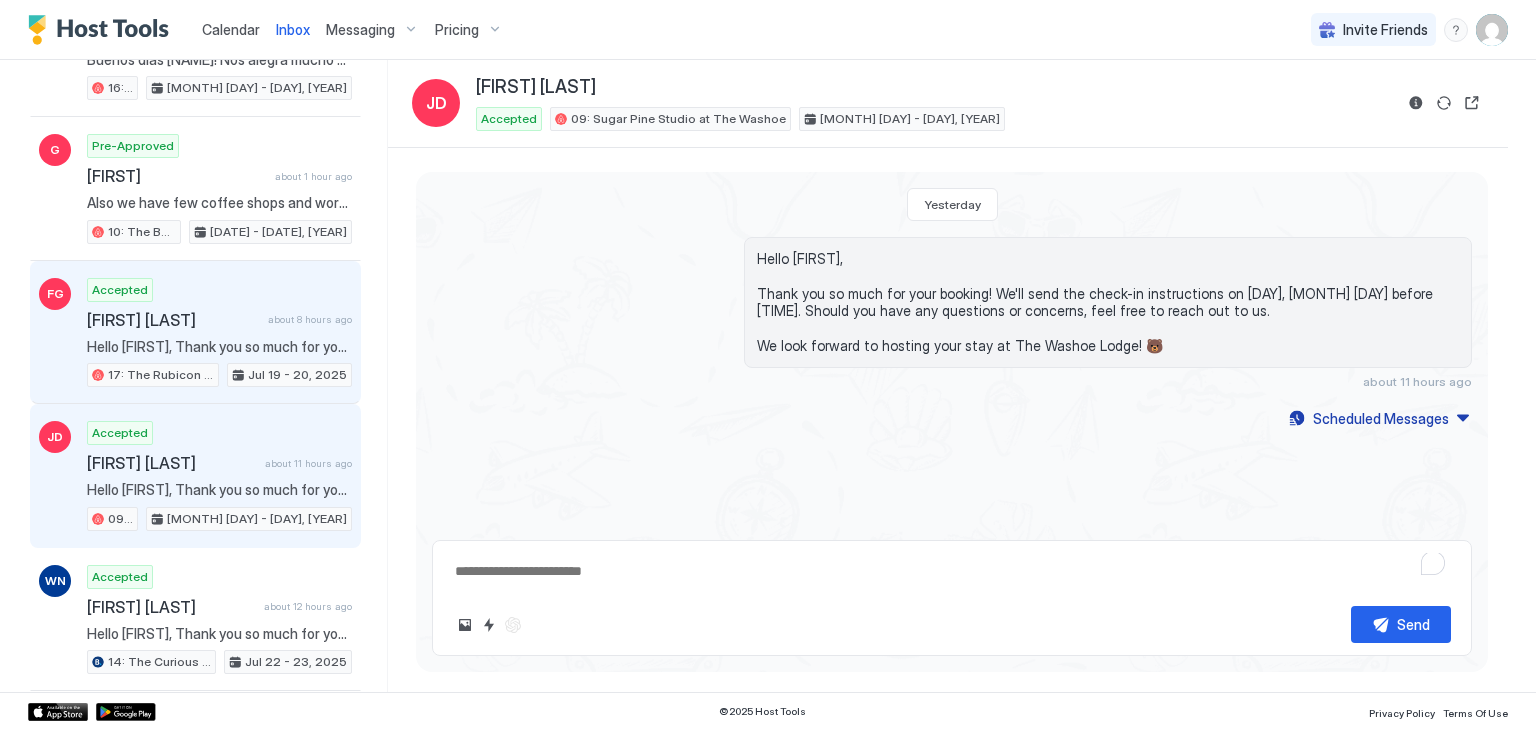 click on "17: The Rubicon Pet Friendly Studio" at bounding box center (153, 375) 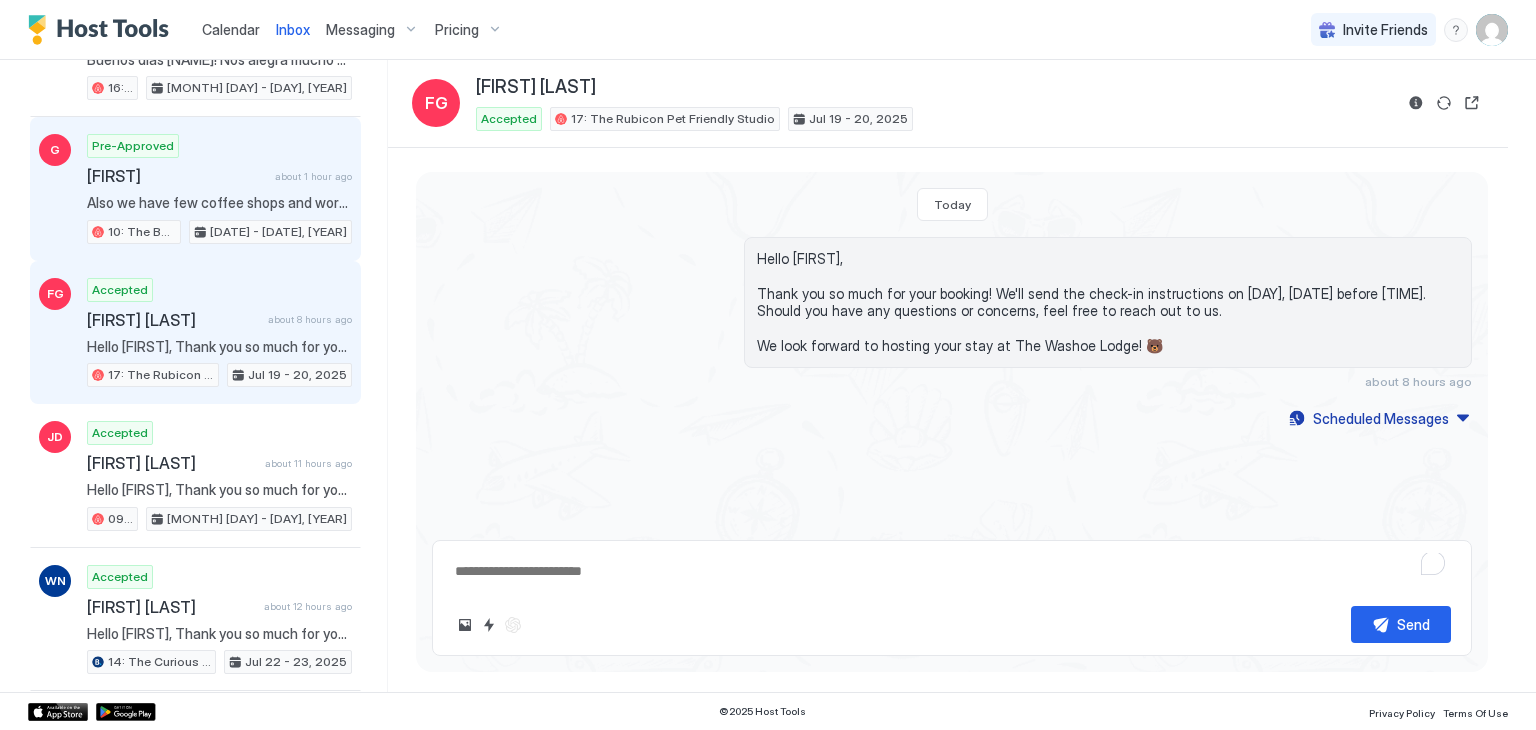 click on "Also we have few coffee shops and working spaces right by us" at bounding box center (219, 203) 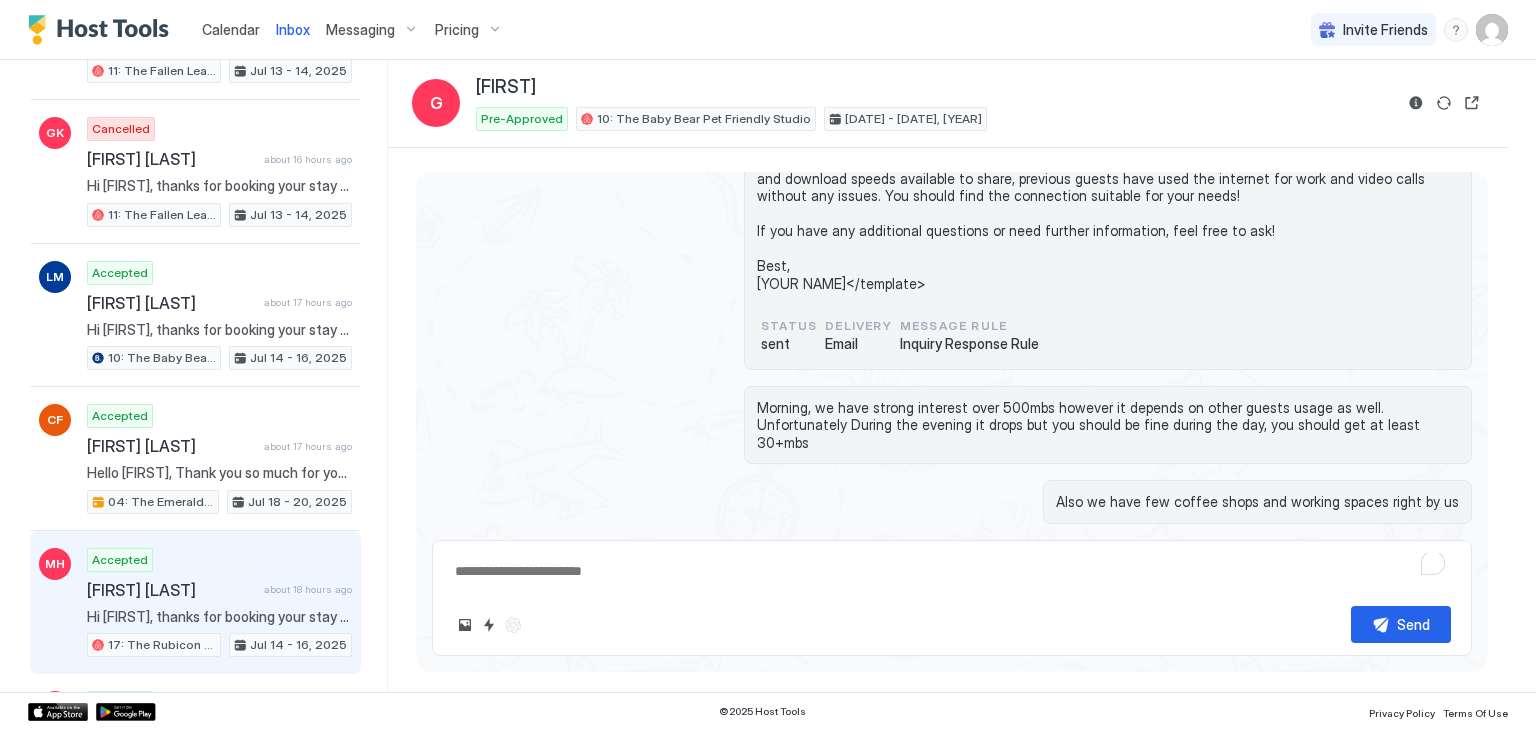 click on "Hi [FIRST], thanks for booking your stay with us!
Details of your Booking:
📍 [NUMBER] [STREET], [CITY], [STATE] [POSTAL CODE] Unit  #[NUMBER]
🛬 Arriving today, [DATE]  after 🕓 [TIME] onwards
🛫 Departing on [DAY], [DATE] by 🕙 [TIME].
🔐 Access to the property:
You will be staying at Unit [NUMBER] and the code is [NUMBER].
The key will be in a lock box on the door.
Please don't forget to return the key to the lock box when you leave.
🚙 Parking:
You're welcome to park right in the front of the door or any available open spot.
🌐 WiFi Credentials:
Network Name: washoe
Passcode: washoe2017
🗑️Trash:
The dumpster is located near Unit #[NUMBER]. The lock code is 2017. PLEASE MAKE SURE YOU LOCK IT!!  Bears are active and will come to the trash, let’s keep them safe by locking it.
Once you're settled in, if there is anything you have concerns or questions about, please do not hesitate to contact us on this message thread or call us at ([PHONE_AREA_CODE]) [PHONE_PREFIX]-[PHONE_NUMBER].
Have a lovely stay!" at bounding box center (219, 617) 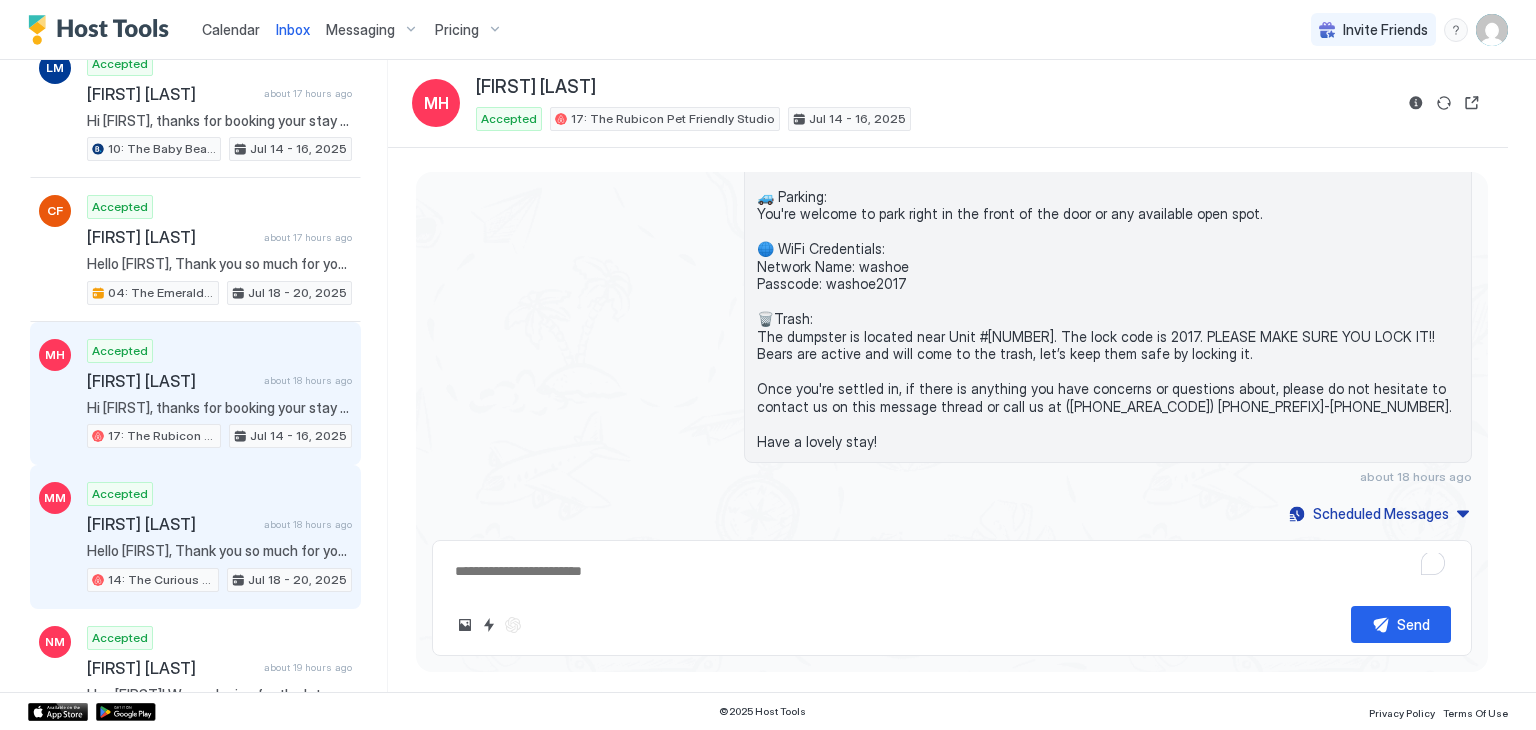 click on "[FIRST] [LAST]" at bounding box center (171, 524) 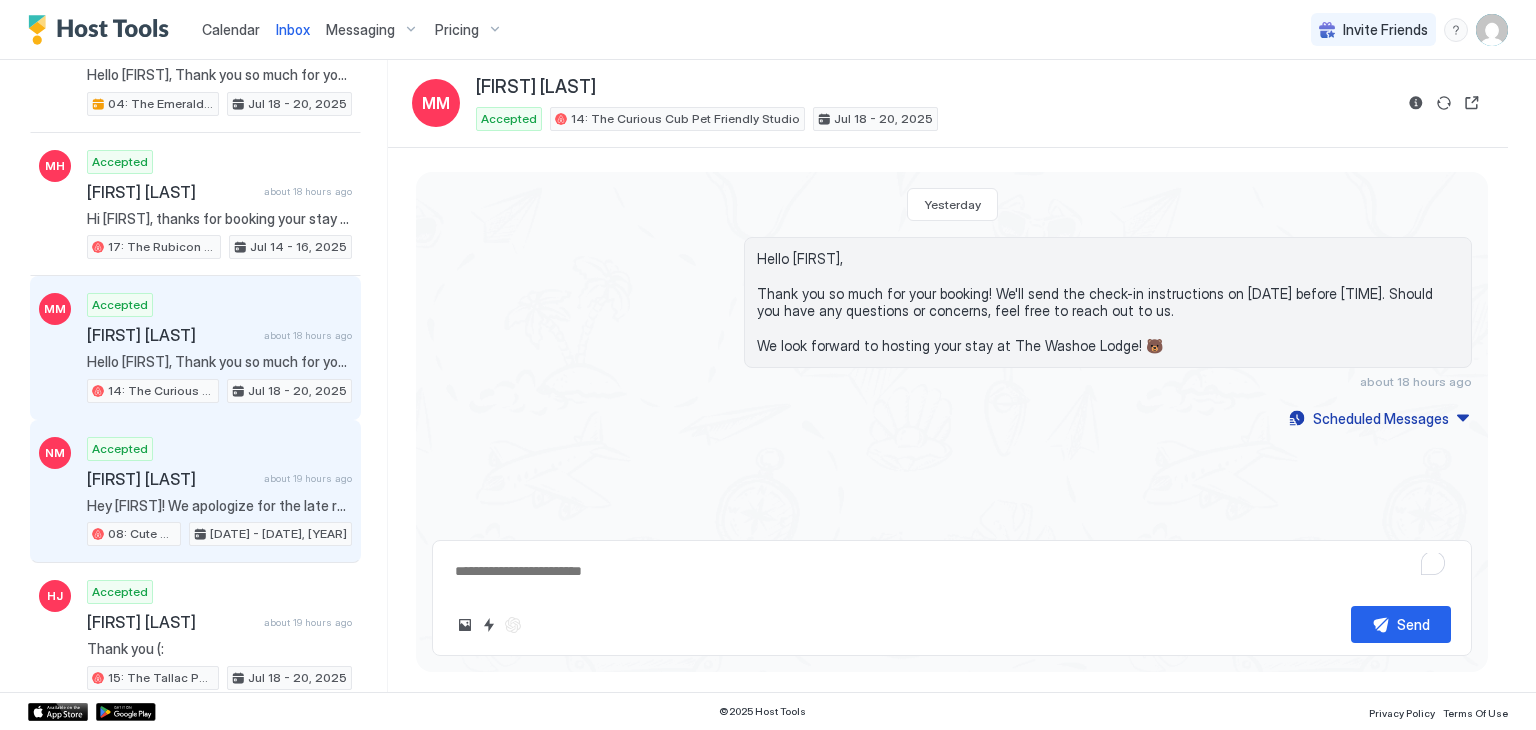click on "[NUMBER]: Cute Studio Bike to Beach  [DATE] - [DATE], [YEAR]" at bounding box center (219, 534) 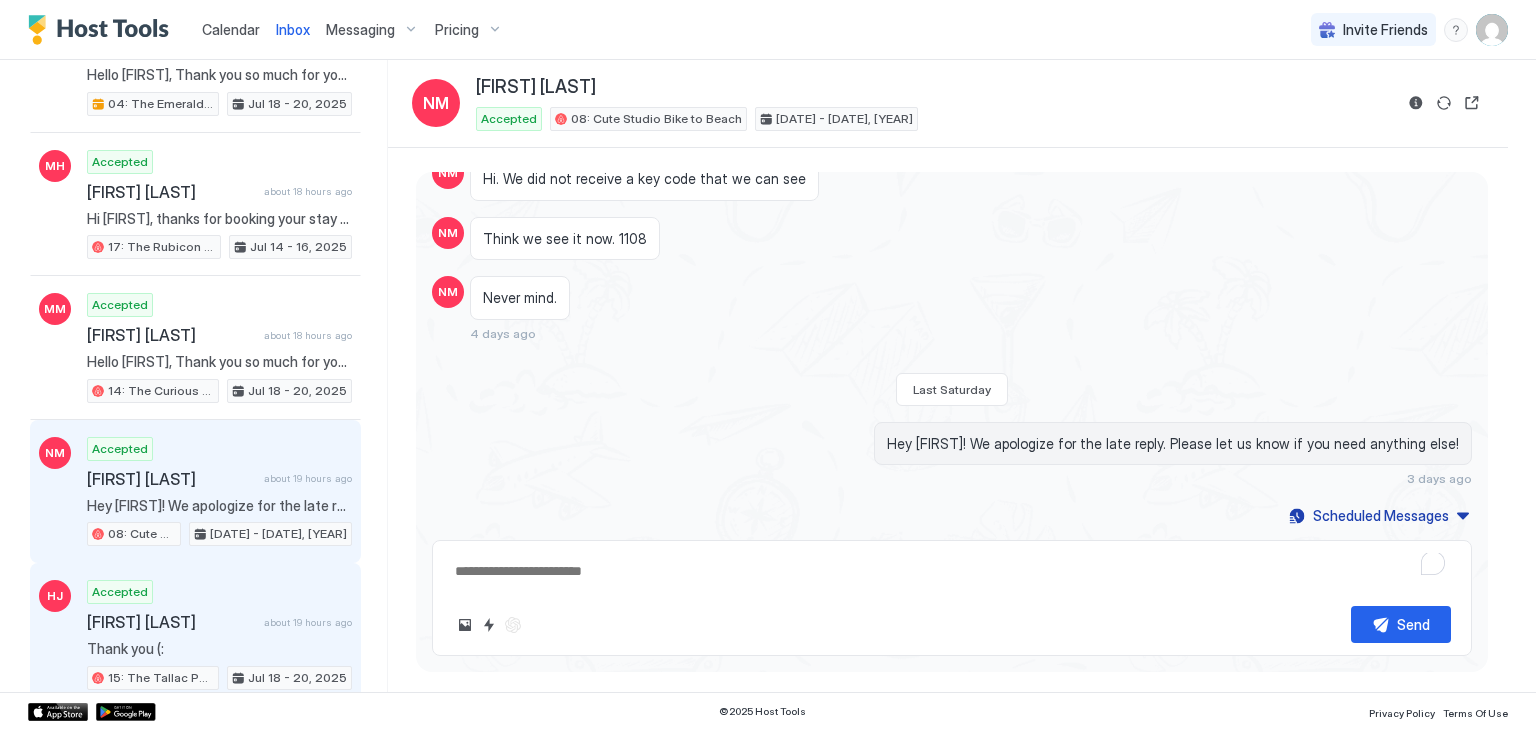 click on "Accepted [FIRST] [LAST] about [TIME] ago Thank you (: [NUMBER] [UNIT_NAME] [DATE] - [DATE], [YEAR]" at bounding box center (219, 635) 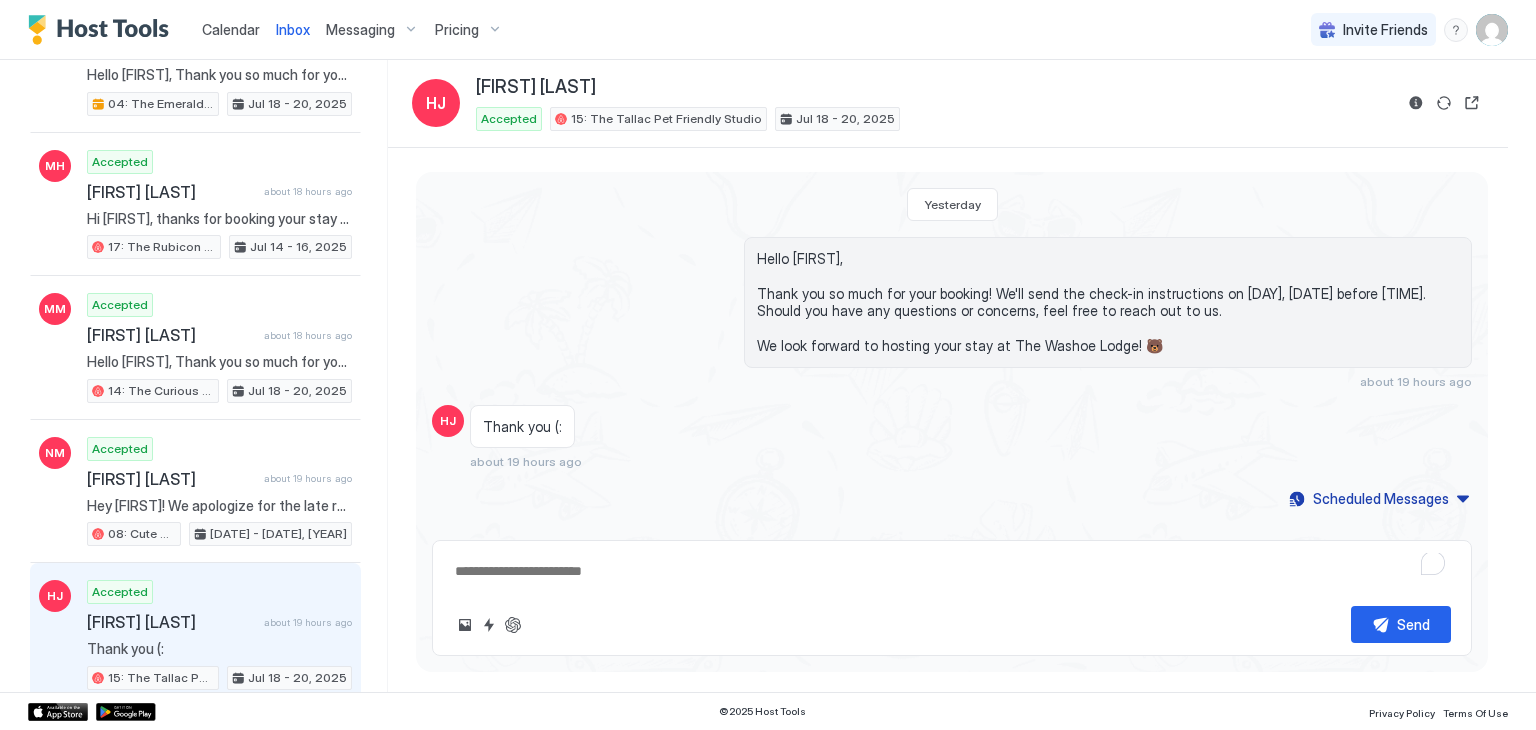 click at bounding box center (952, 571) 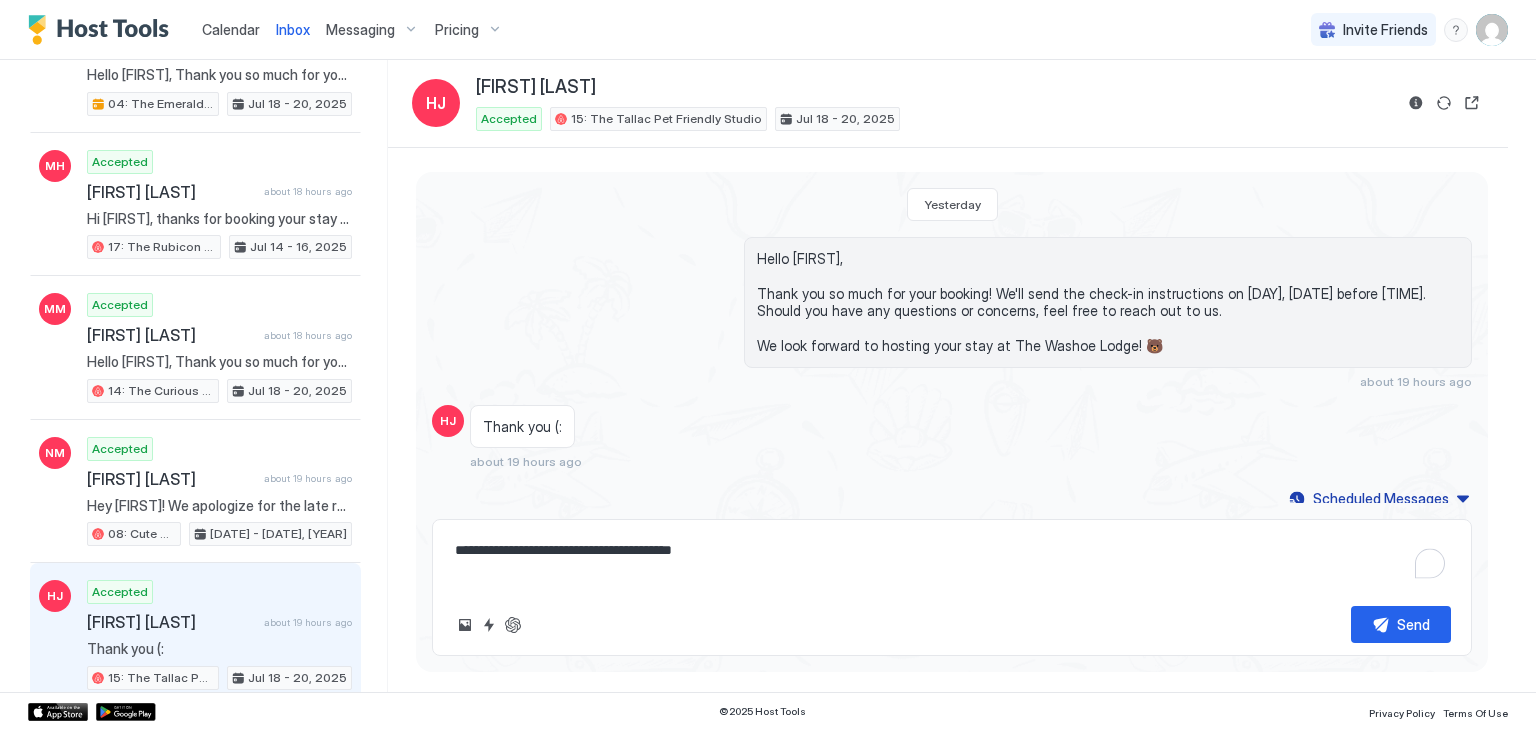 click on "**********" at bounding box center (952, 561) 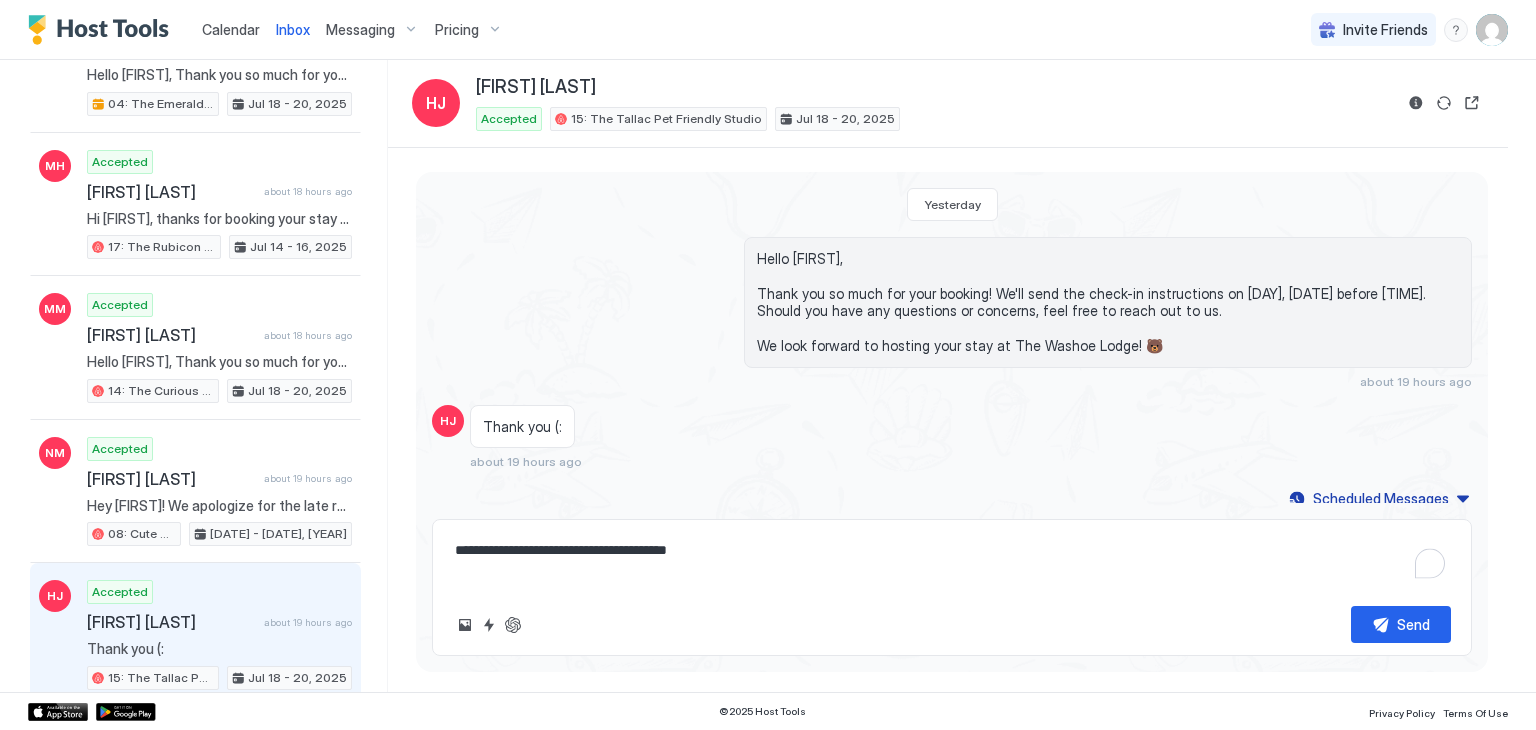 type on "*" 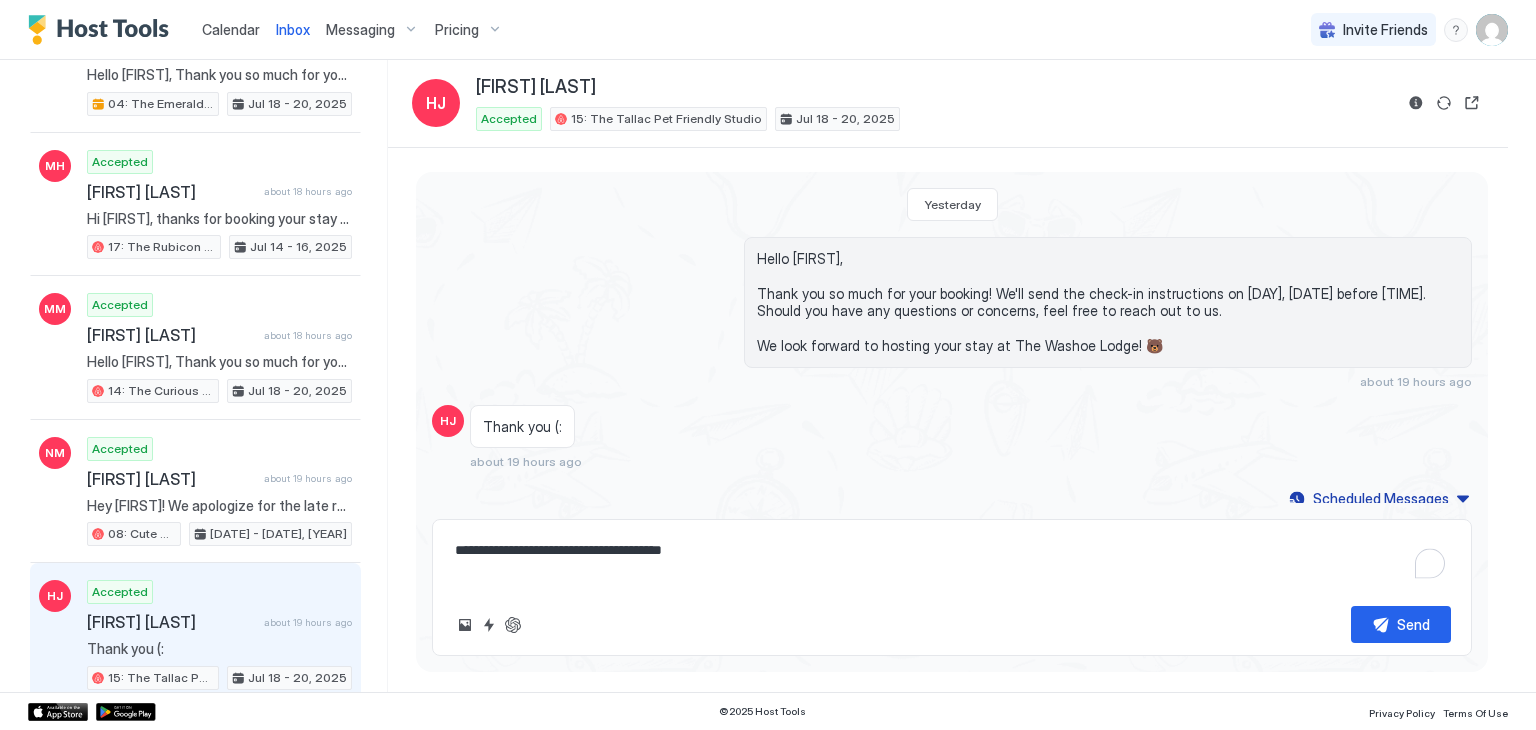 type on "*" 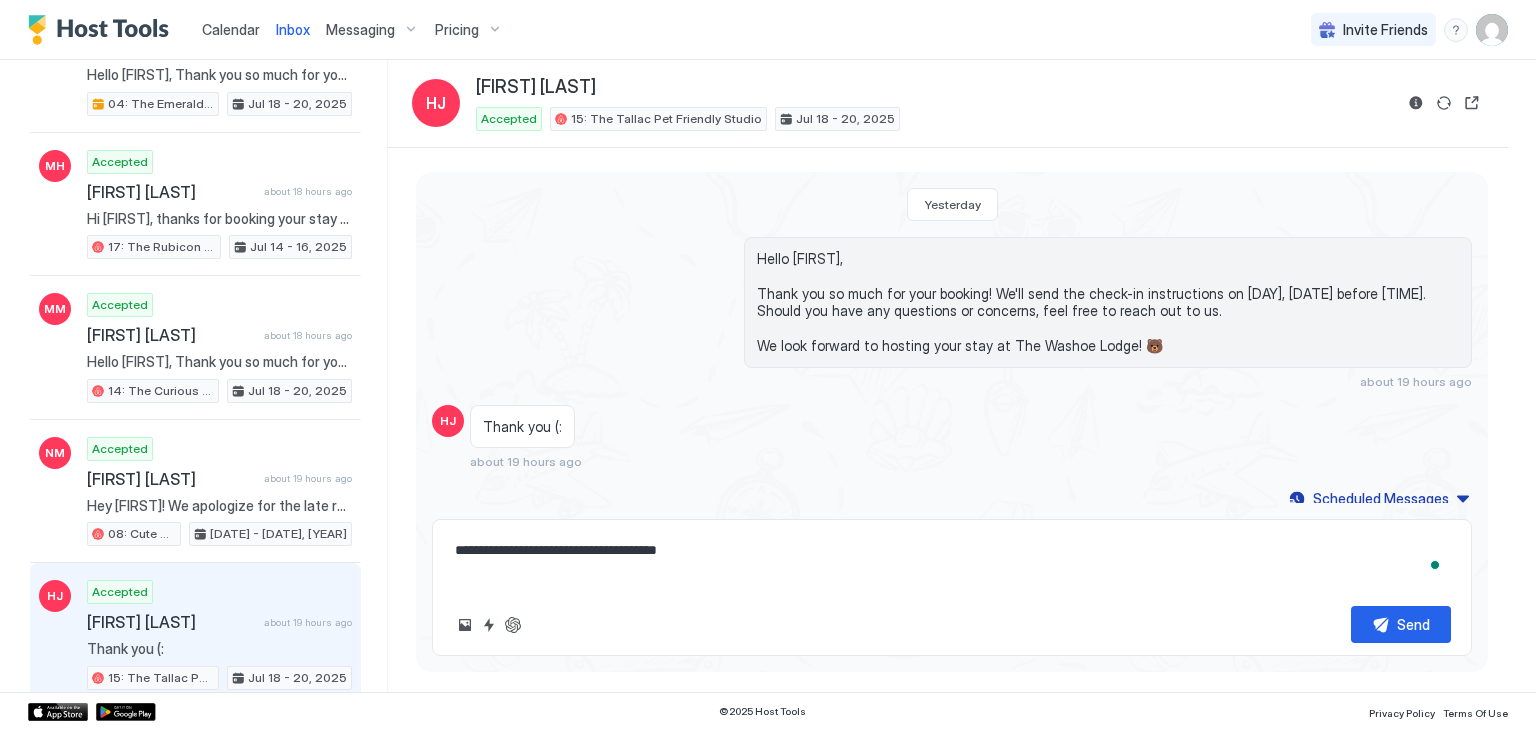 type on "*" 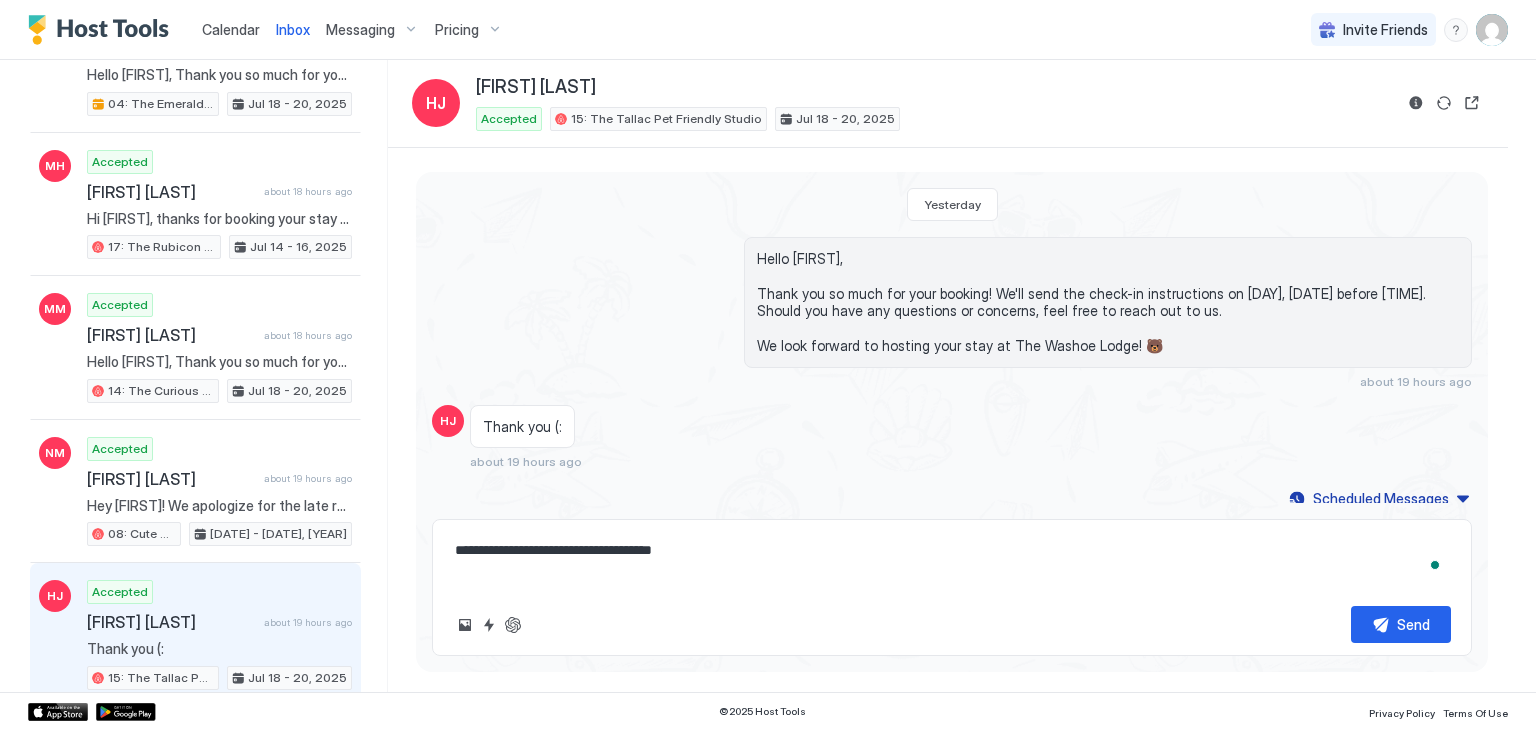 type on "*" 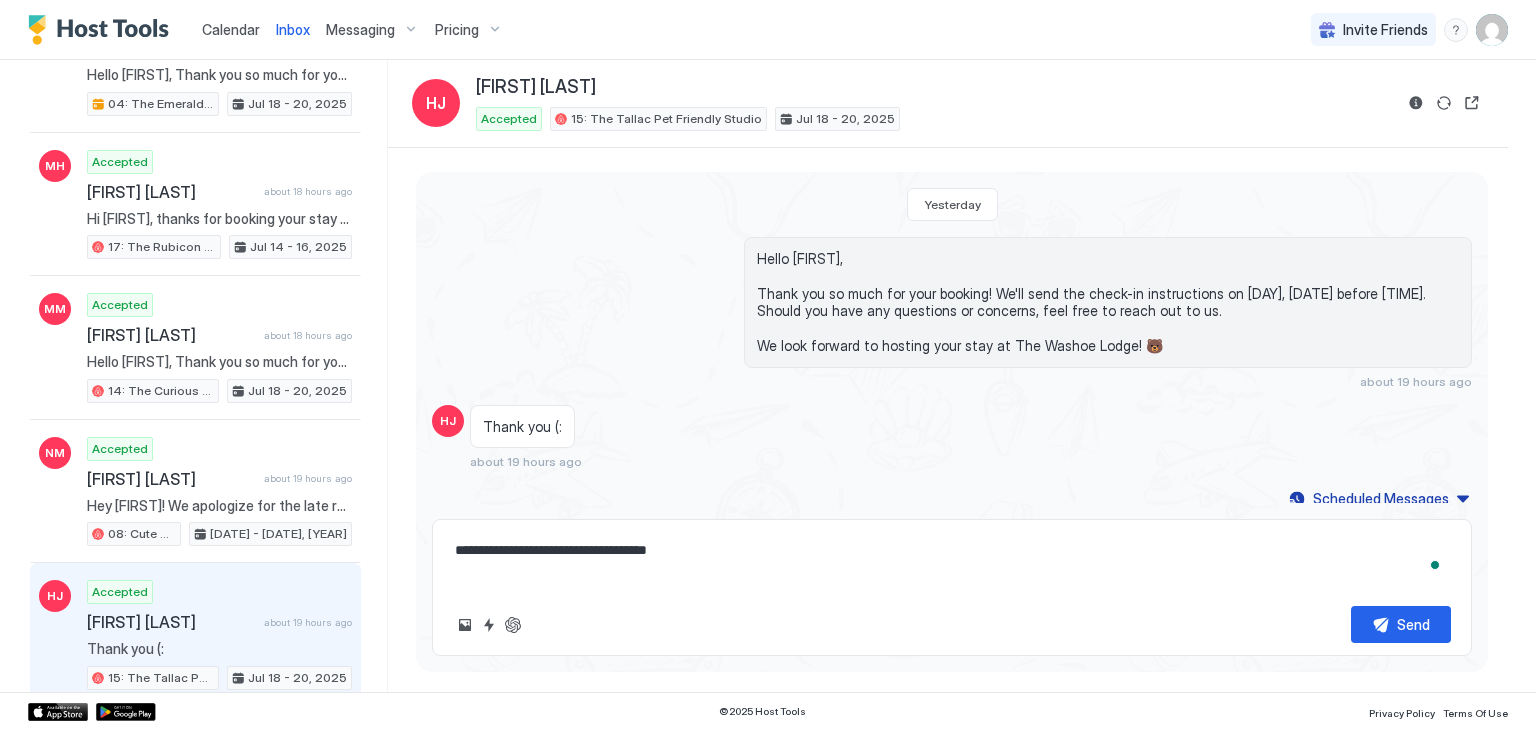 type on "*" 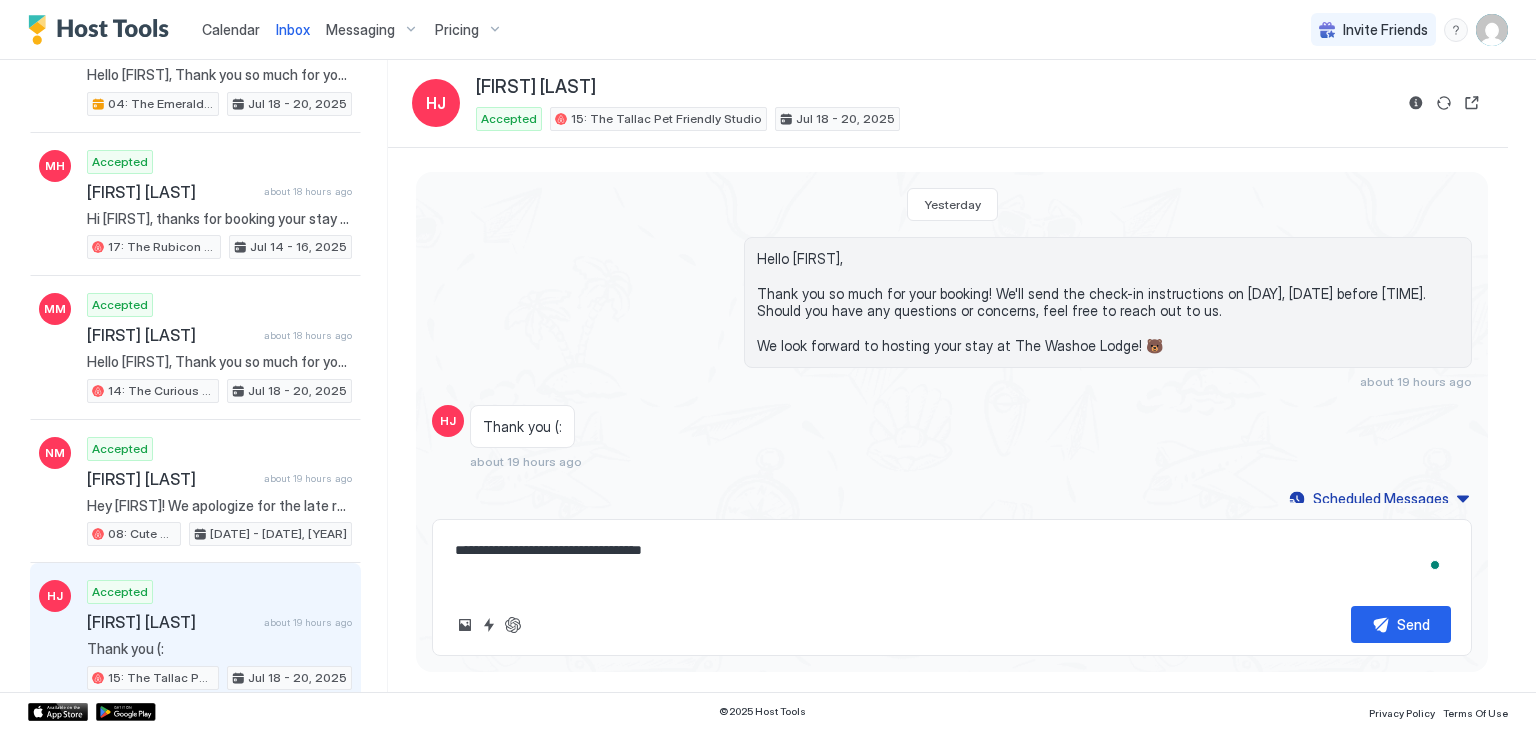 type on "*" 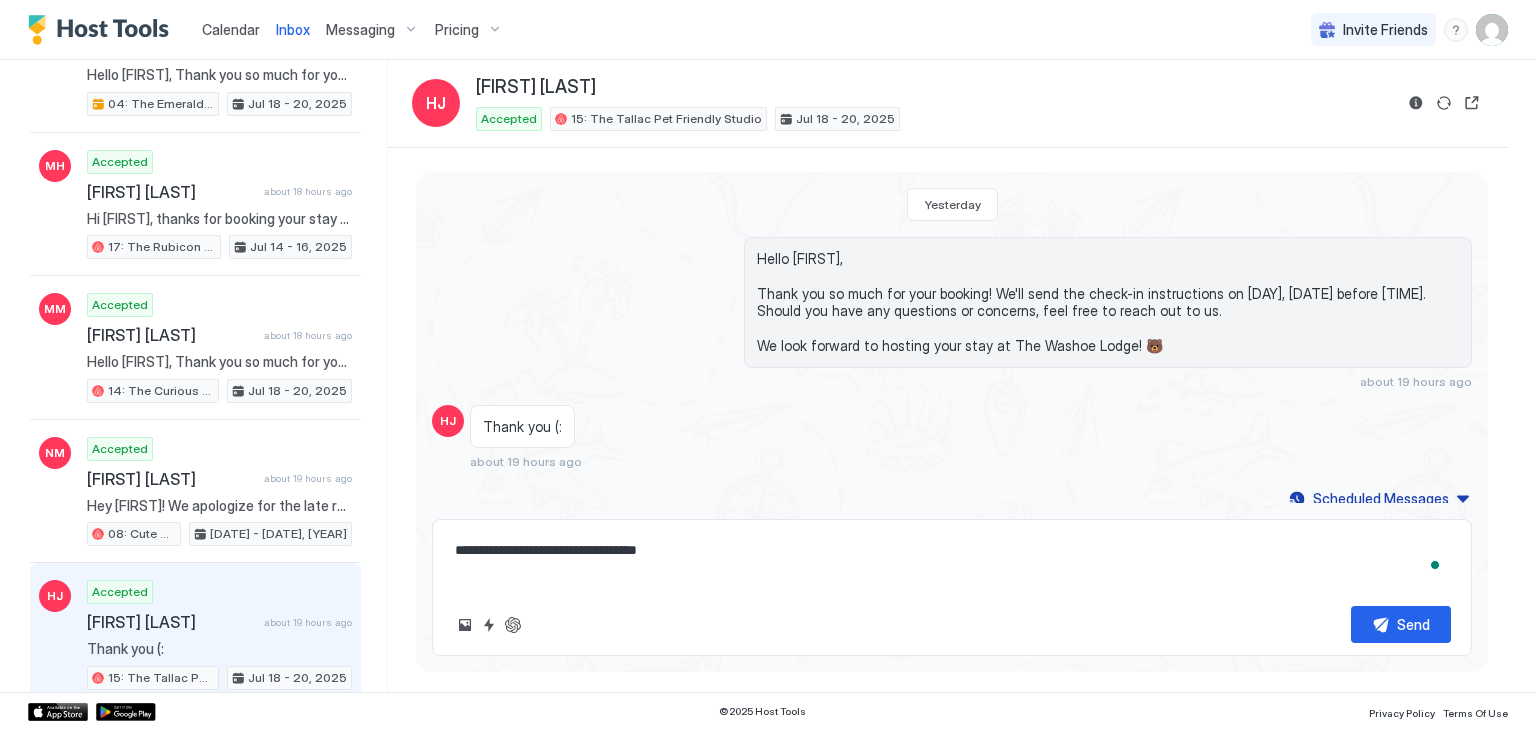 type on "*" 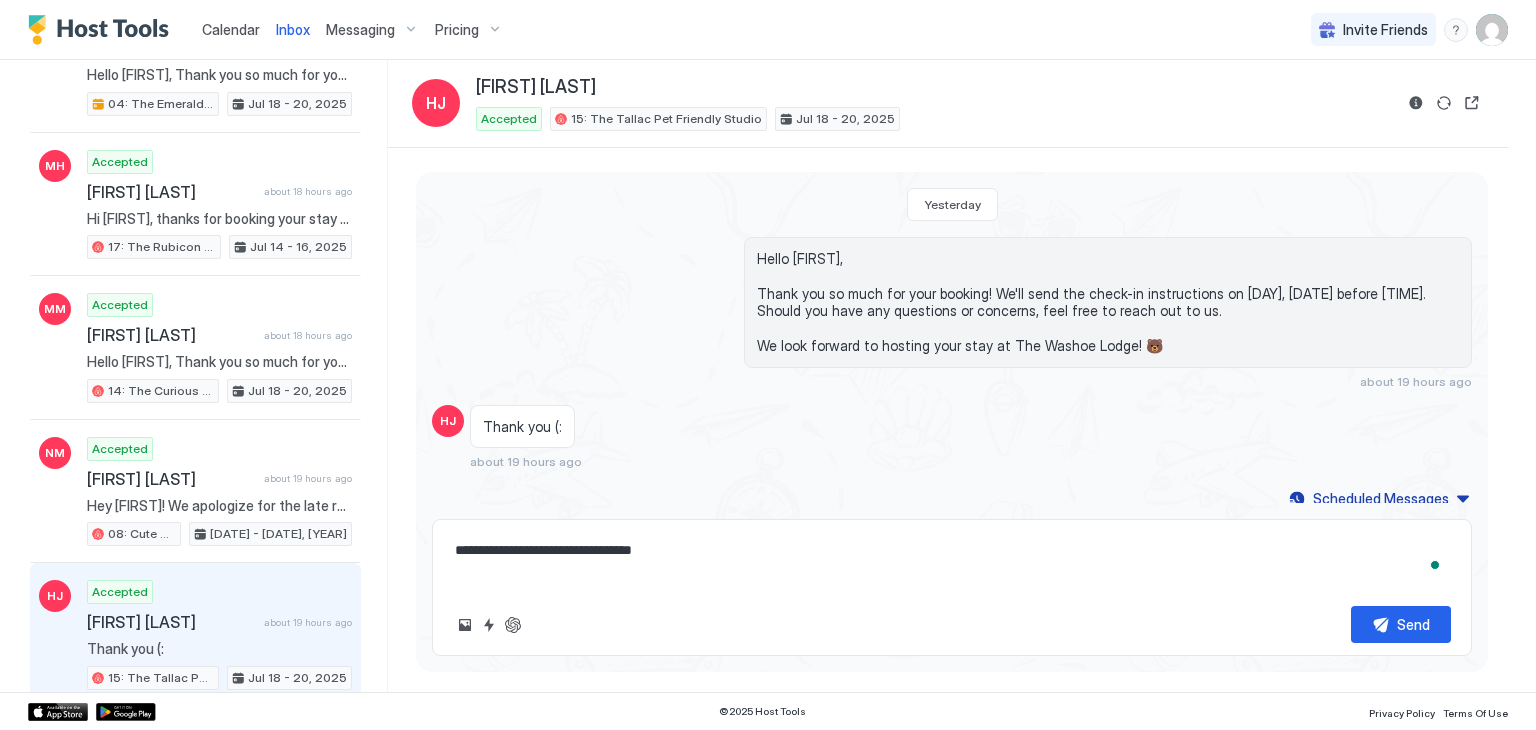 type on "*" 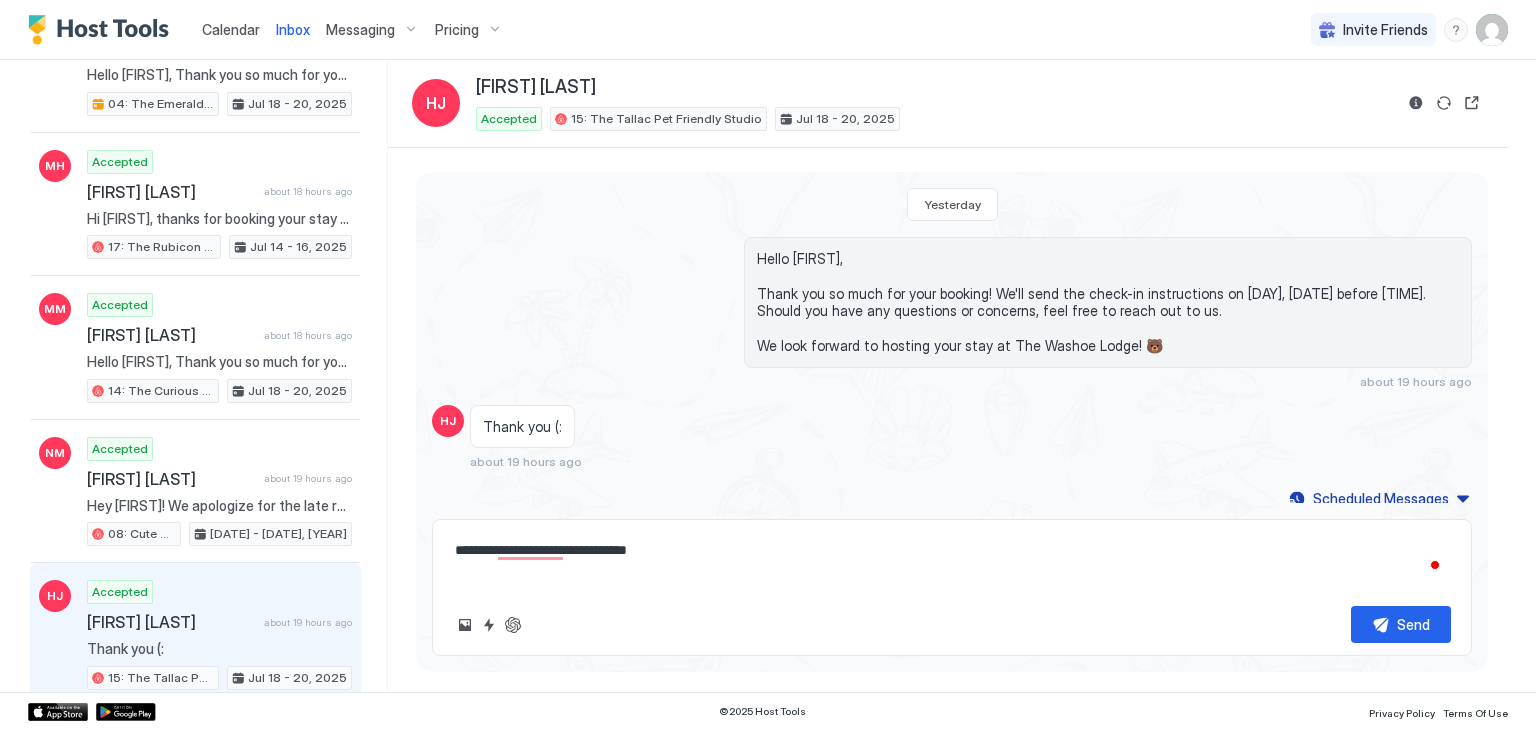 type on "*" 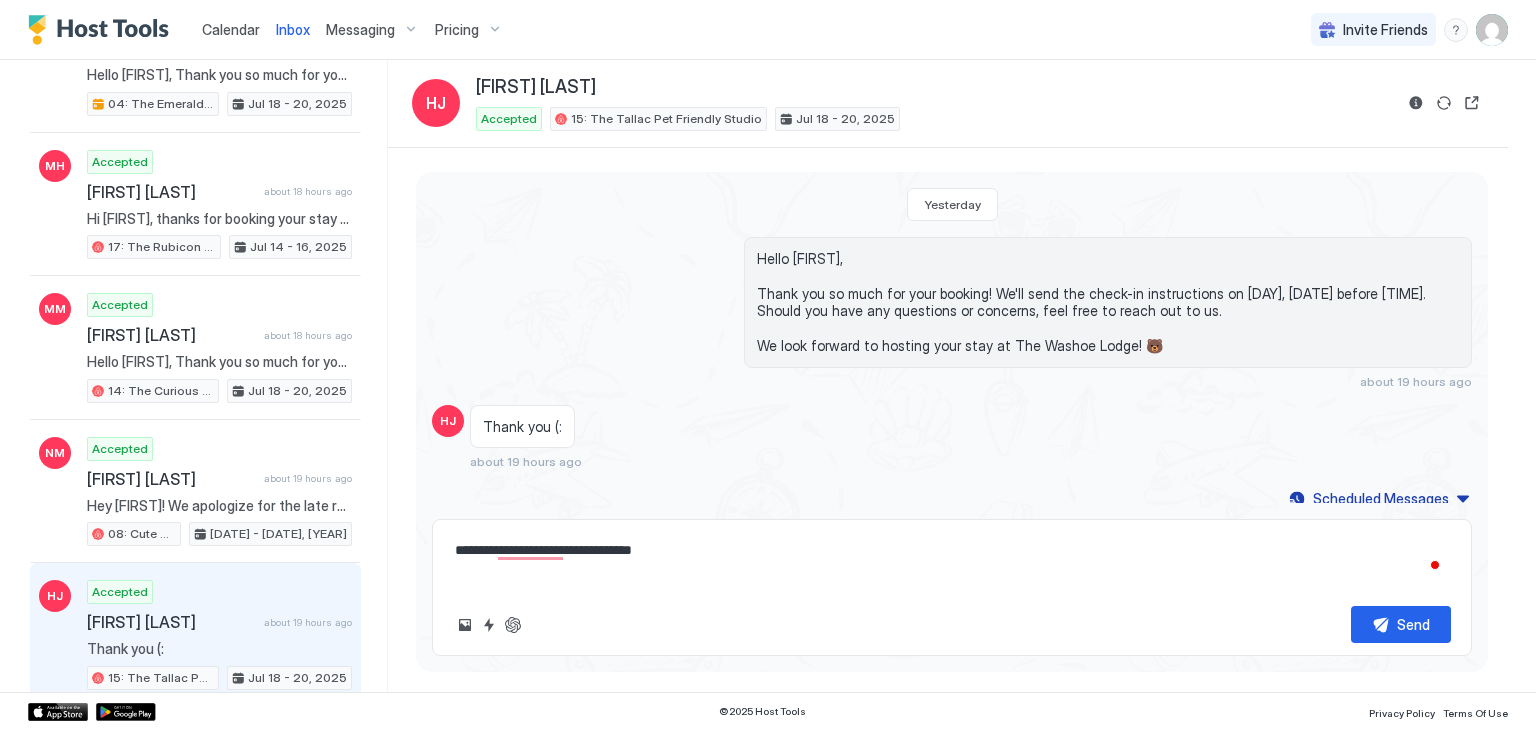 type on "*" 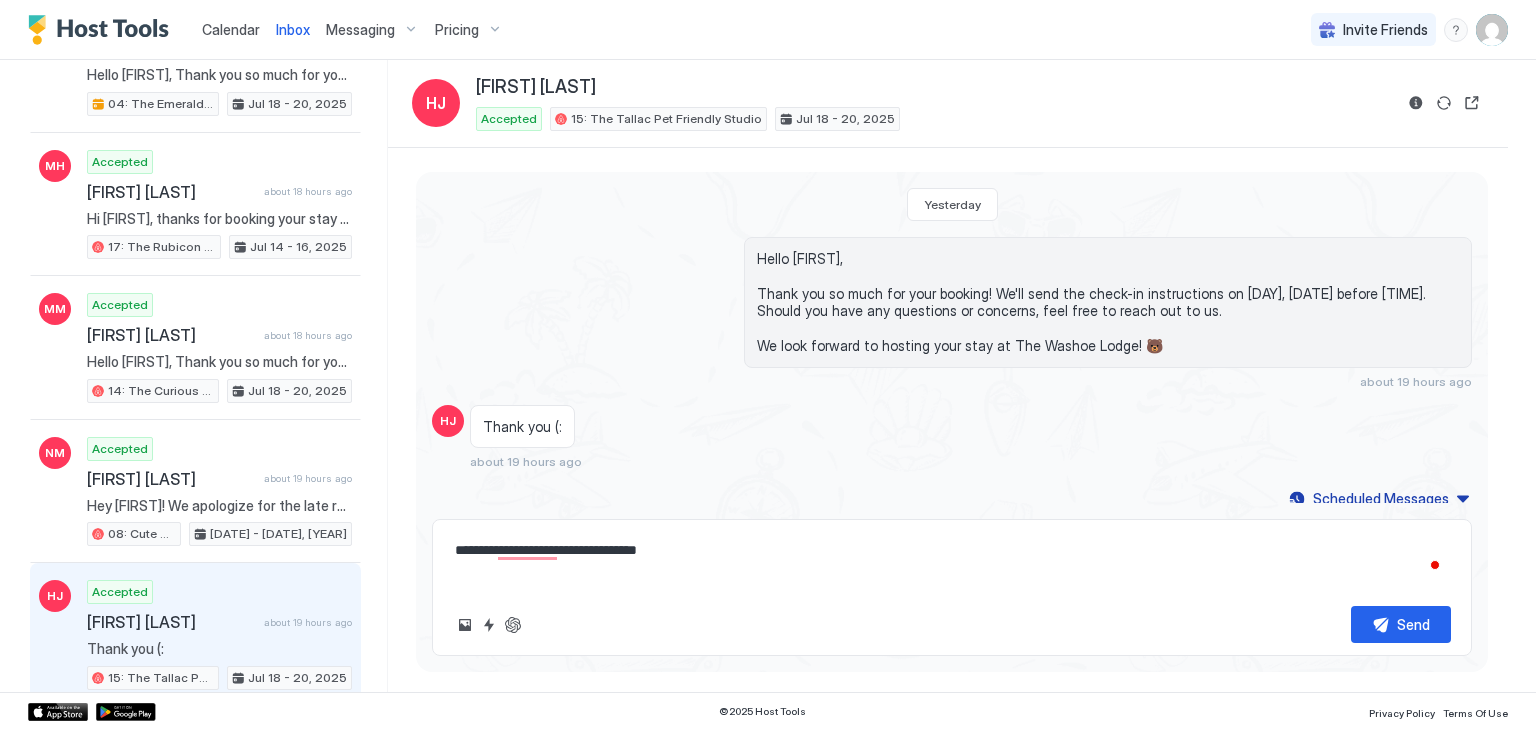 type on "*" 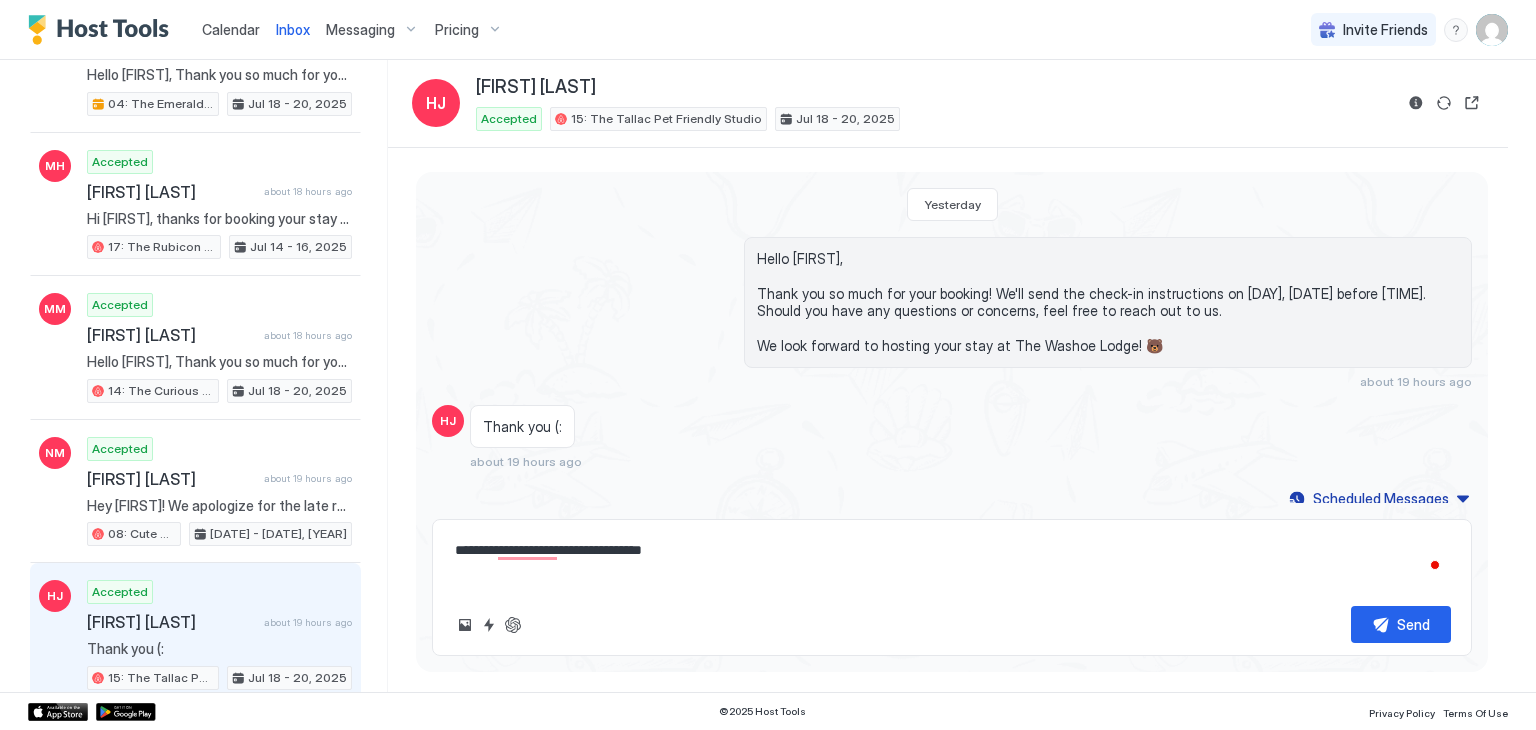 type on "*" 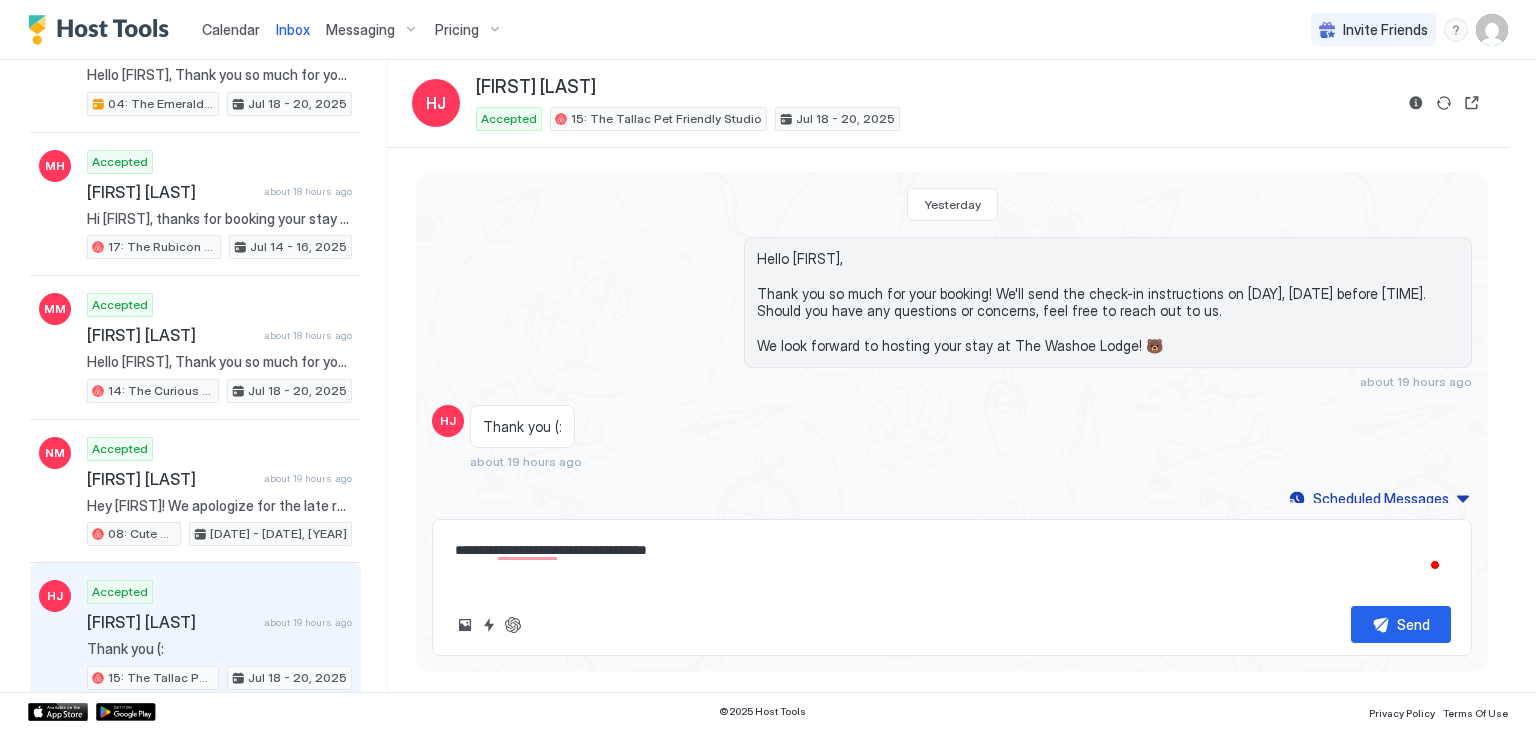 type on "*" 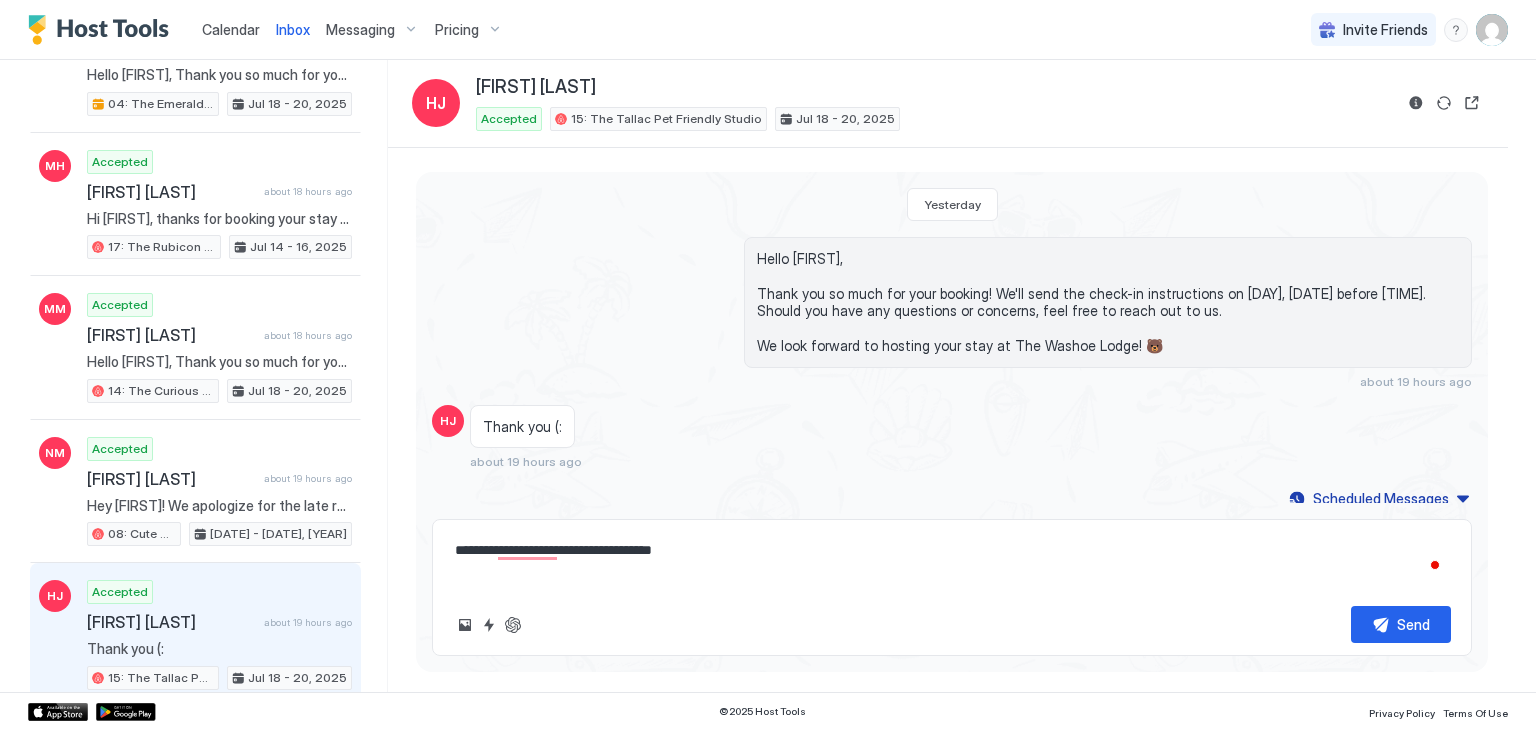 type on "*" 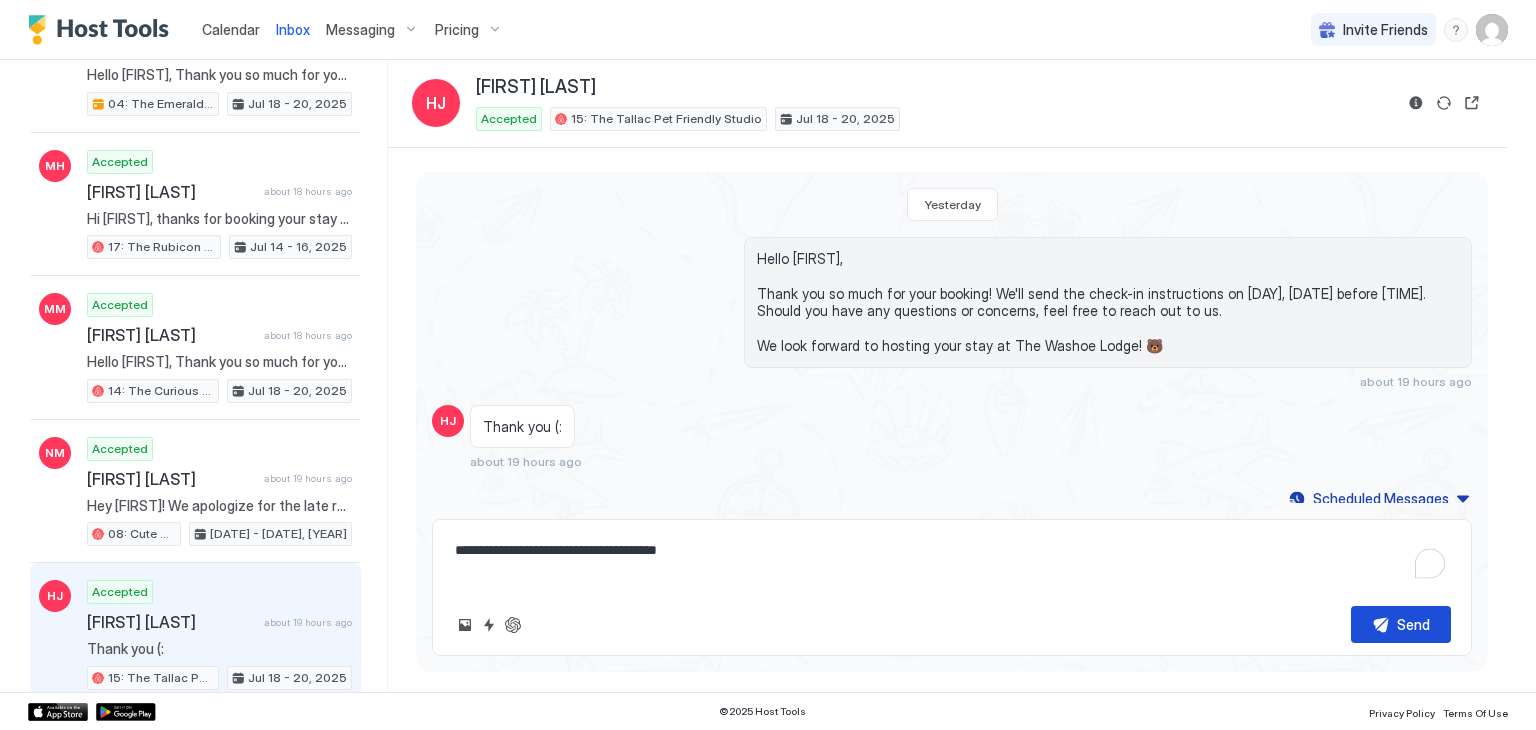 type on "**********" 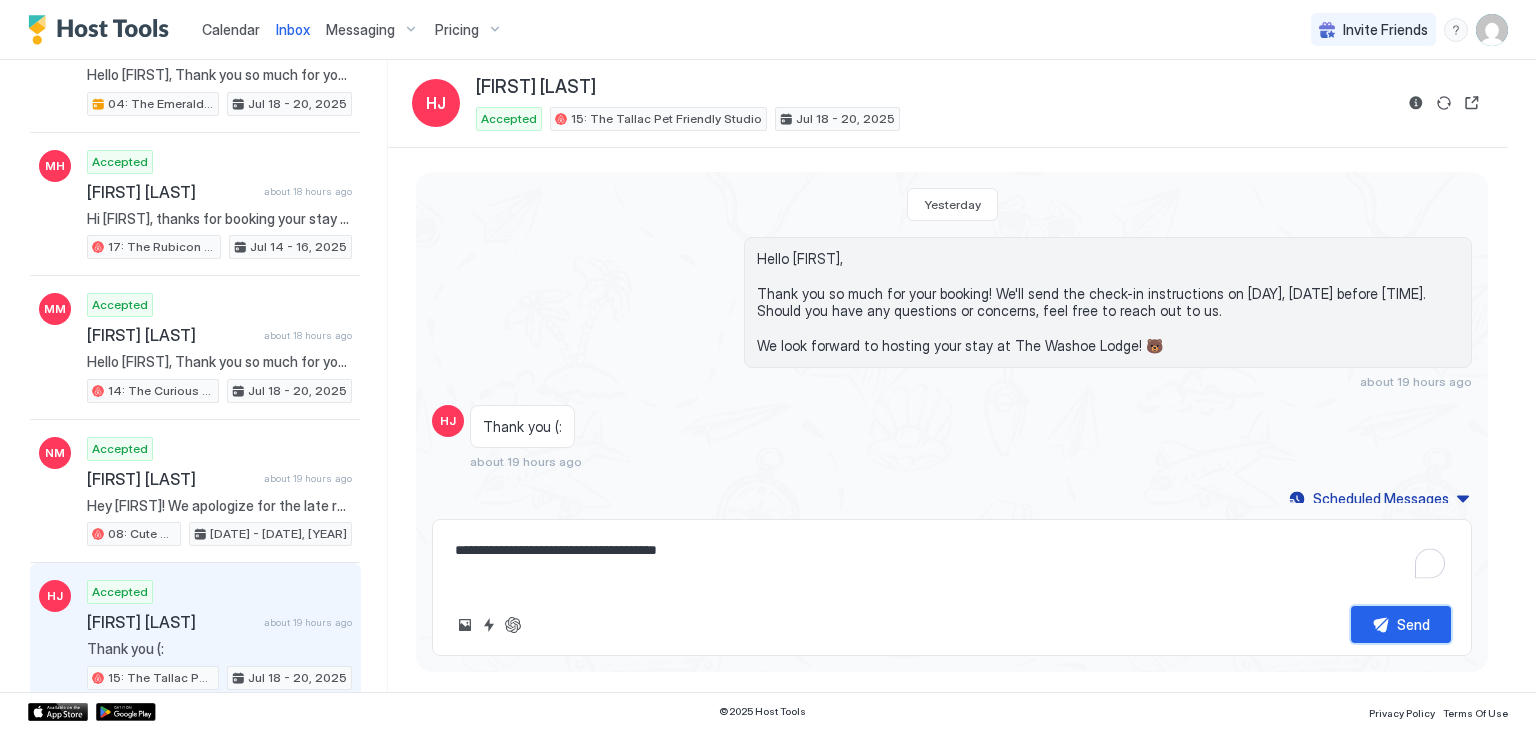 click on "Send" at bounding box center [1401, 624] 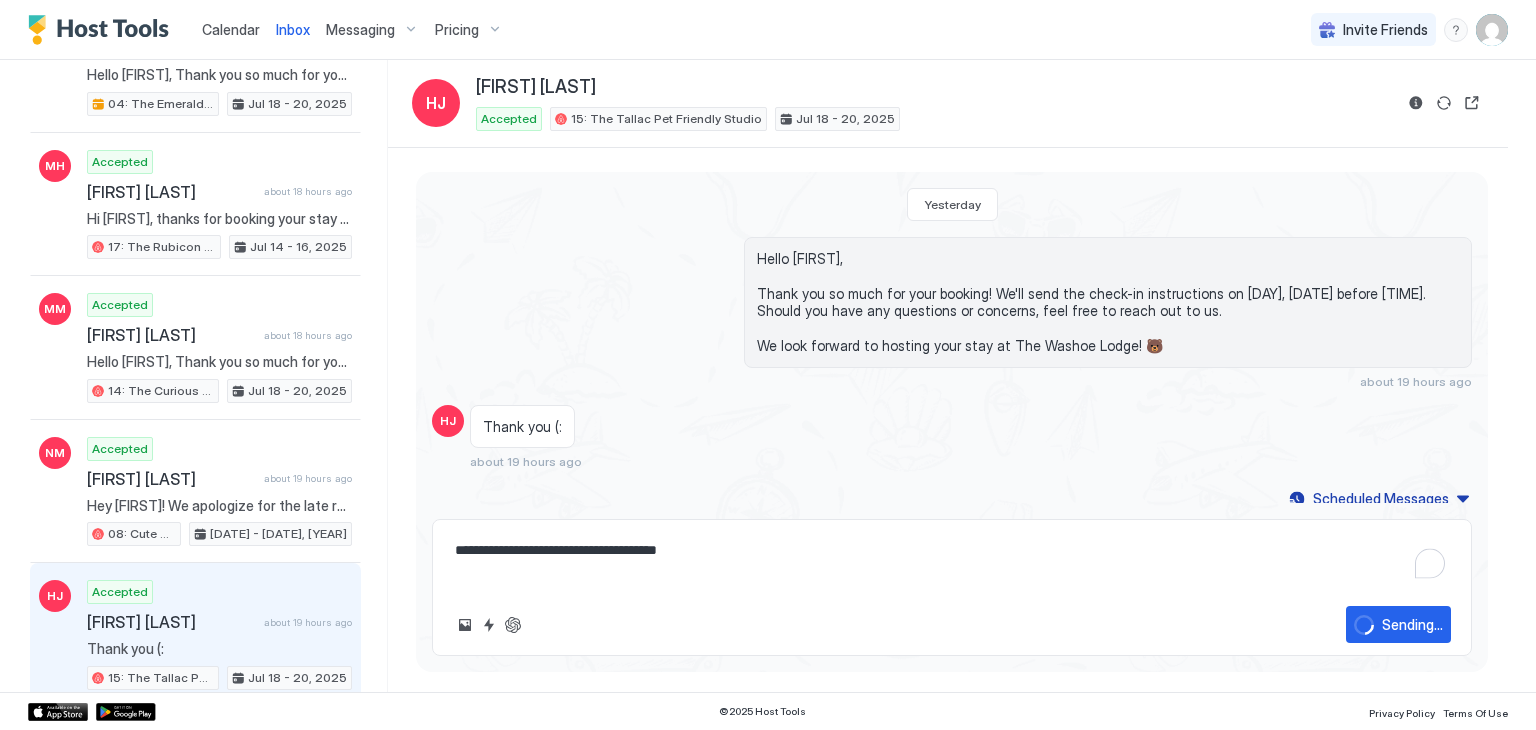 type on "*" 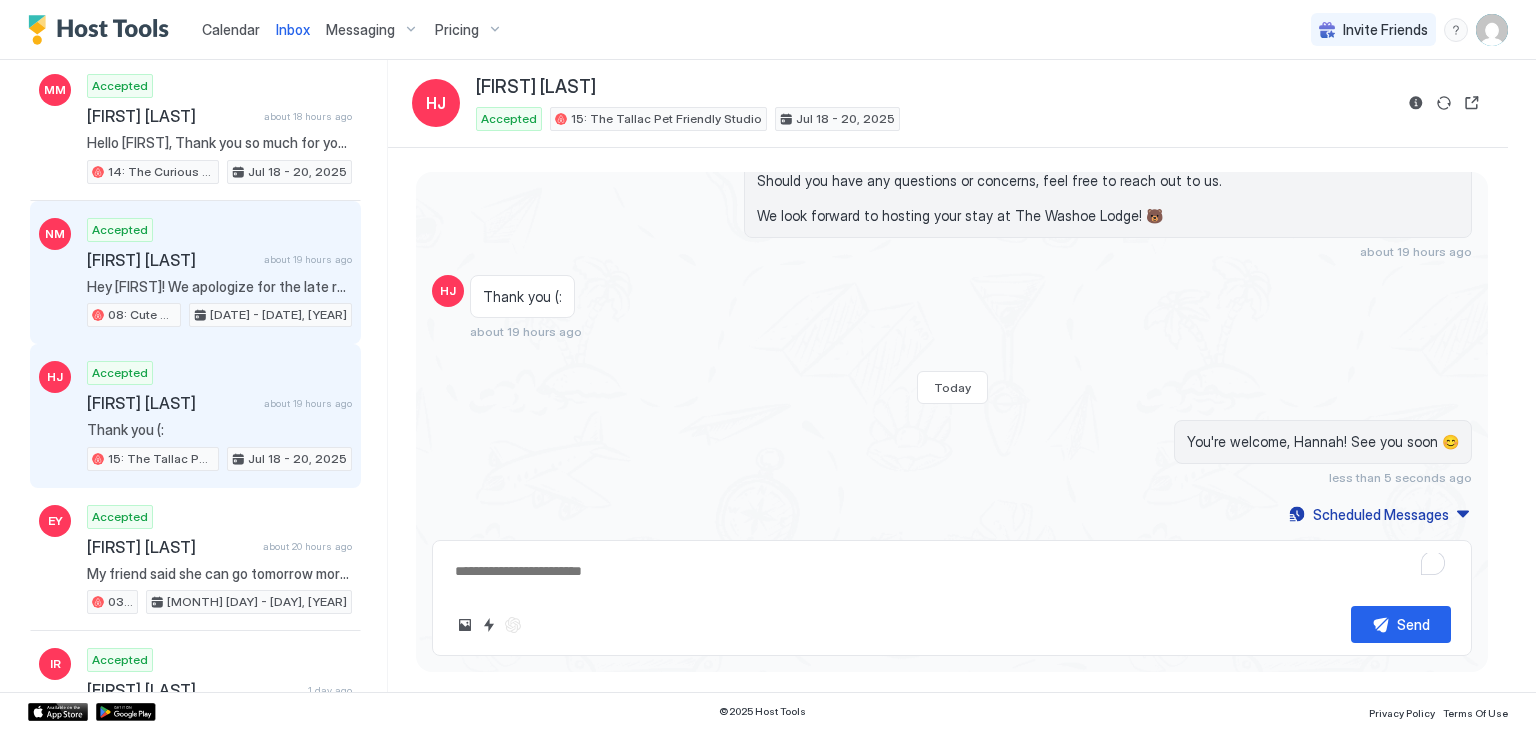 scroll, scrollTop: 224, scrollLeft: 0, axis: vertical 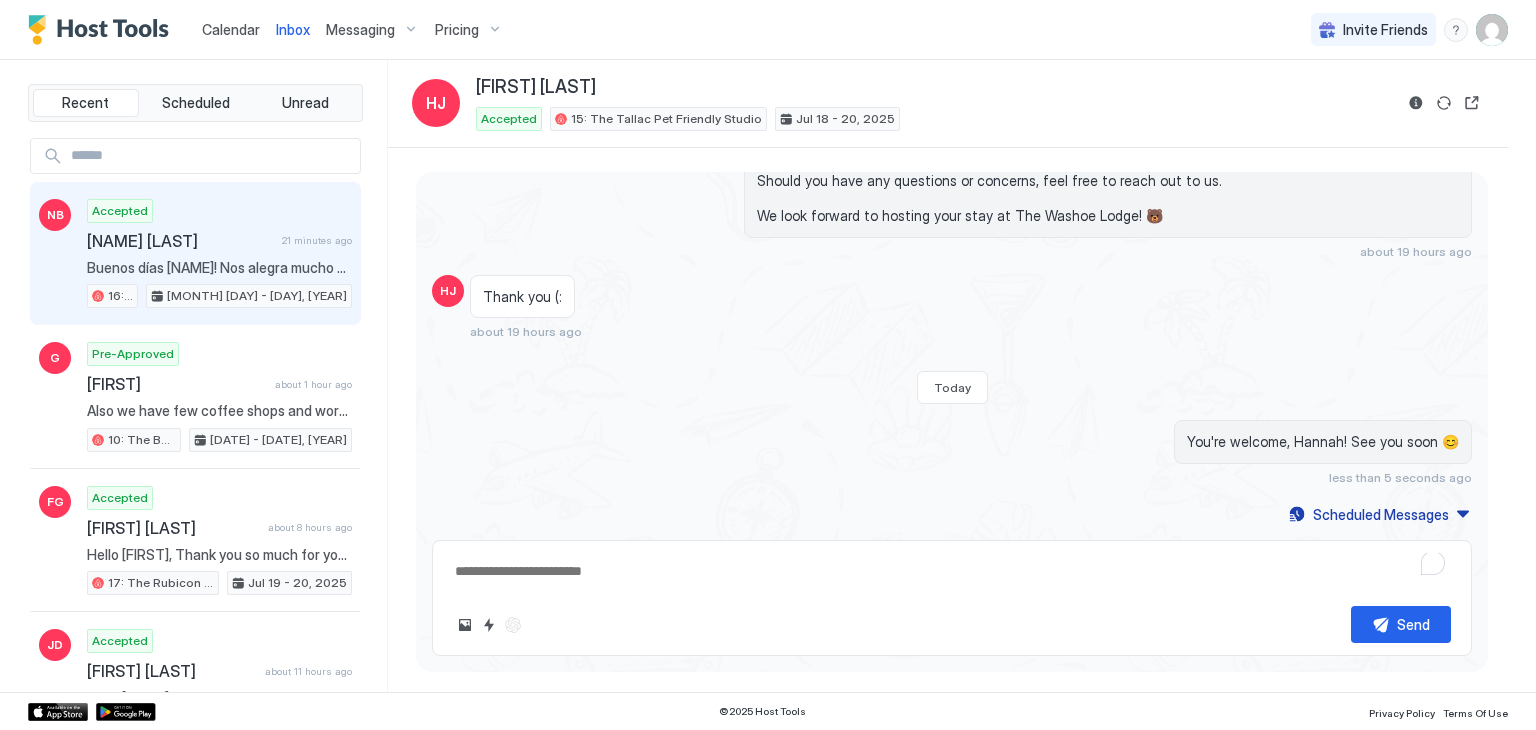 click on "[NAME] [LAST]" at bounding box center (180, 241) 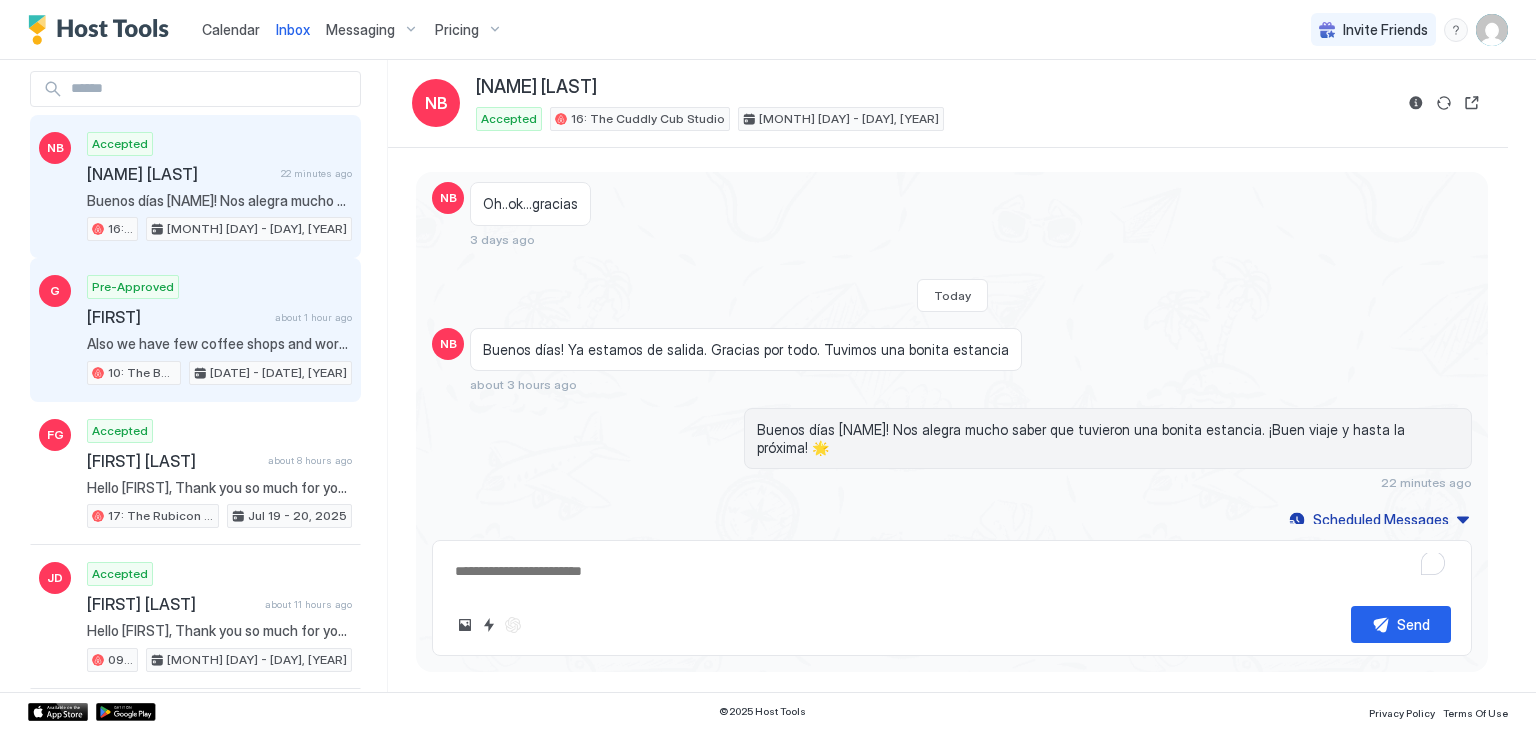 scroll, scrollTop: 0, scrollLeft: 0, axis: both 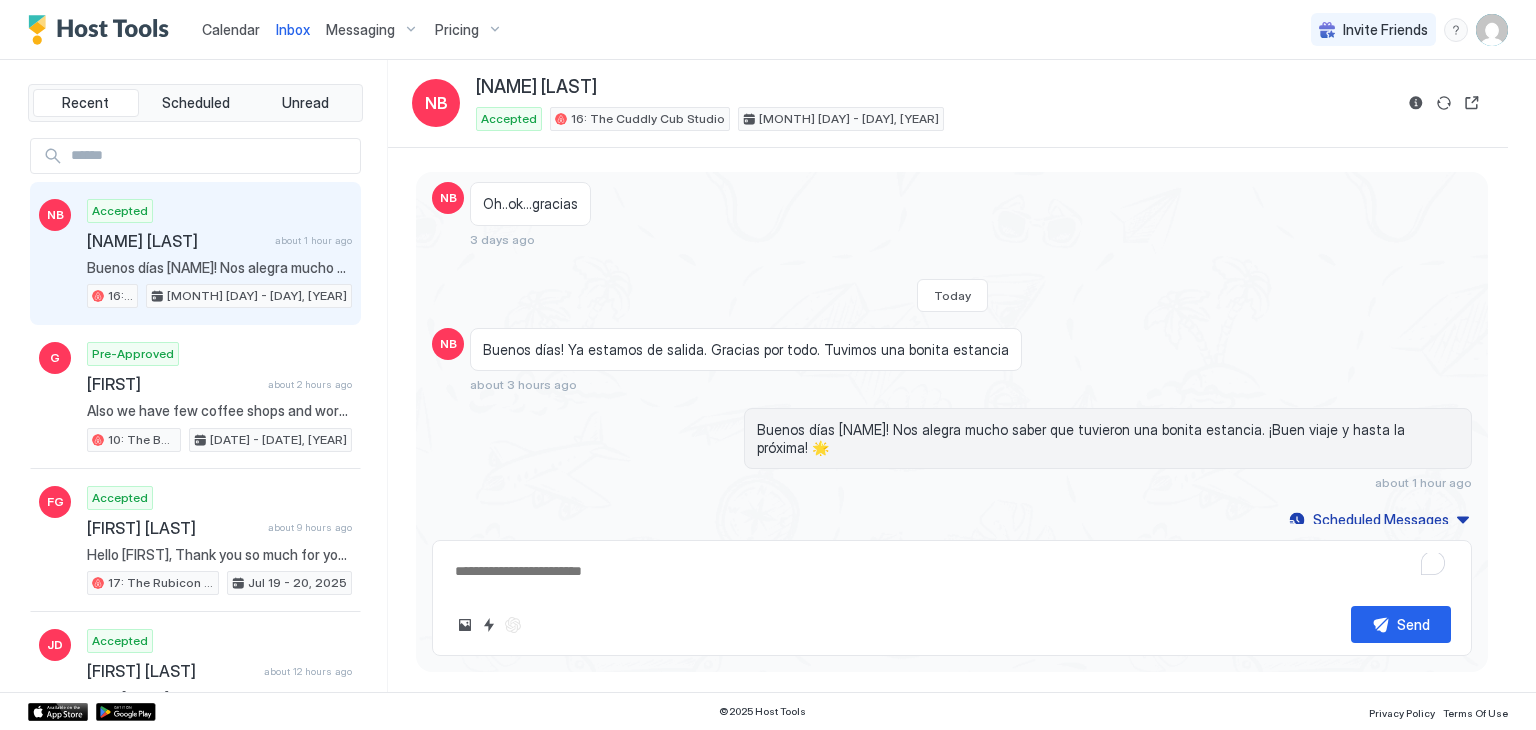 type on "*" 